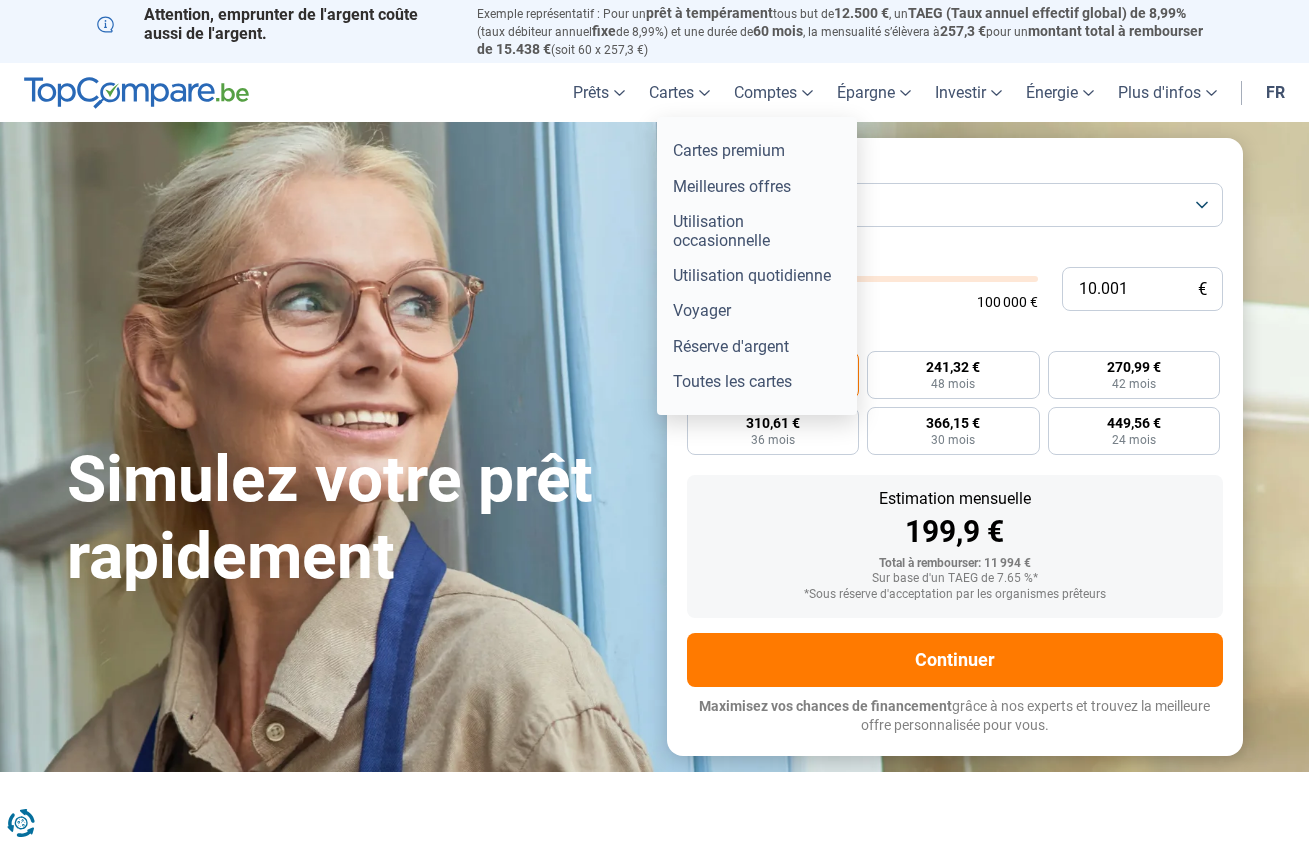 scroll, scrollTop: 0, scrollLeft: 0, axis: both 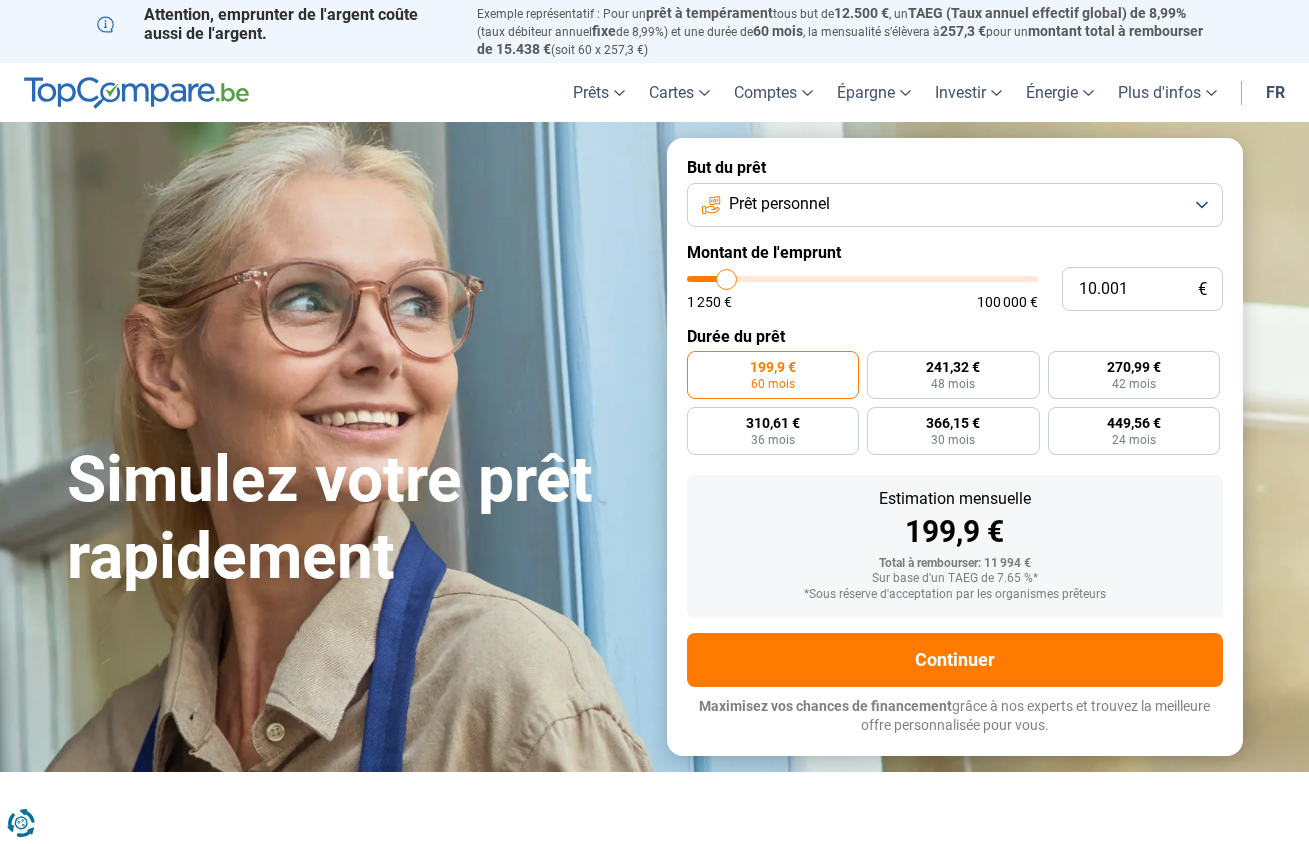 click on "Simulez votre prêt rapidement But du prêt Prêt personnel Montant de l'emprunt 10.001 € 1 250 € 100 000 € Durée du prêt 199,9 € 60 mois 241,32 € 48 mois 270,99 € 42 mois 310,61 € 36 mois 366,15 € 30 mois 449,56 € 24 mois Estimation mensuelle 199,9 € Total à rembourser: 11 994 € Sur base d'un TAEG de 7.65 %* *Sous réserve d'acceptation par les organismes prêteurs Continuer Maximisez vos chances de financement grâce à nos experts et trouvez la meilleure offre personnalisée pour vous. 100.000+ simulations mensuelles réussies Maximisez vos chances de financement grâce à nos experts Trouvez la meilleure offre personnalisée" at bounding box center [655, 446] 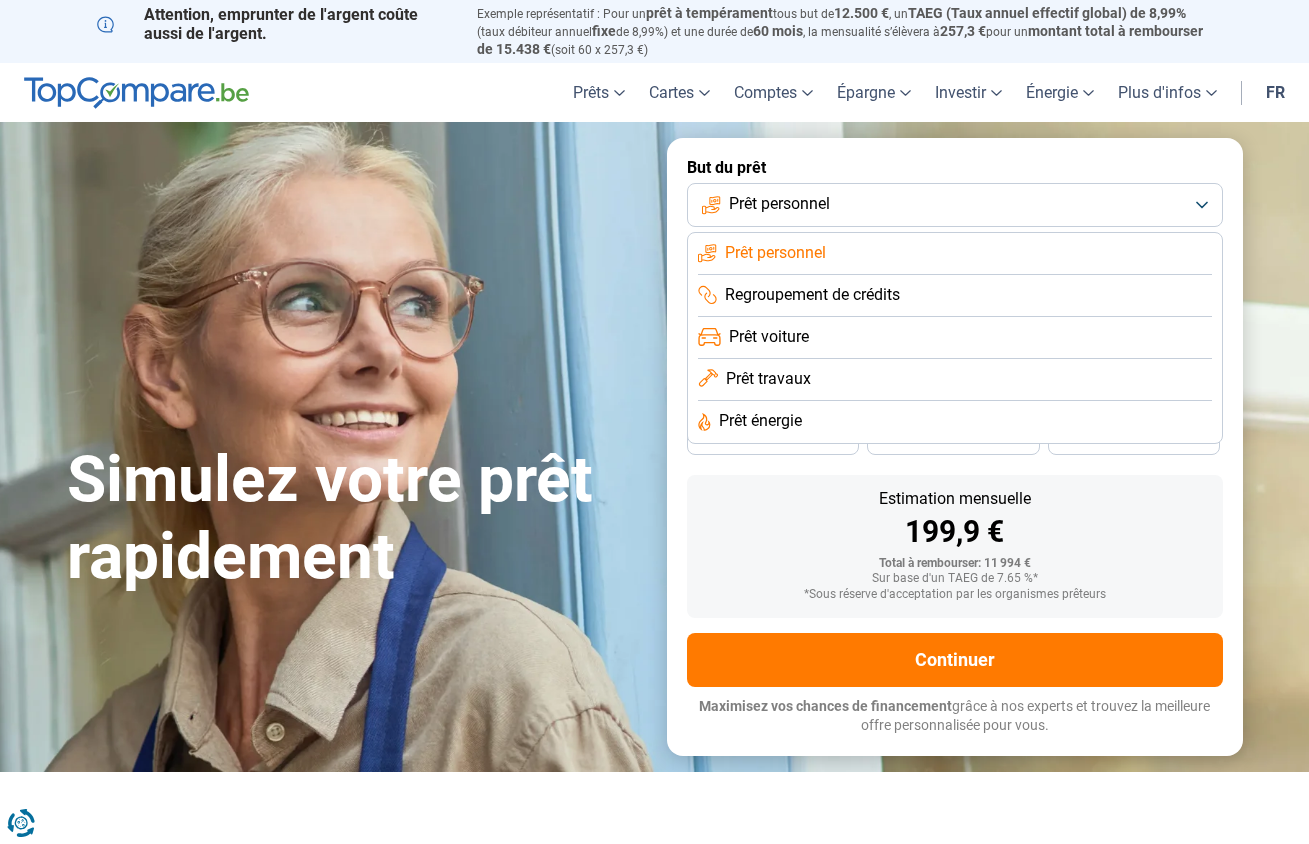 click on "Prêt voiture" at bounding box center (769, 337) 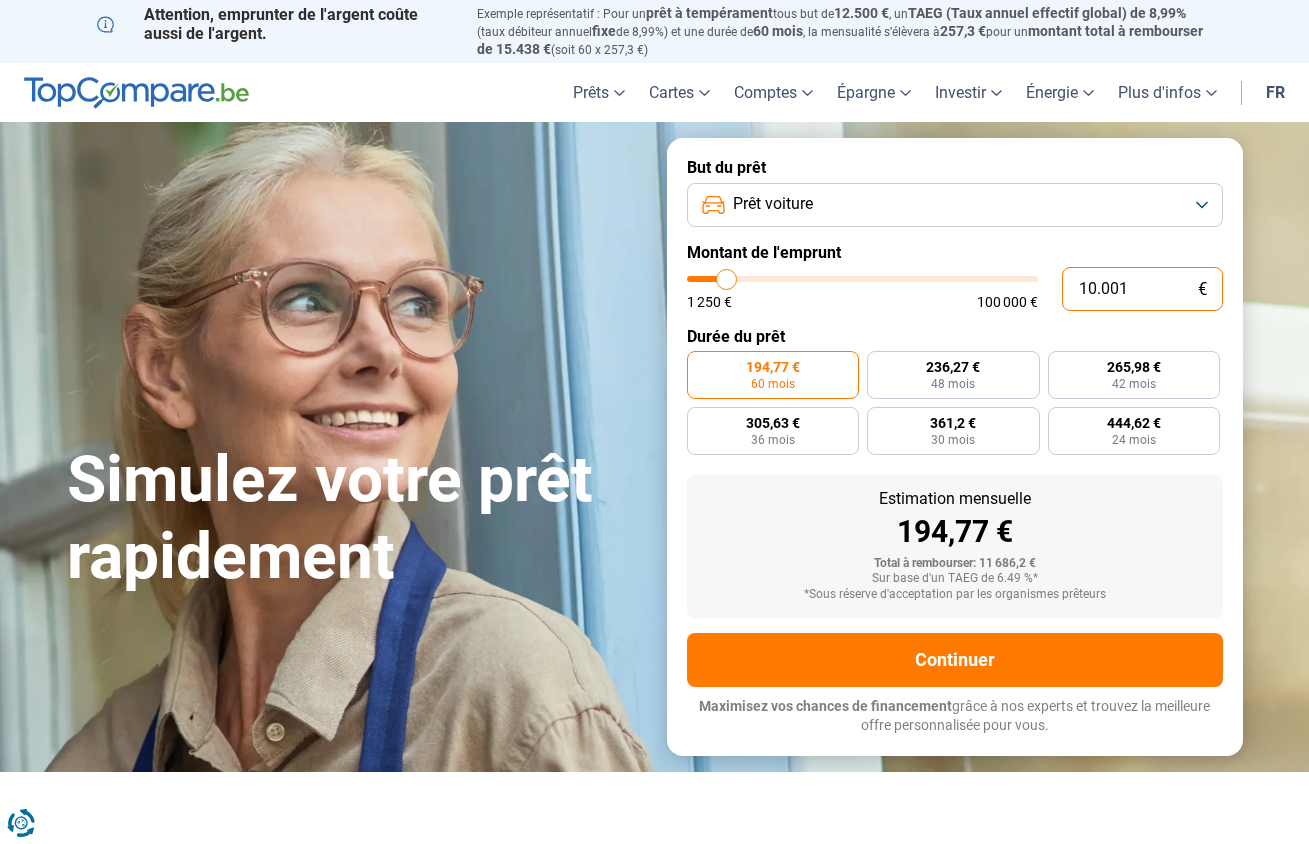 click on "10.001" at bounding box center [1142, 289] 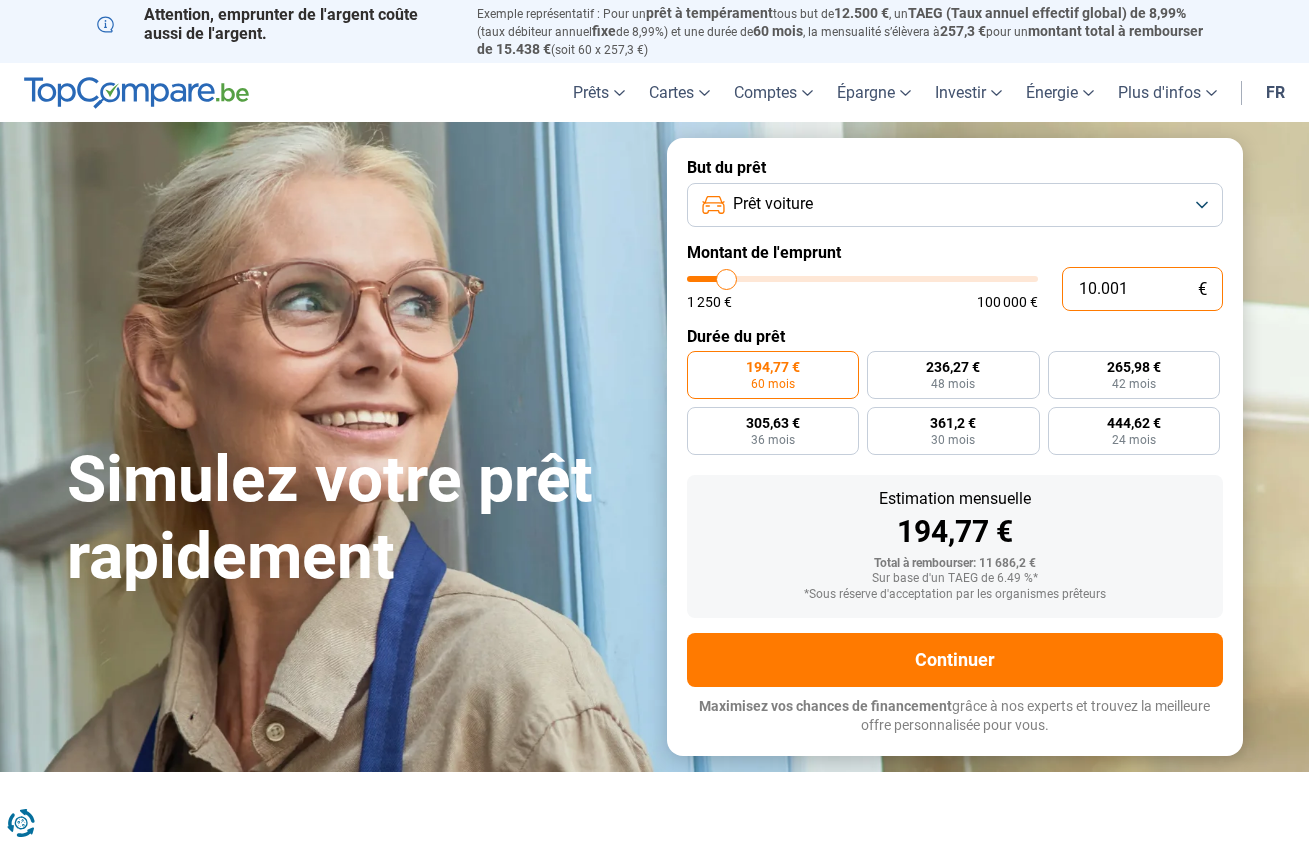 drag, startPoint x: 1153, startPoint y: 285, endPoint x: 1078, endPoint y: 284, distance: 75.00667 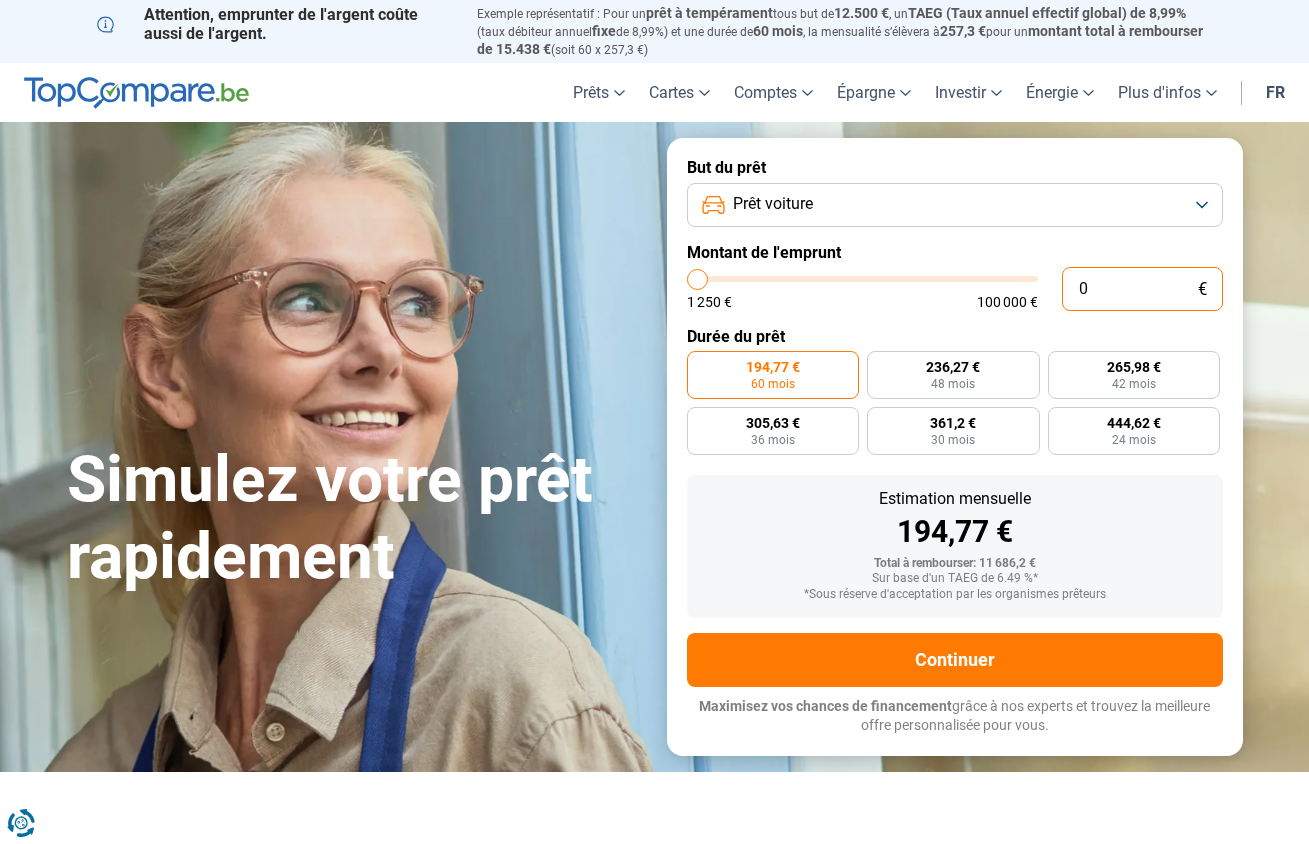 type on "3" 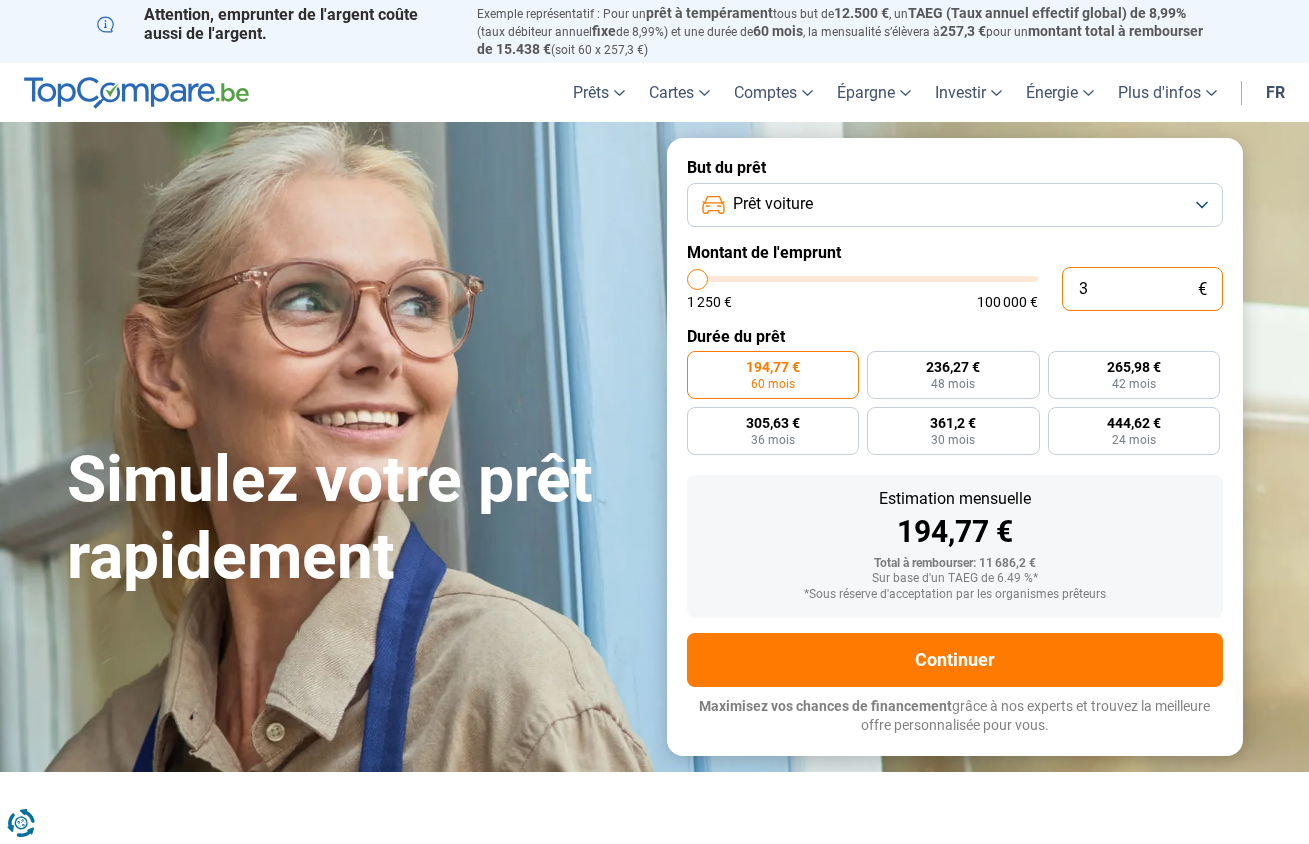 type on "37" 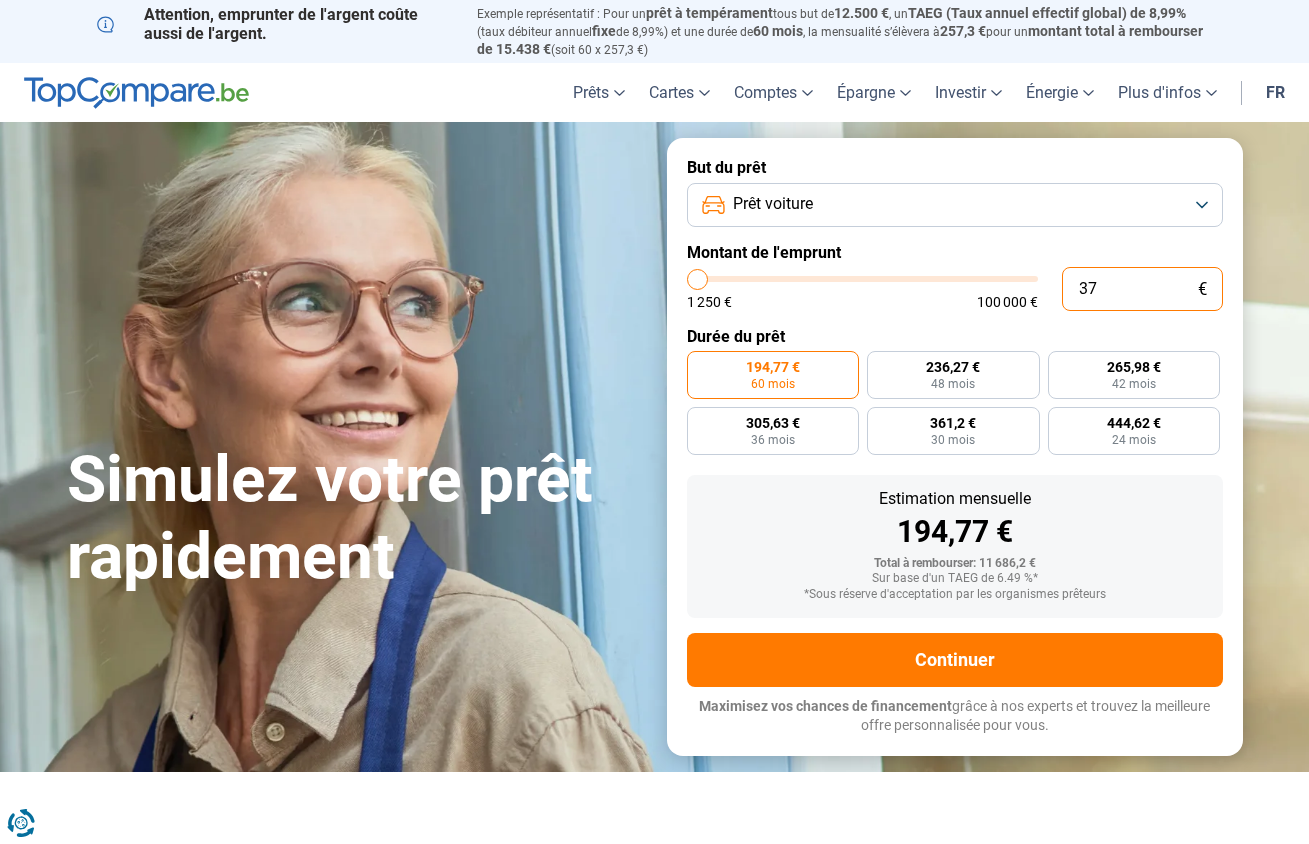 type on "370" 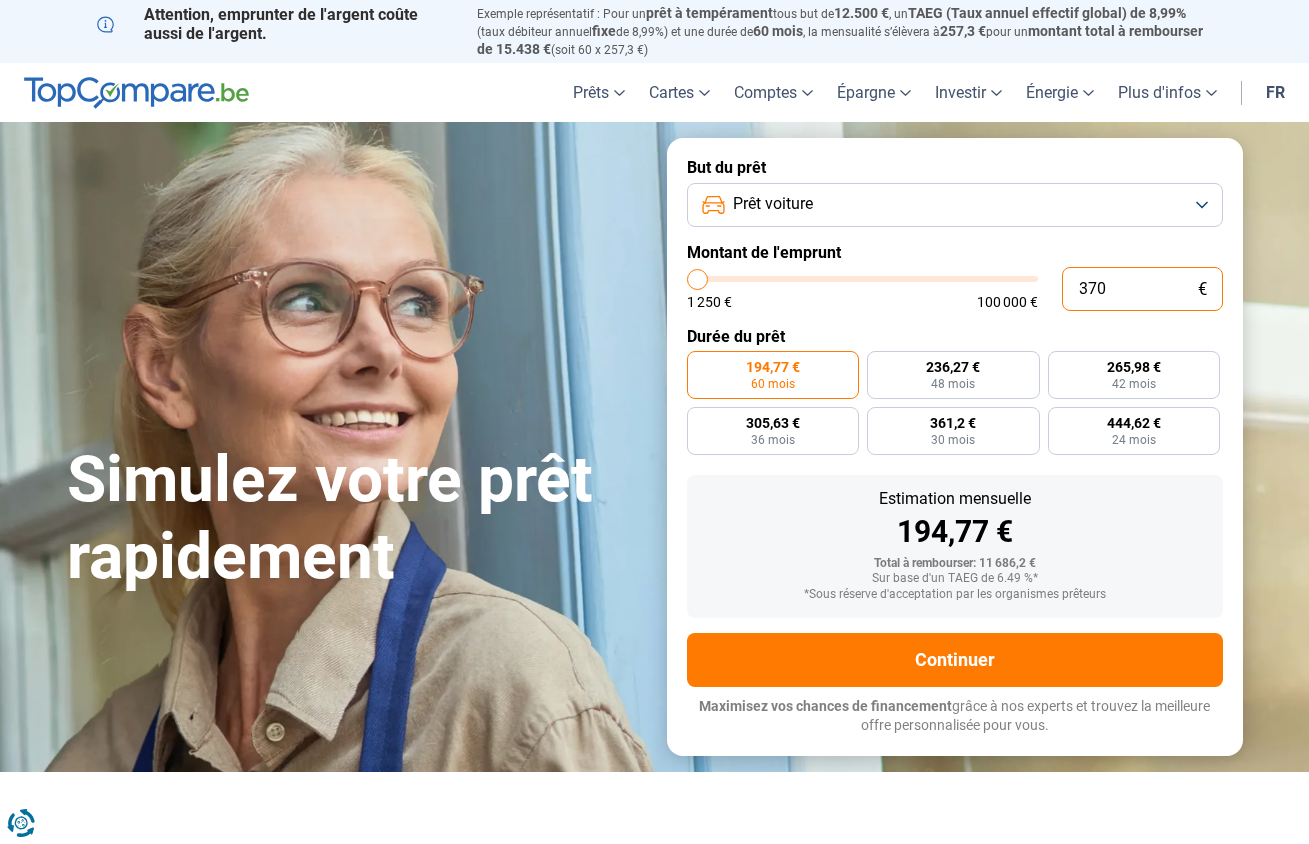 type on "3.700" 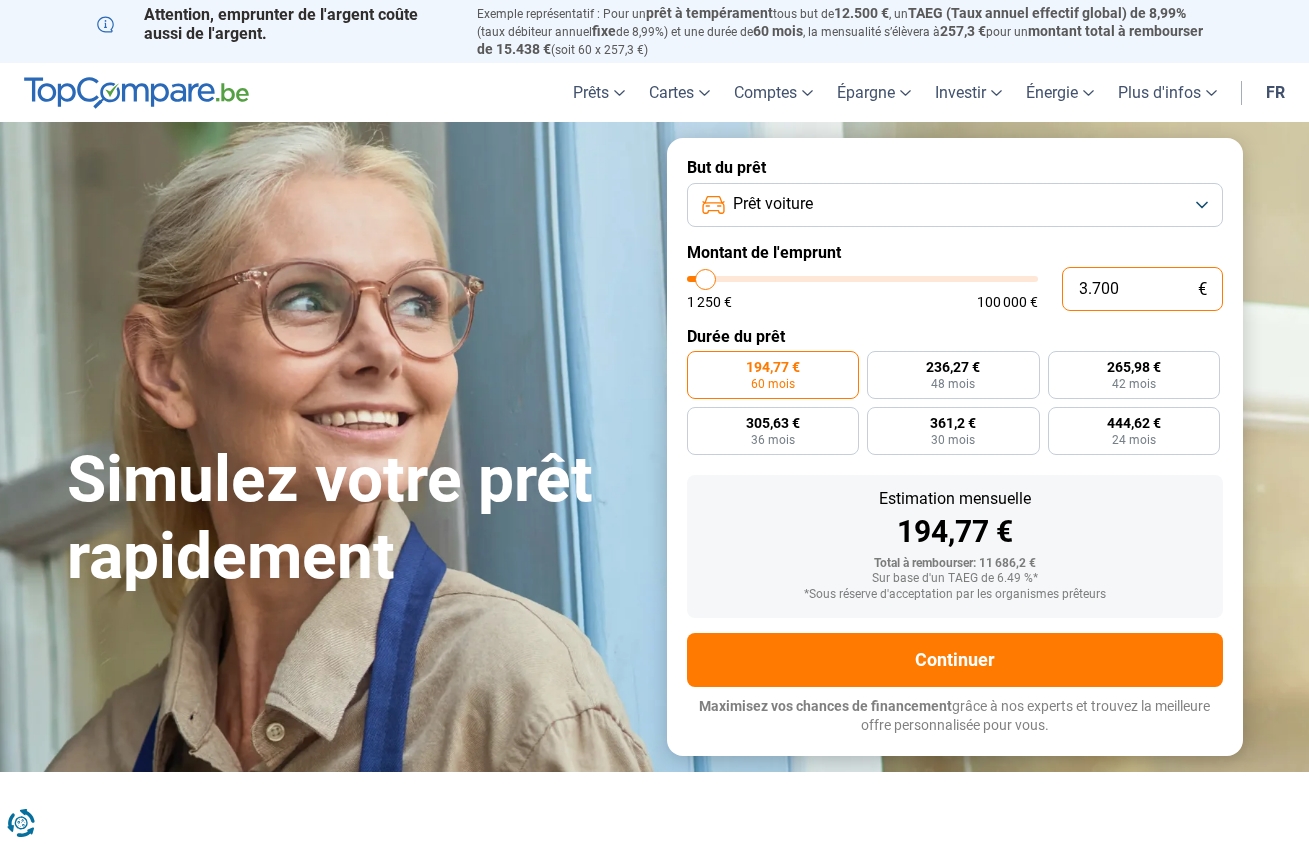 type on "37.000" 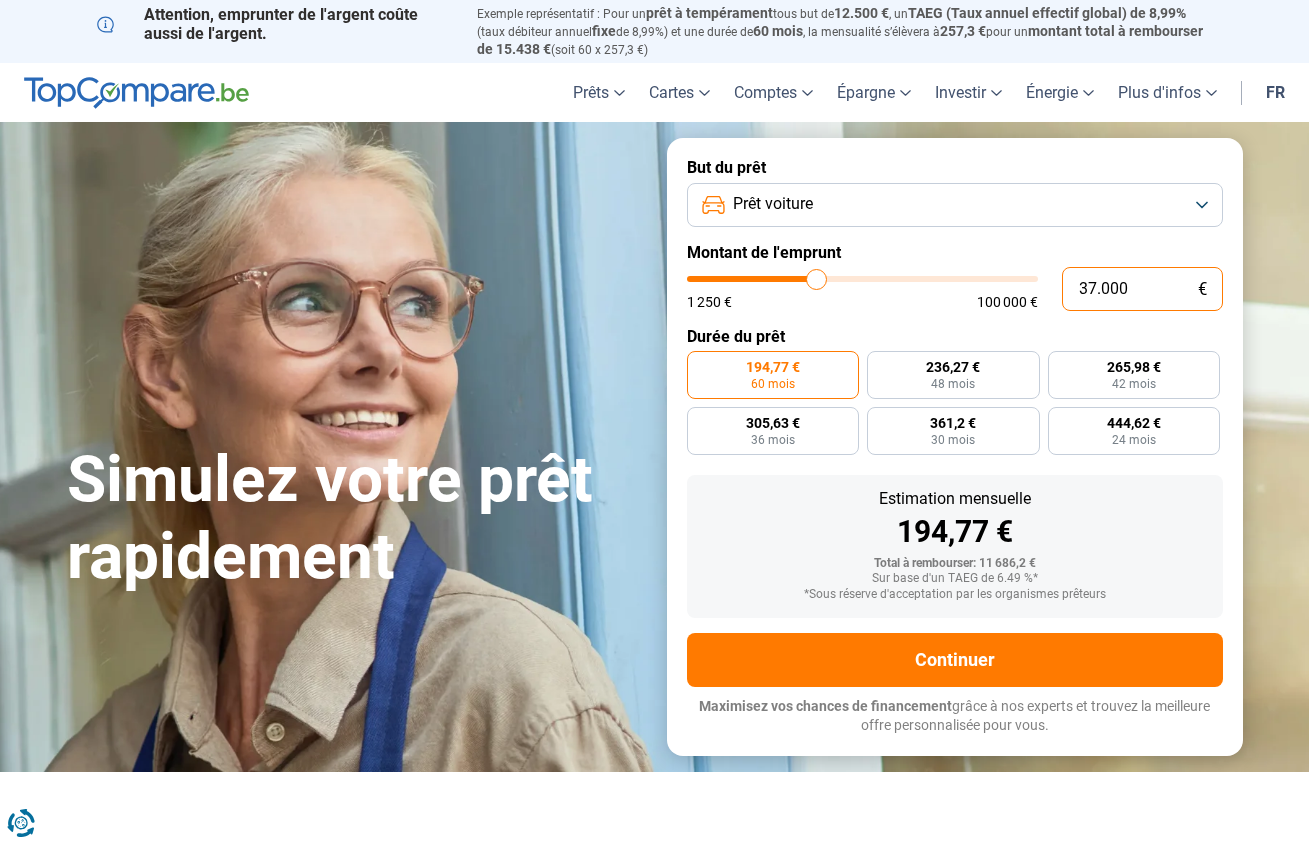 radio on "false" 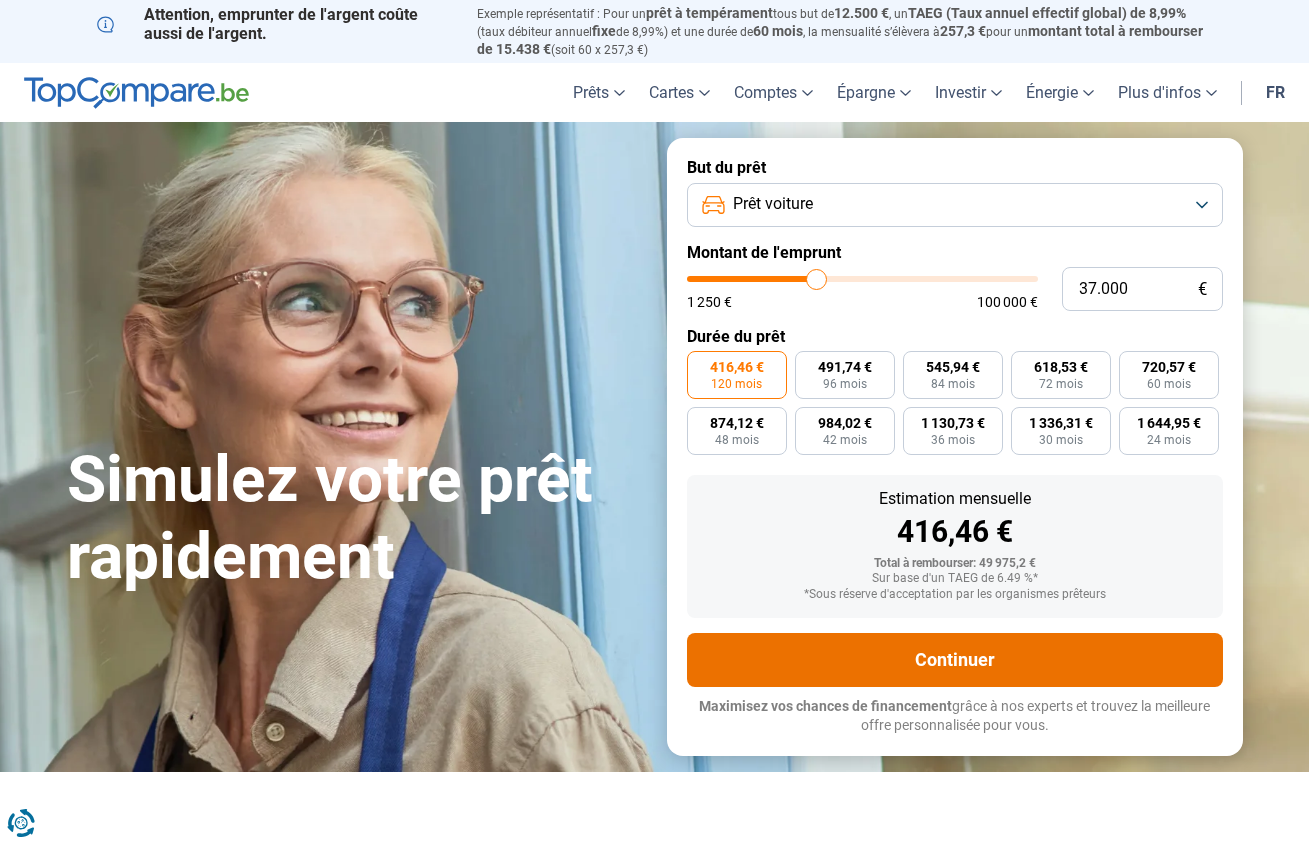 click on "Continuer" at bounding box center (955, 660) 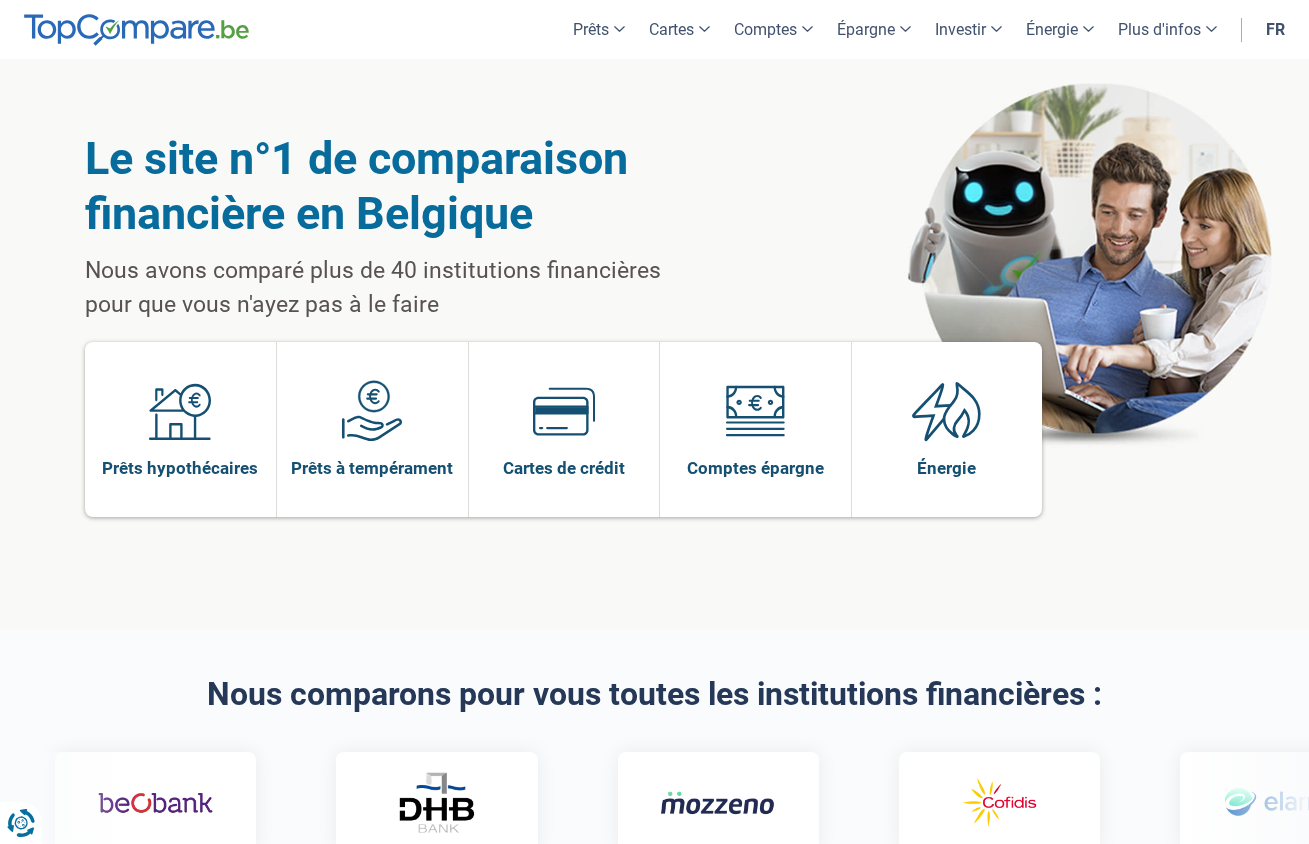 scroll, scrollTop: 0, scrollLeft: 0, axis: both 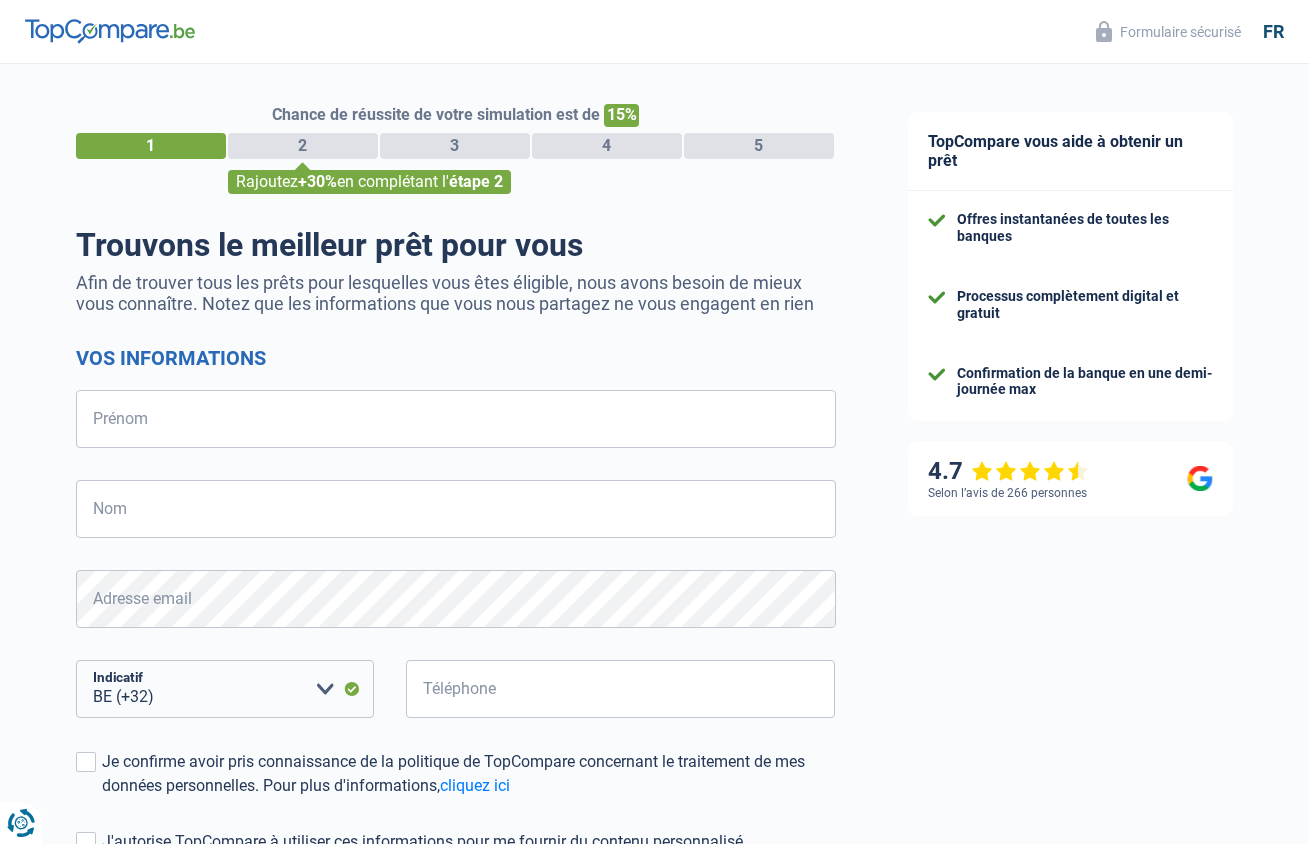select on "32" 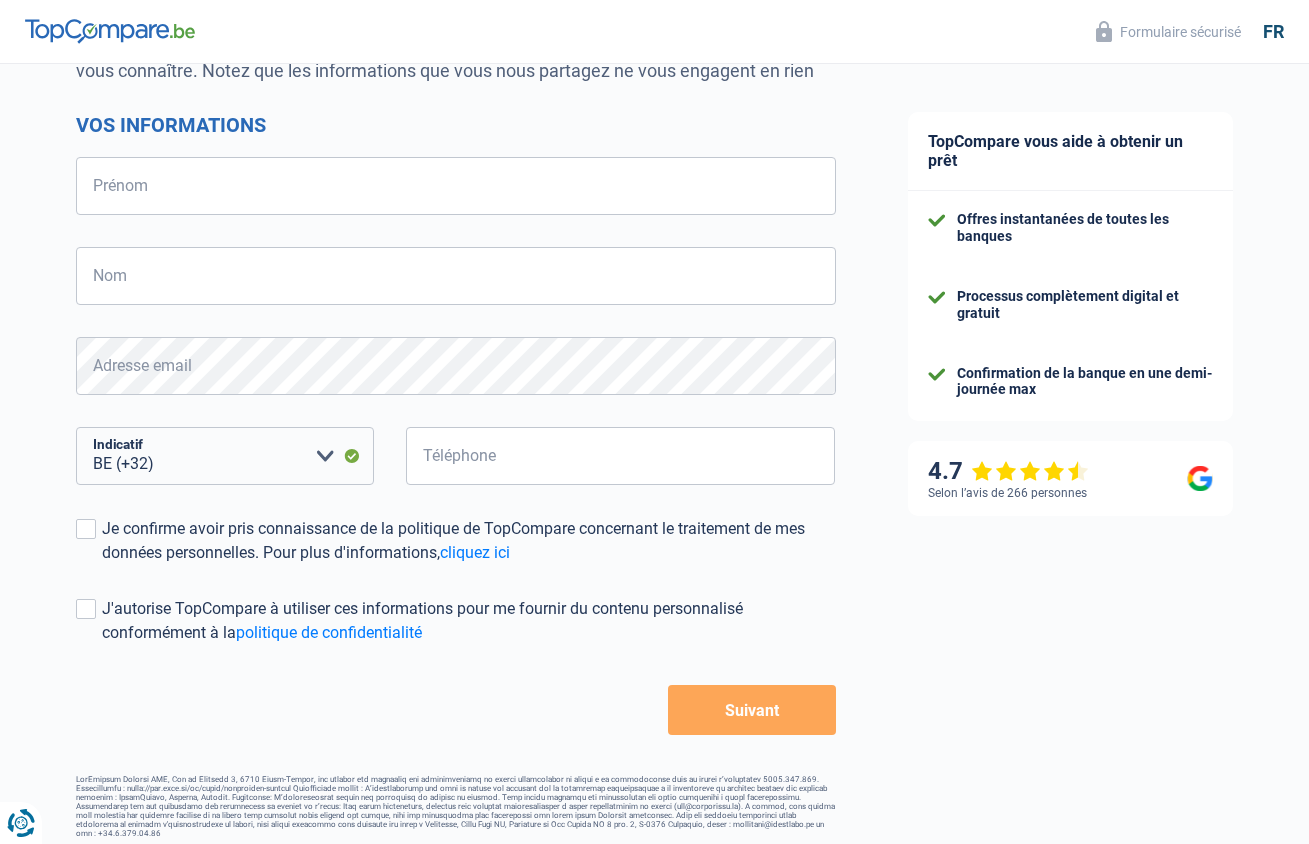 scroll, scrollTop: 0, scrollLeft: 0, axis: both 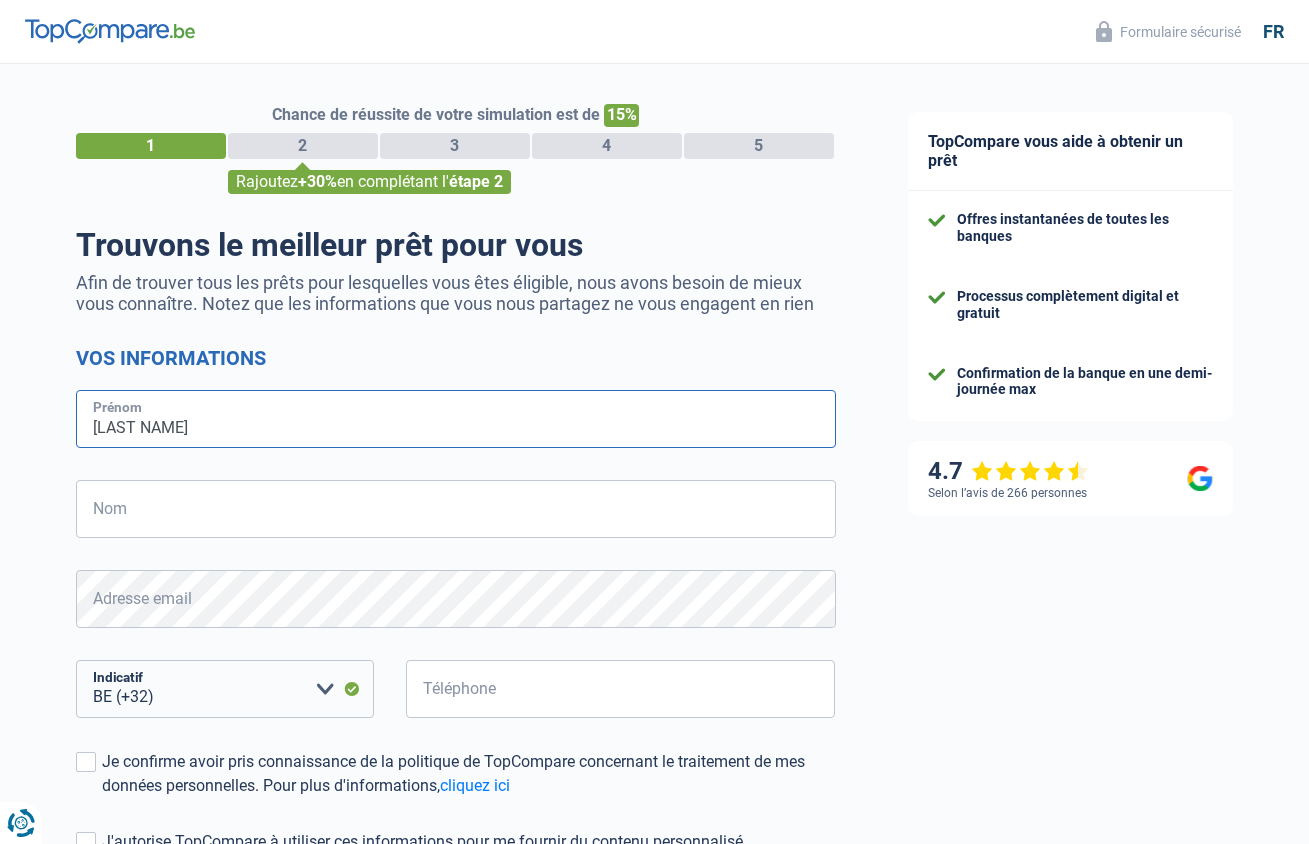 drag, startPoint x: 252, startPoint y: 432, endPoint x: 92, endPoint y: 427, distance: 160.07811 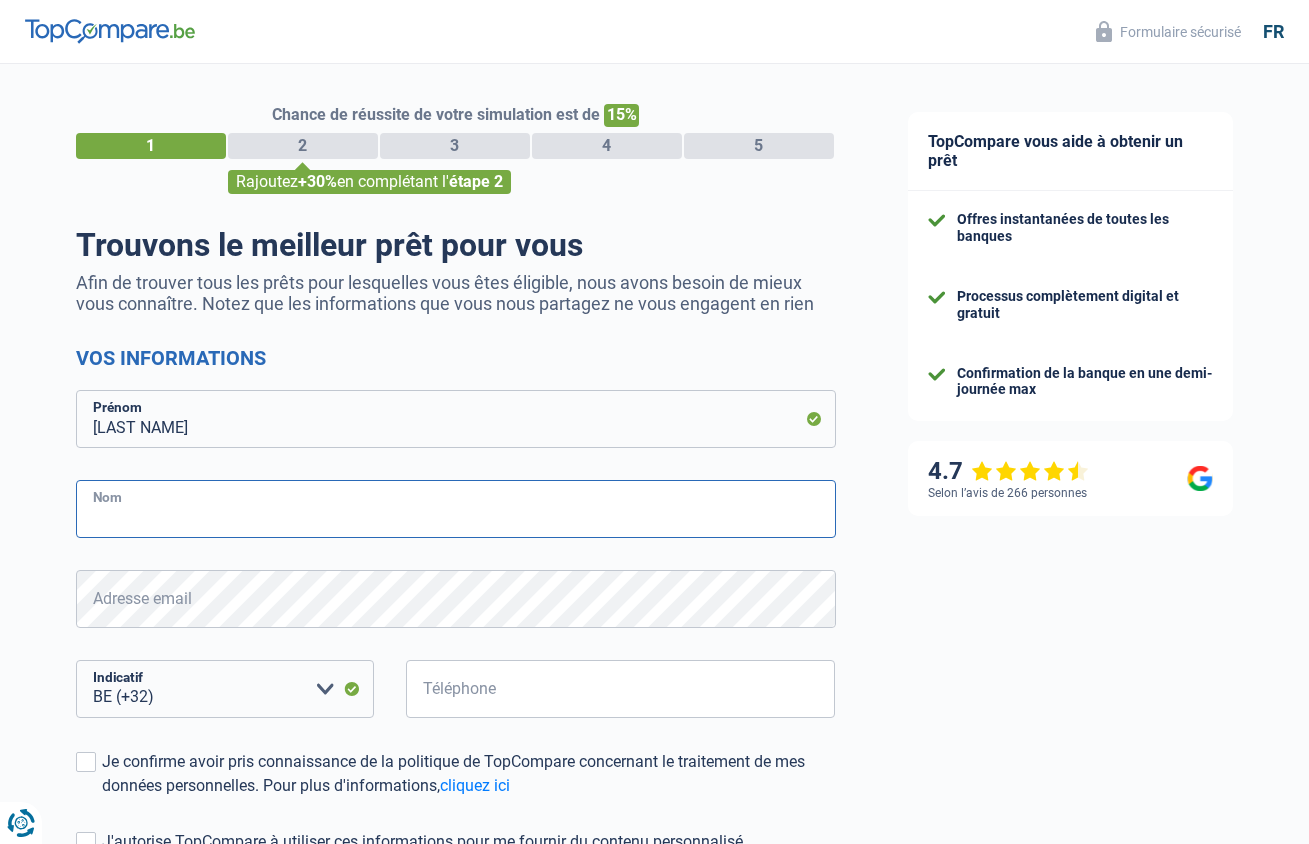 paste on "[LAST NAME]" 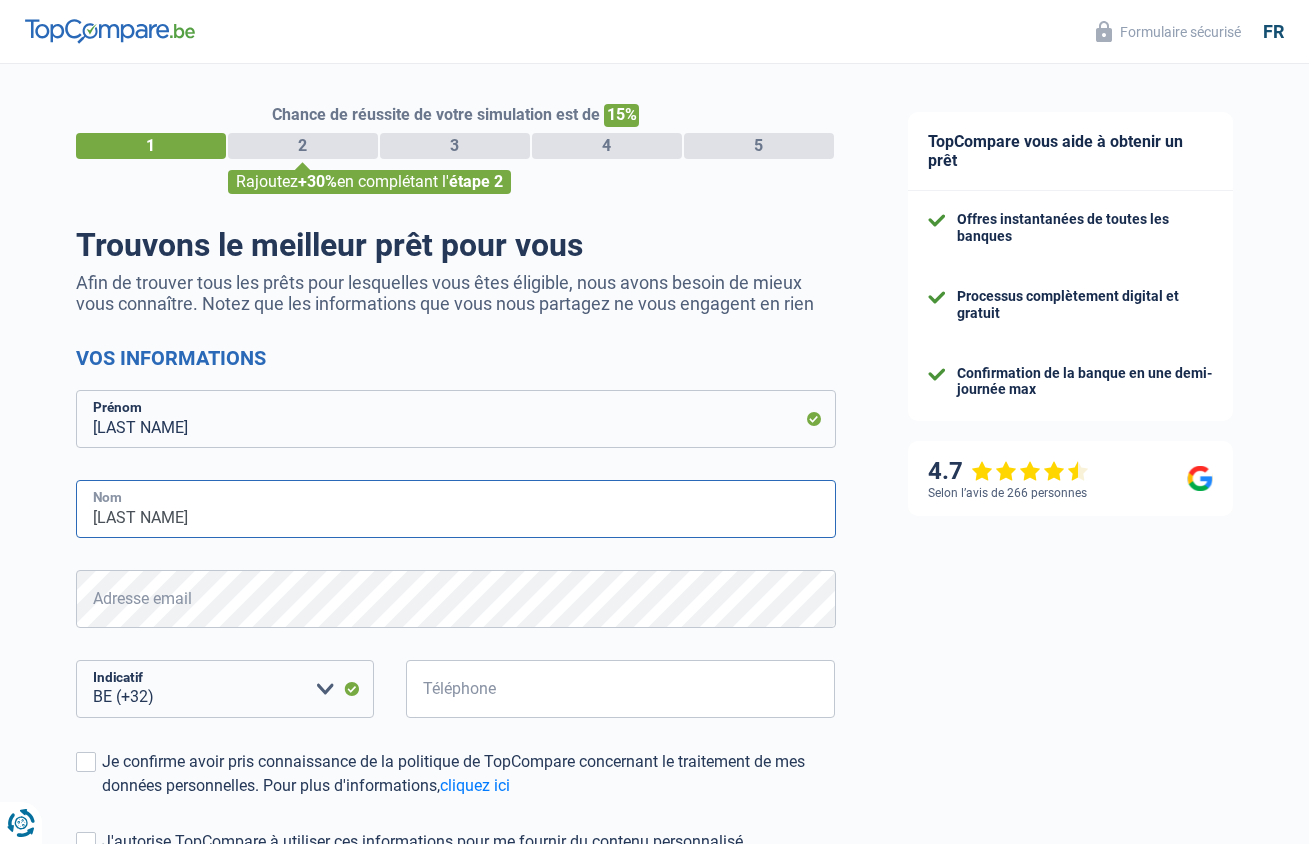type on "[LAST NAME]" 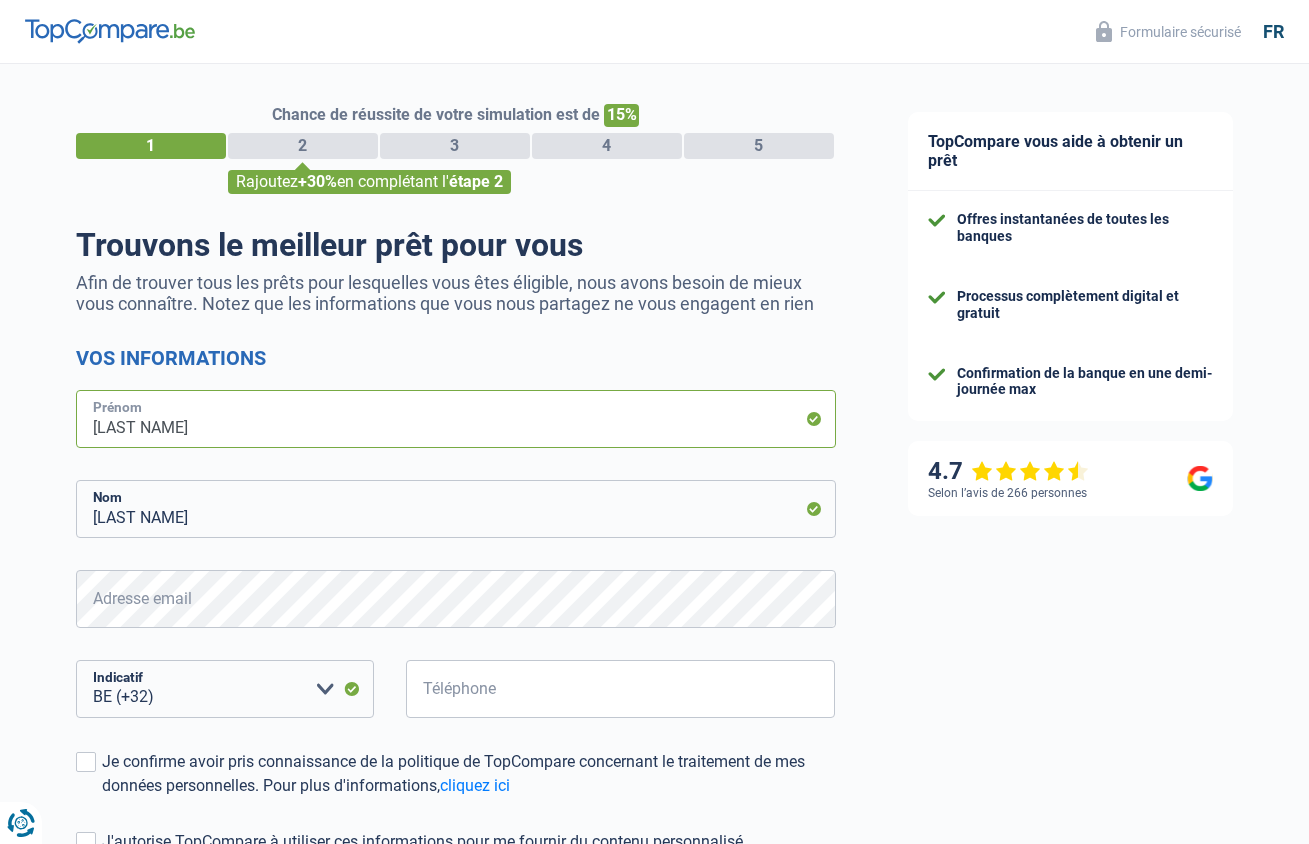 drag, startPoint x: 155, startPoint y: 426, endPoint x: 94, endPoint y: 423, distance: 61.073727 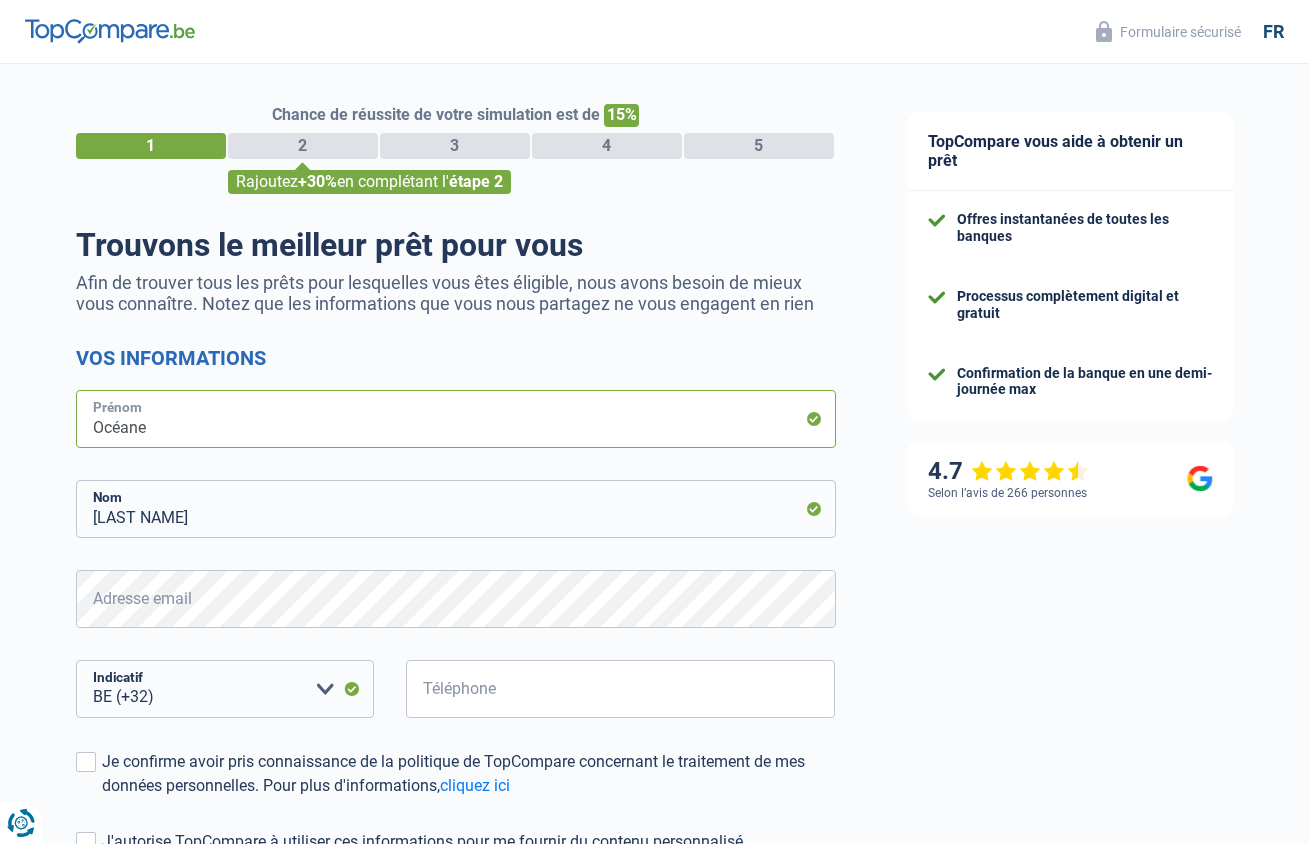 type on "Océane" 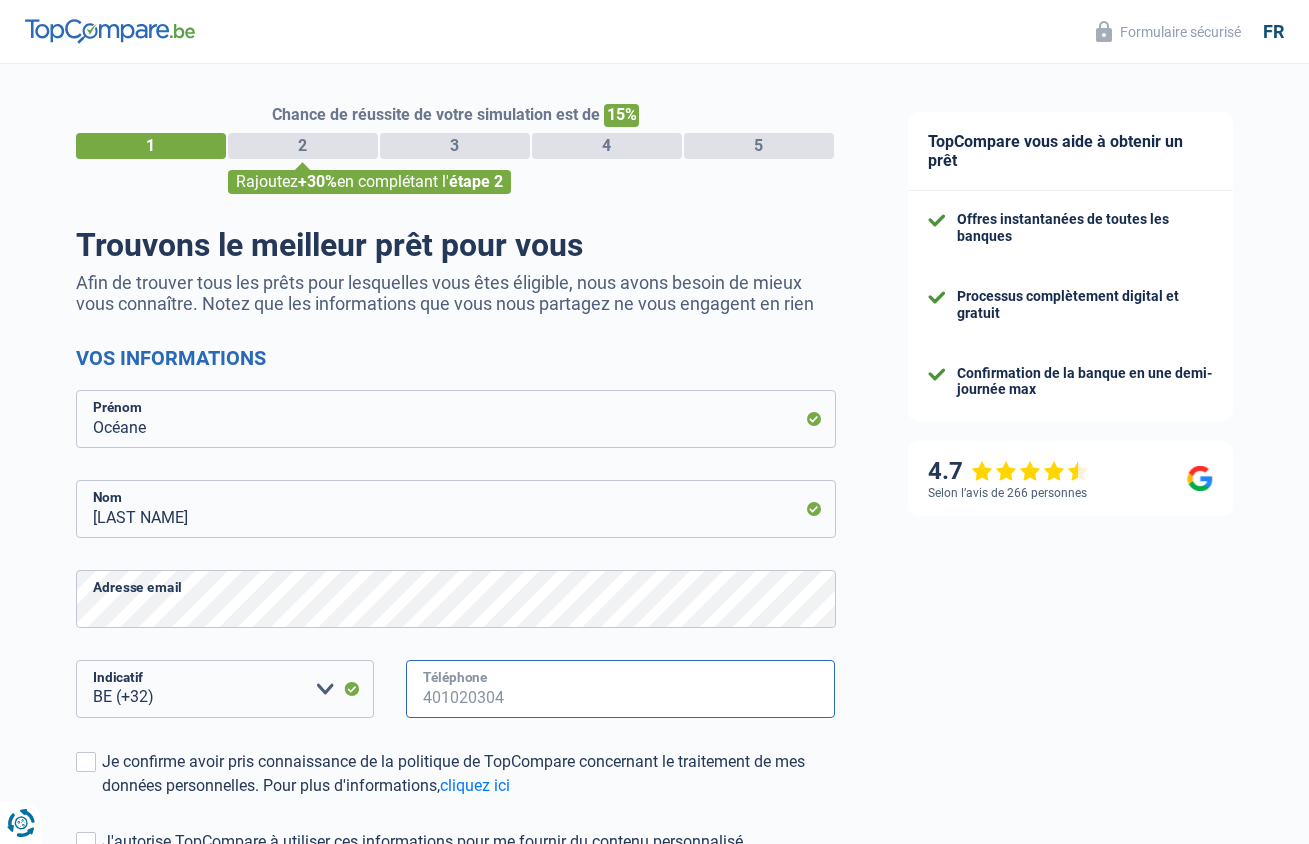 click on "Téléphone" at bounding box center (621, 689) 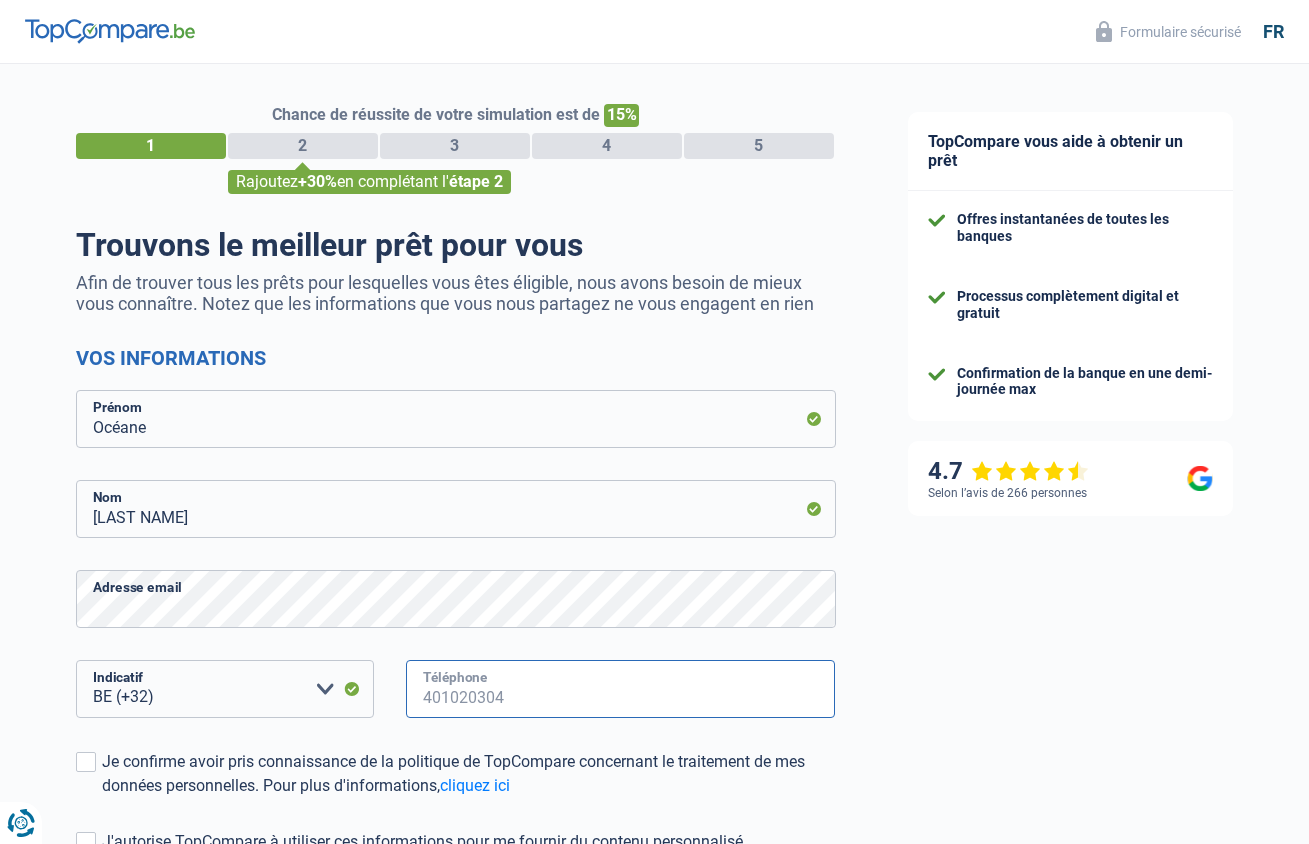 click on "Téléphone" at bounding box center (621, 689) 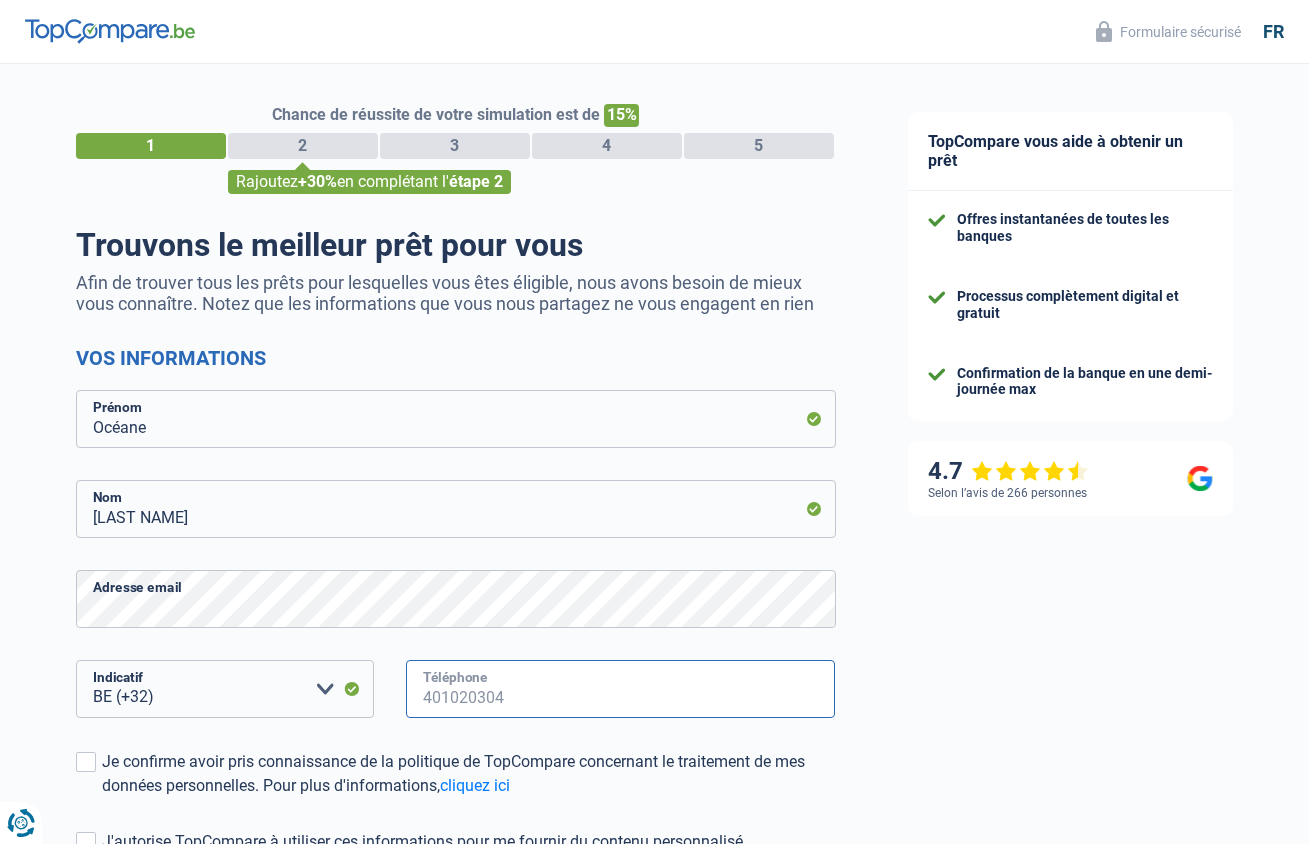 click on "Téléphone" at bounding box center [621, 689] 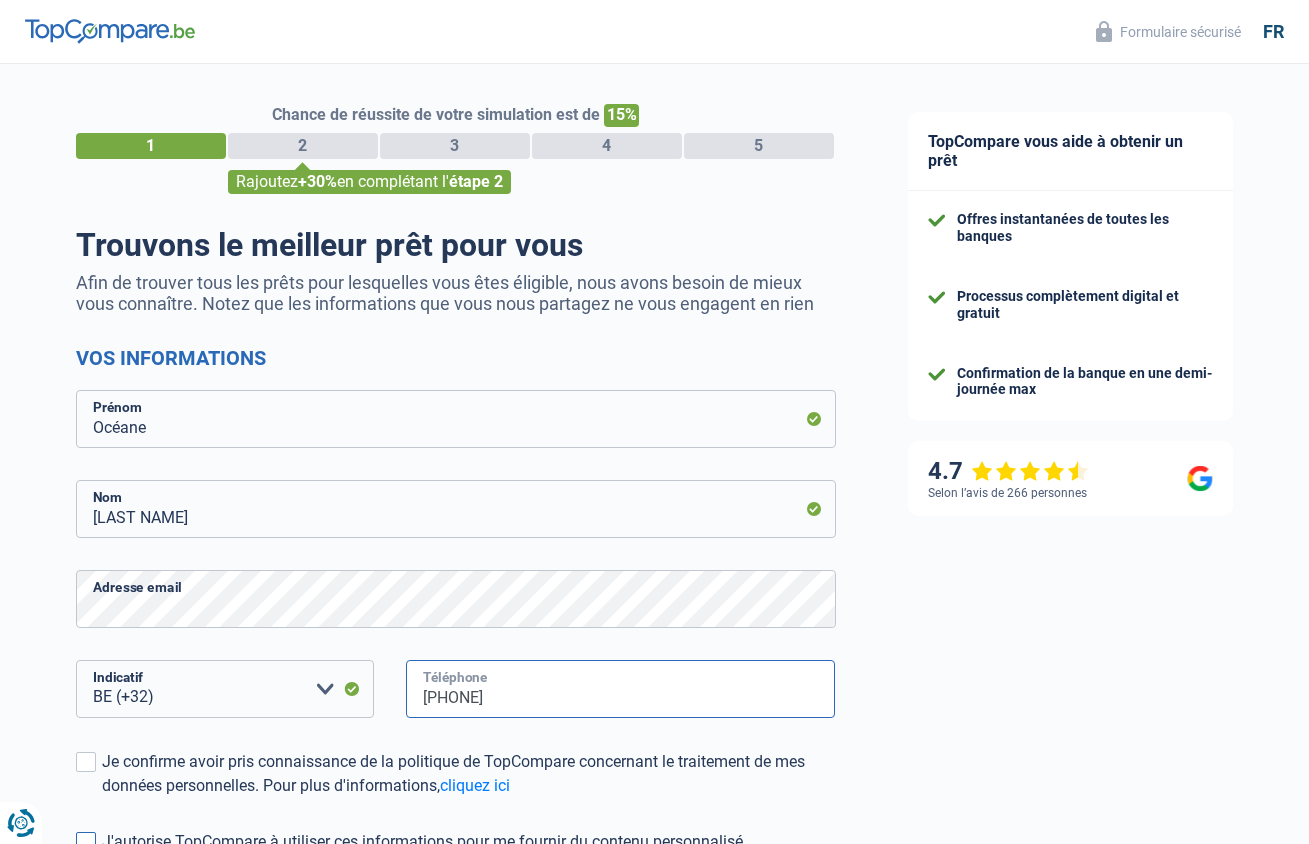 scroll, scrollTop: 233, scrollLeft: 0, axis: vertical 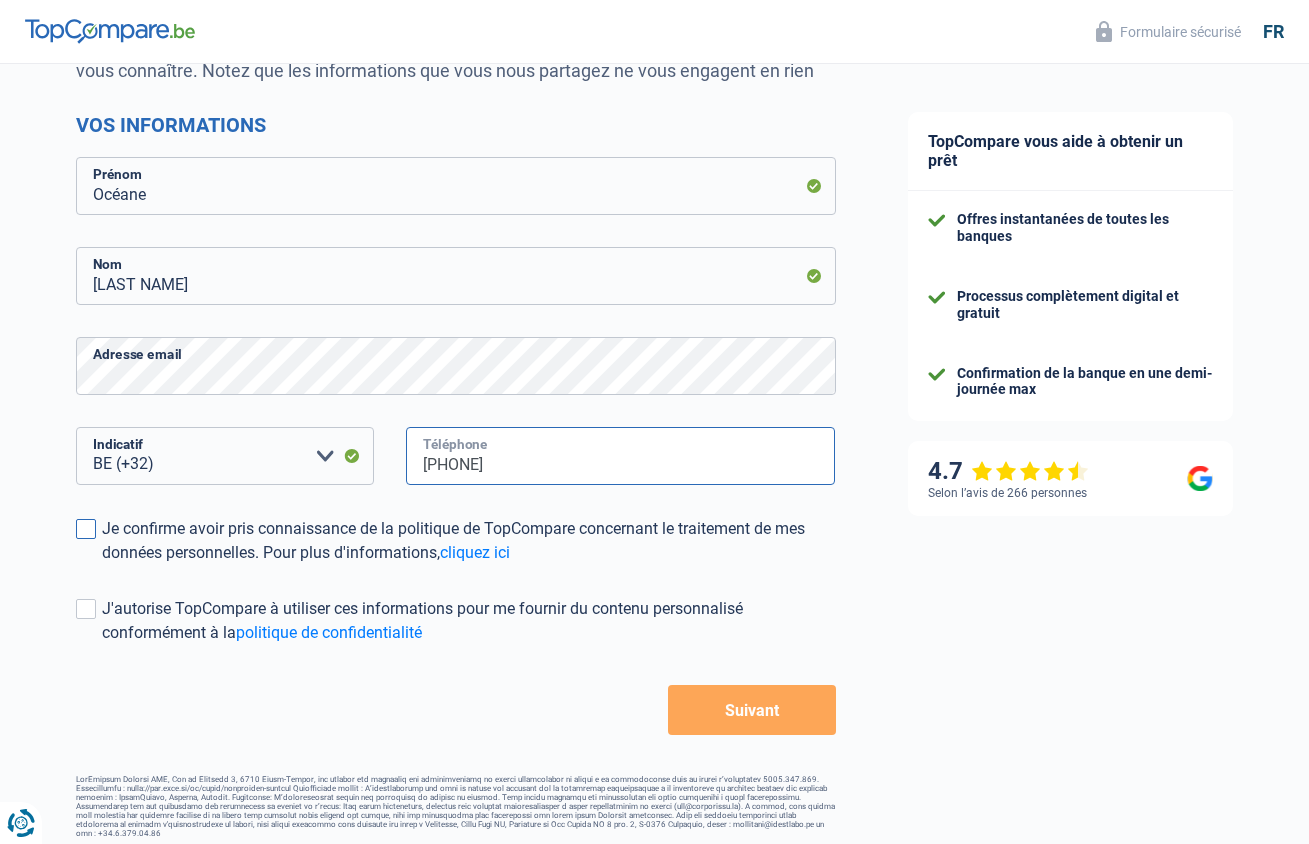 type on "[PHONE]" 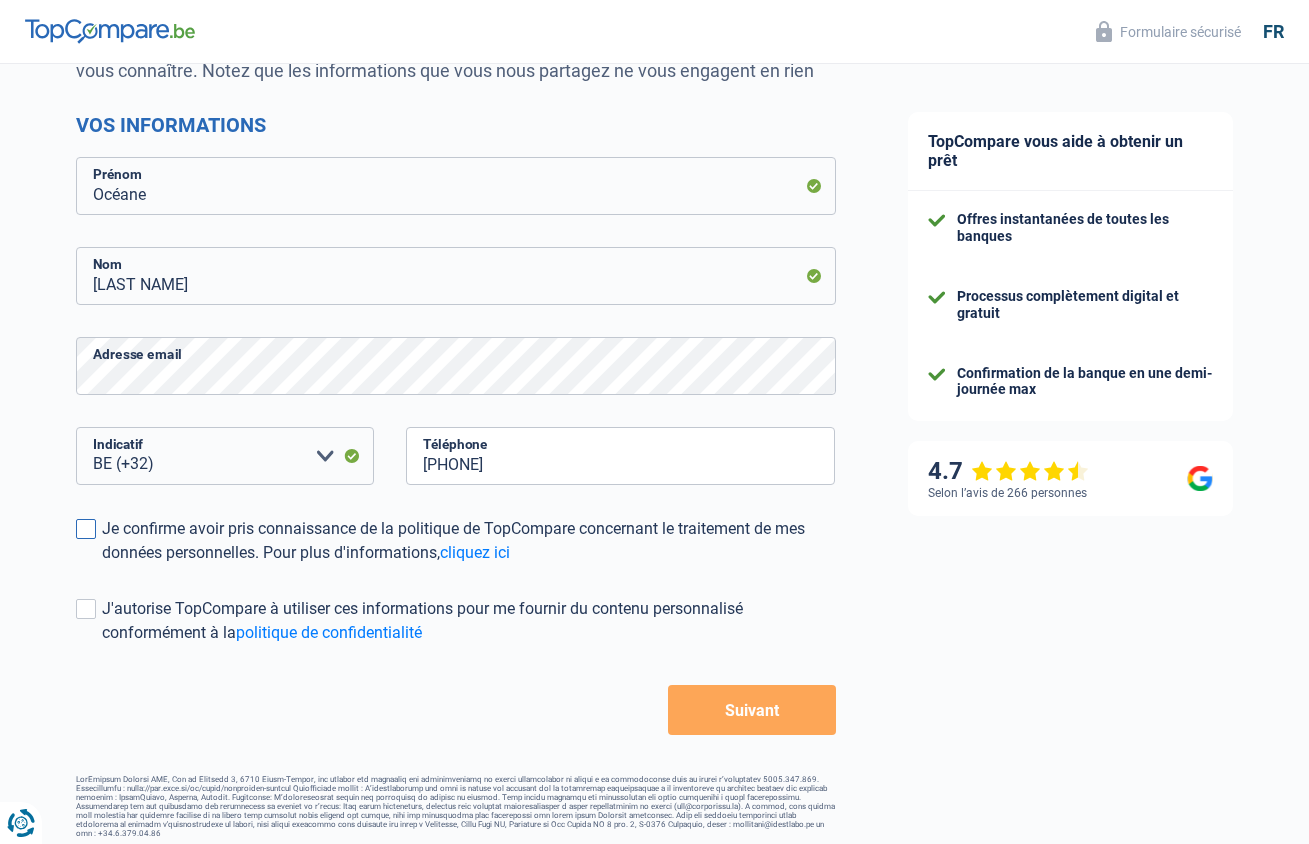 click on "Je confirme avoir pris connaissance de la politique de TopCompare concernant le traitement de mes données personnelles. Pour plus d'informations,  cliquez ici" at bounding box center (456, 541) 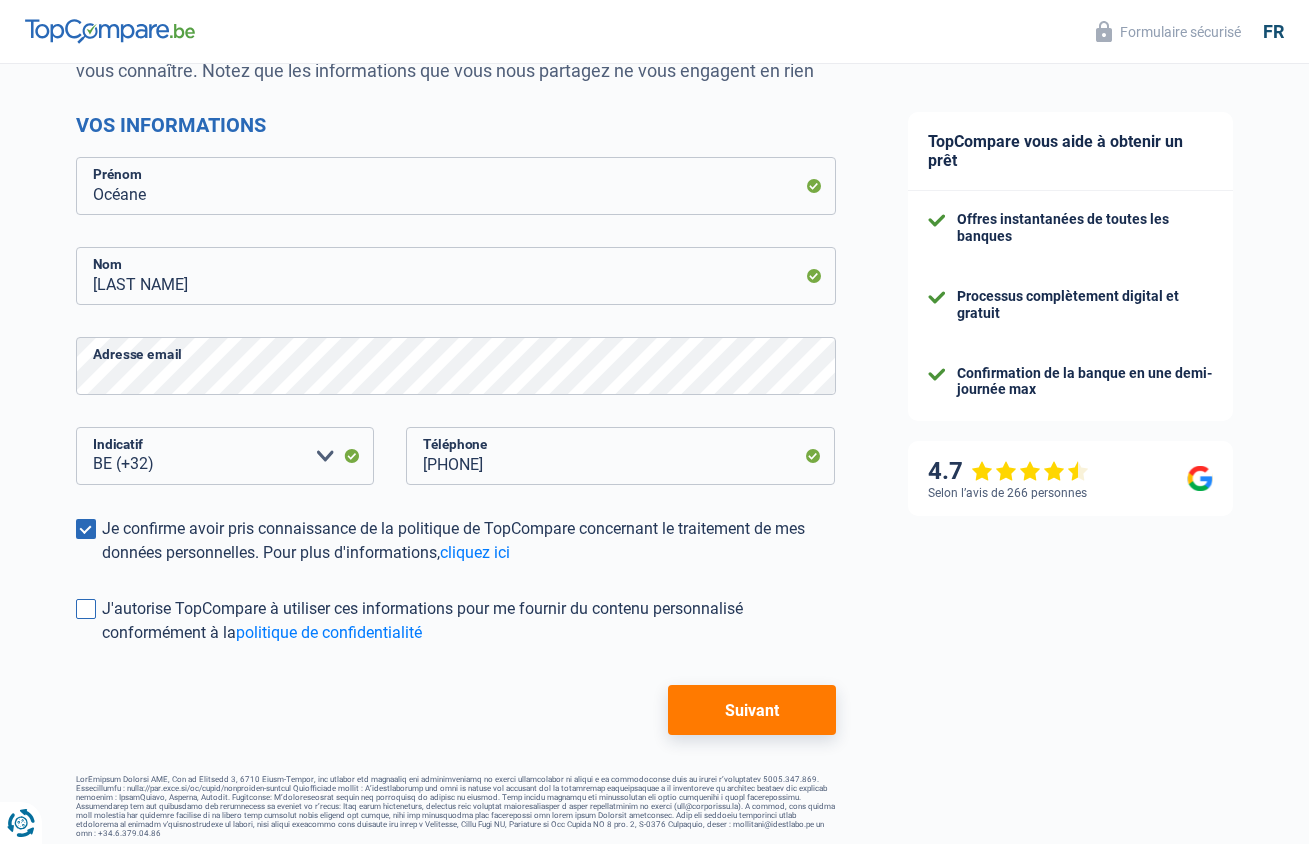 click at bounding box center (86, 609) 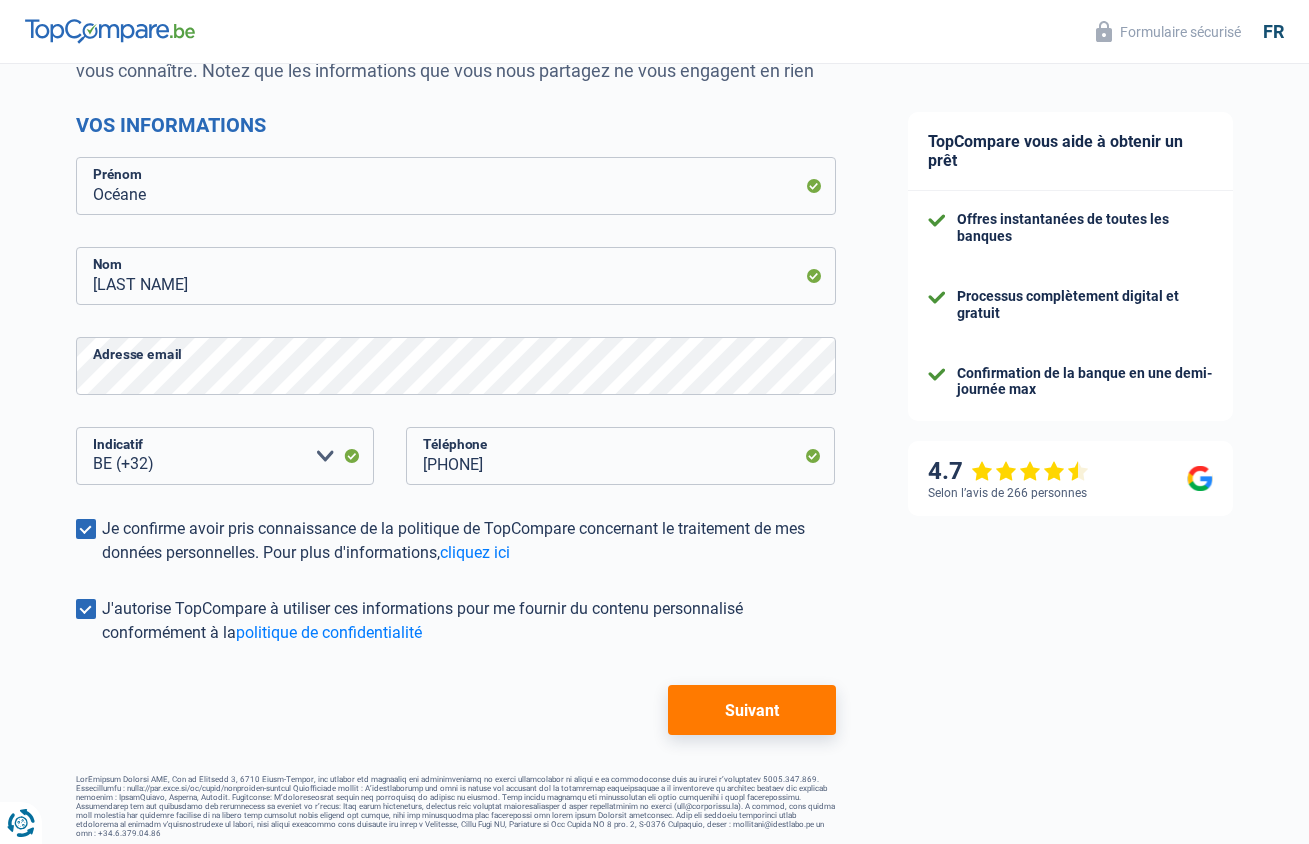 click on "Suivant" at bounding box center [751, 710] 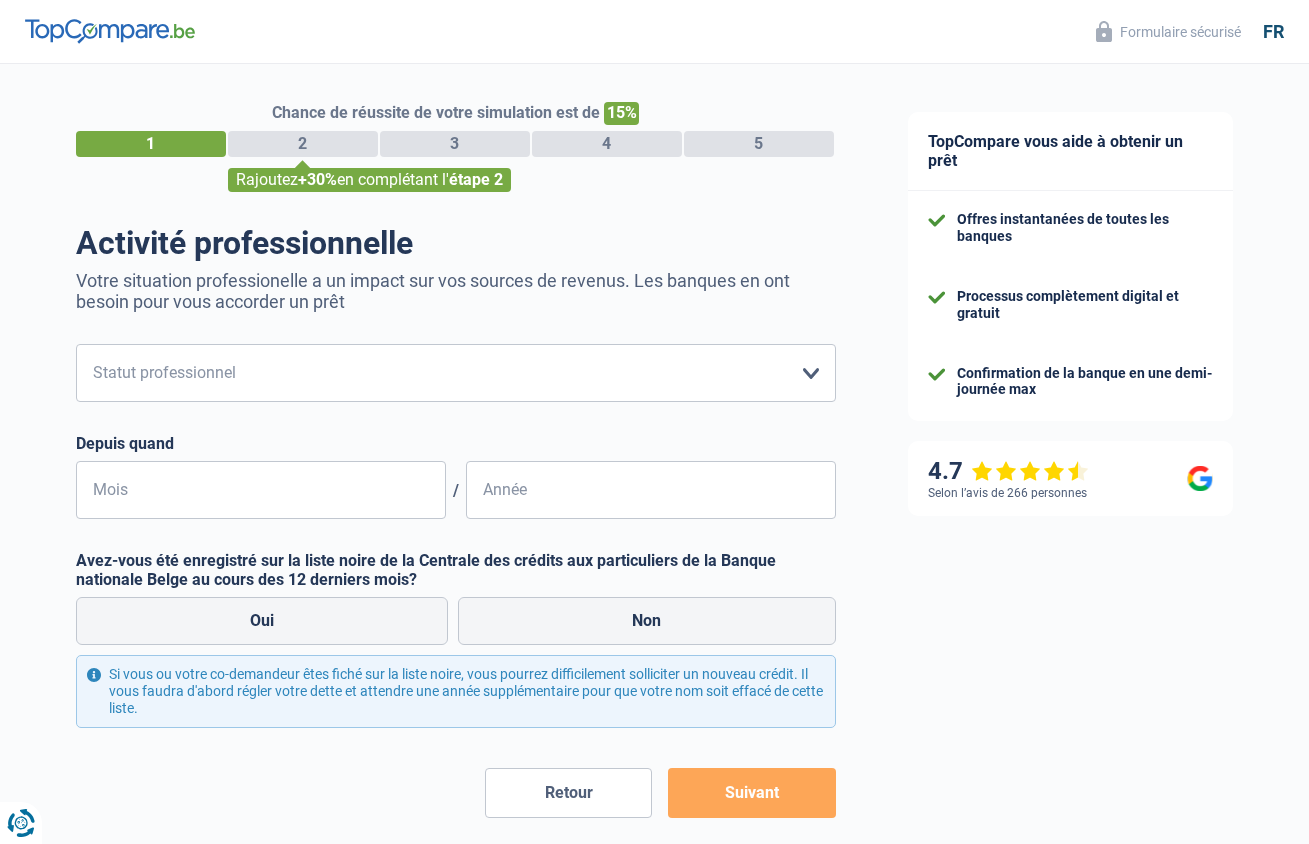 scroll, scrollTop: 0, scrollLeft: 0, axis: both 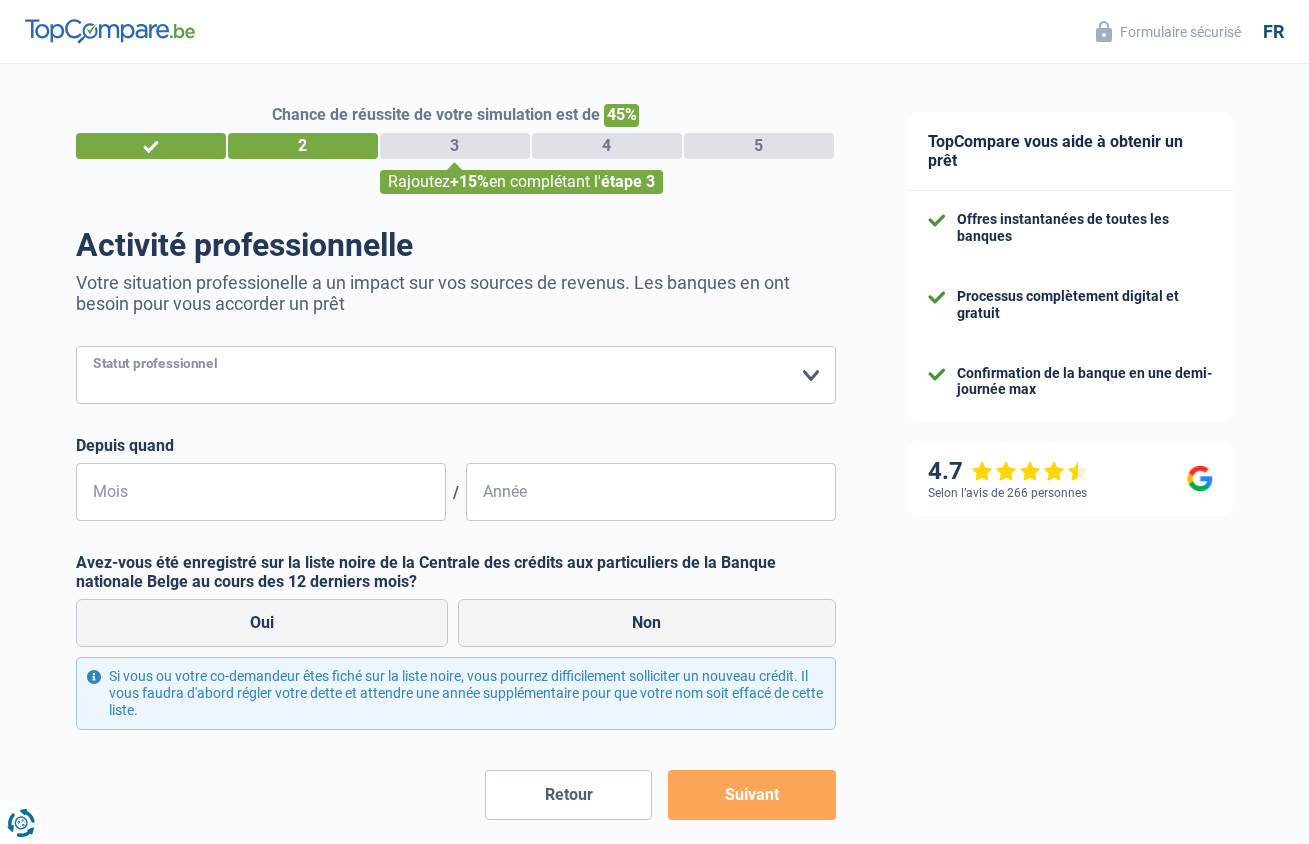 select on "privateEmployee" 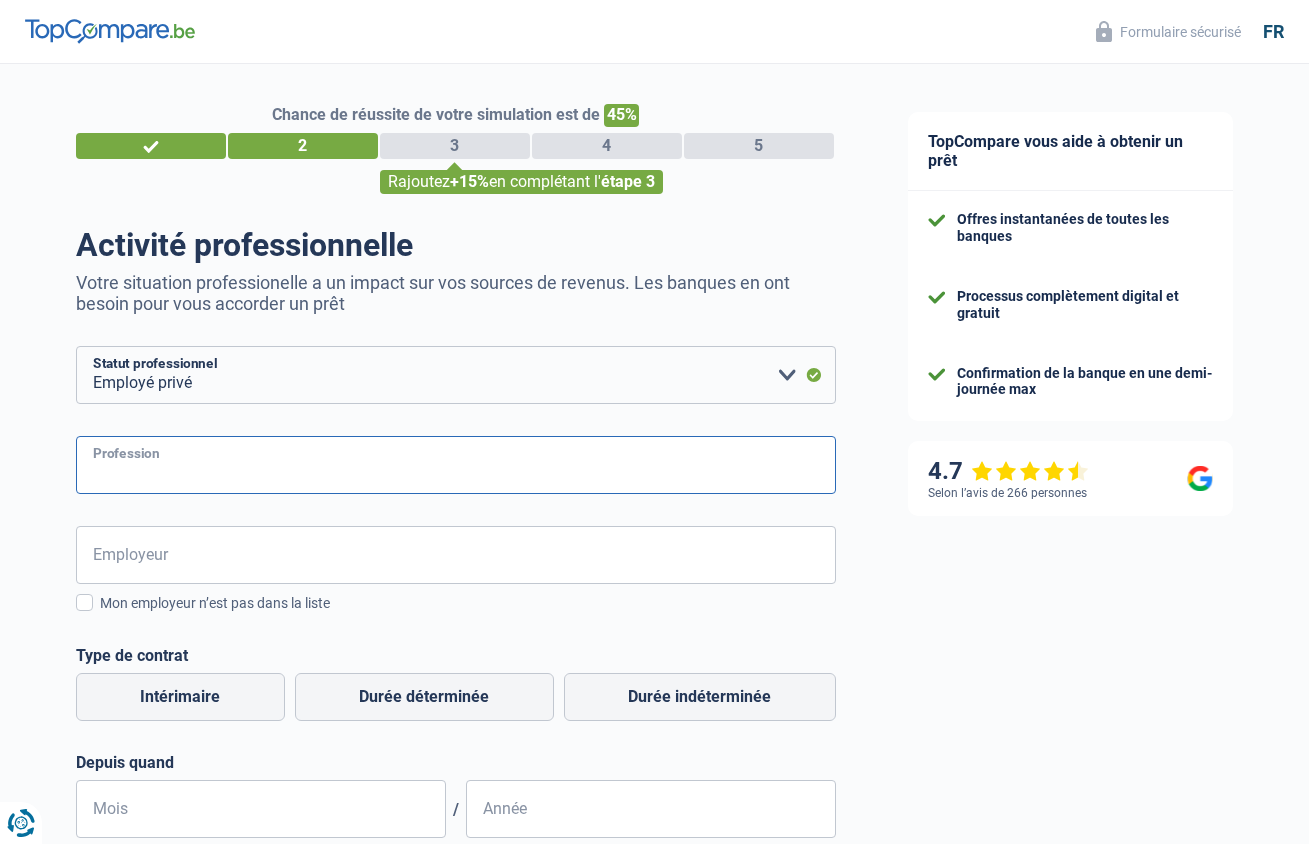 click on "Profession" at bounding box center [456, 465] 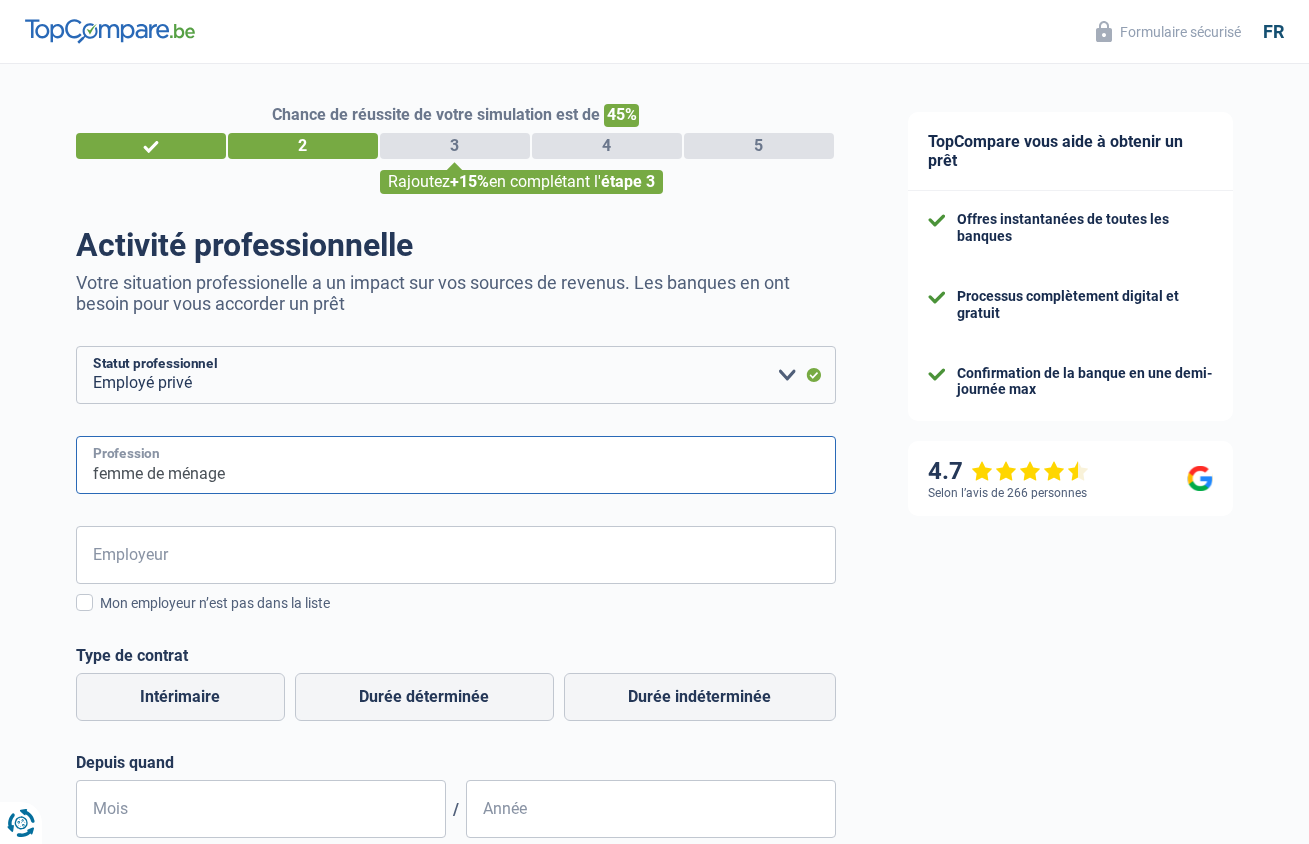 type on "femme de ménage" 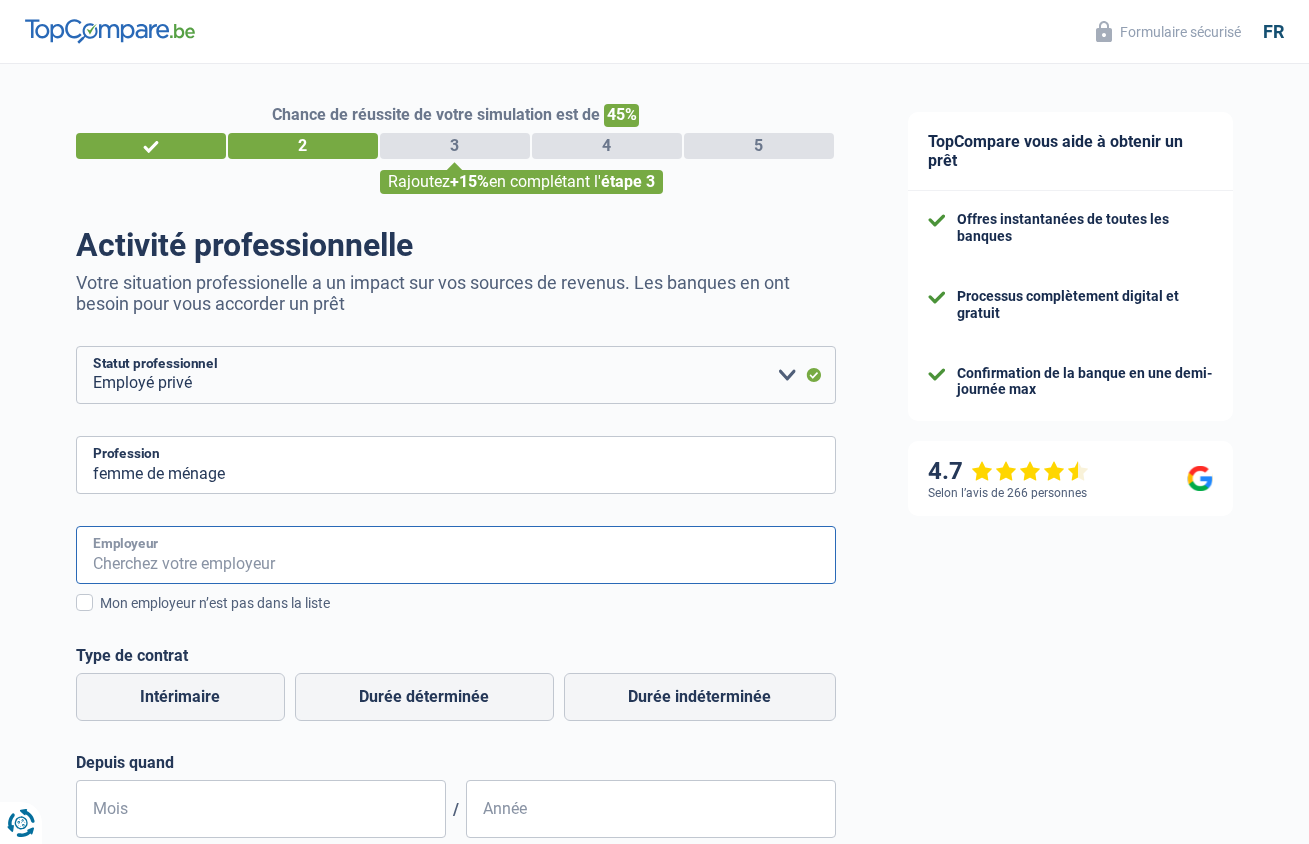 click on "Employeur" at bounding box center (456, 555) 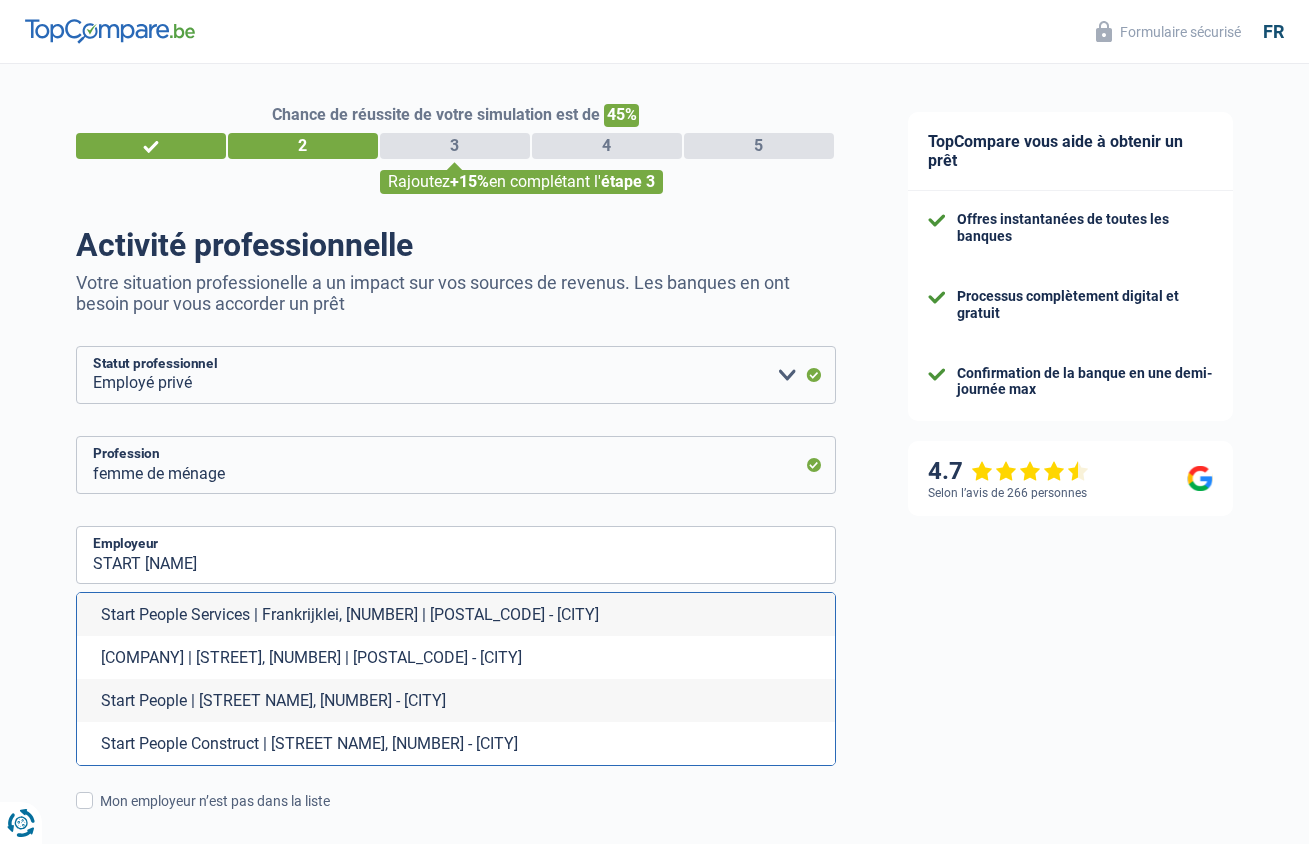 click on "Start People Services | Frankrijklei, [NUMBER] | [POSTAL_CODE] - [CITY]" at bounding box center (456, 614) 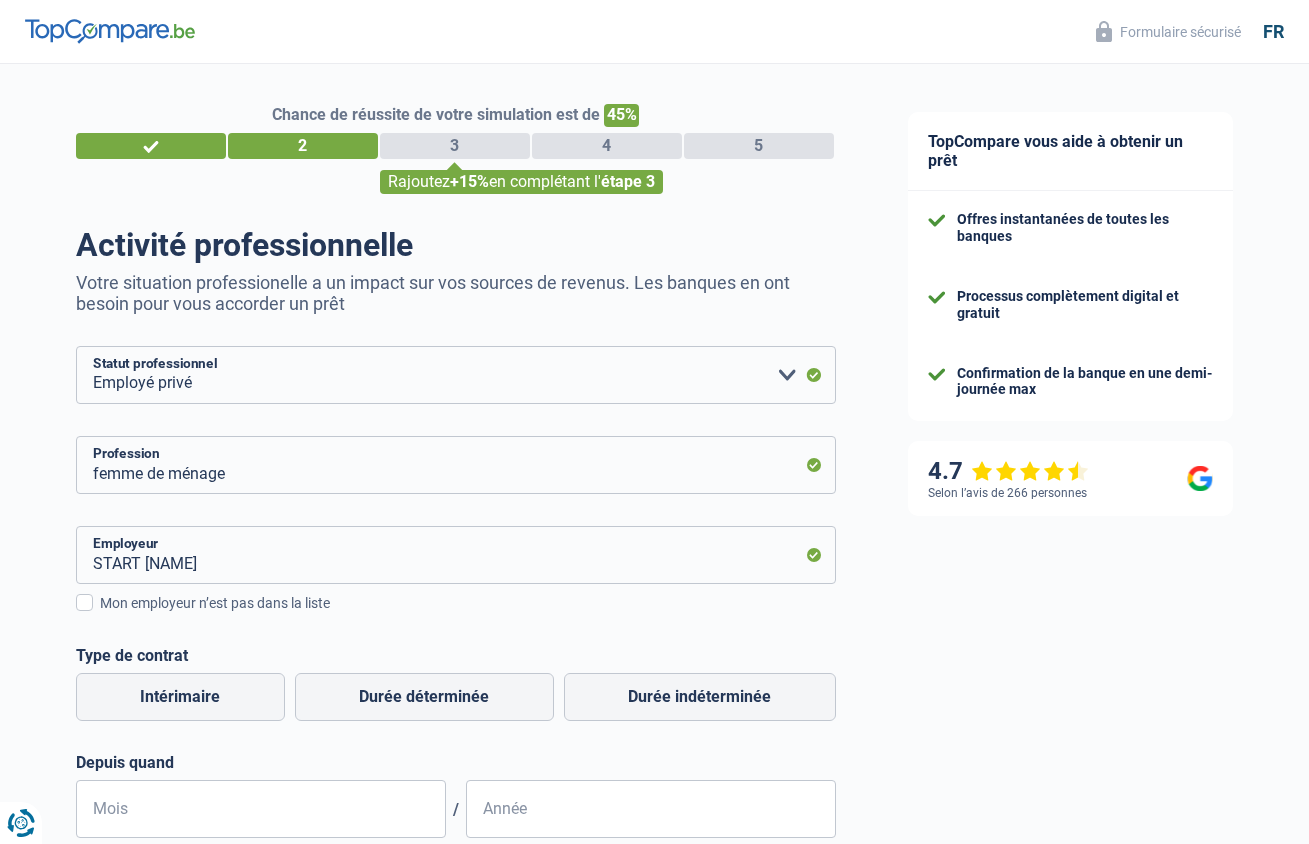 type on "Start People Services | Frankrijklei, [NUMBER] | [POSTAL_CODE] - [CITY]" 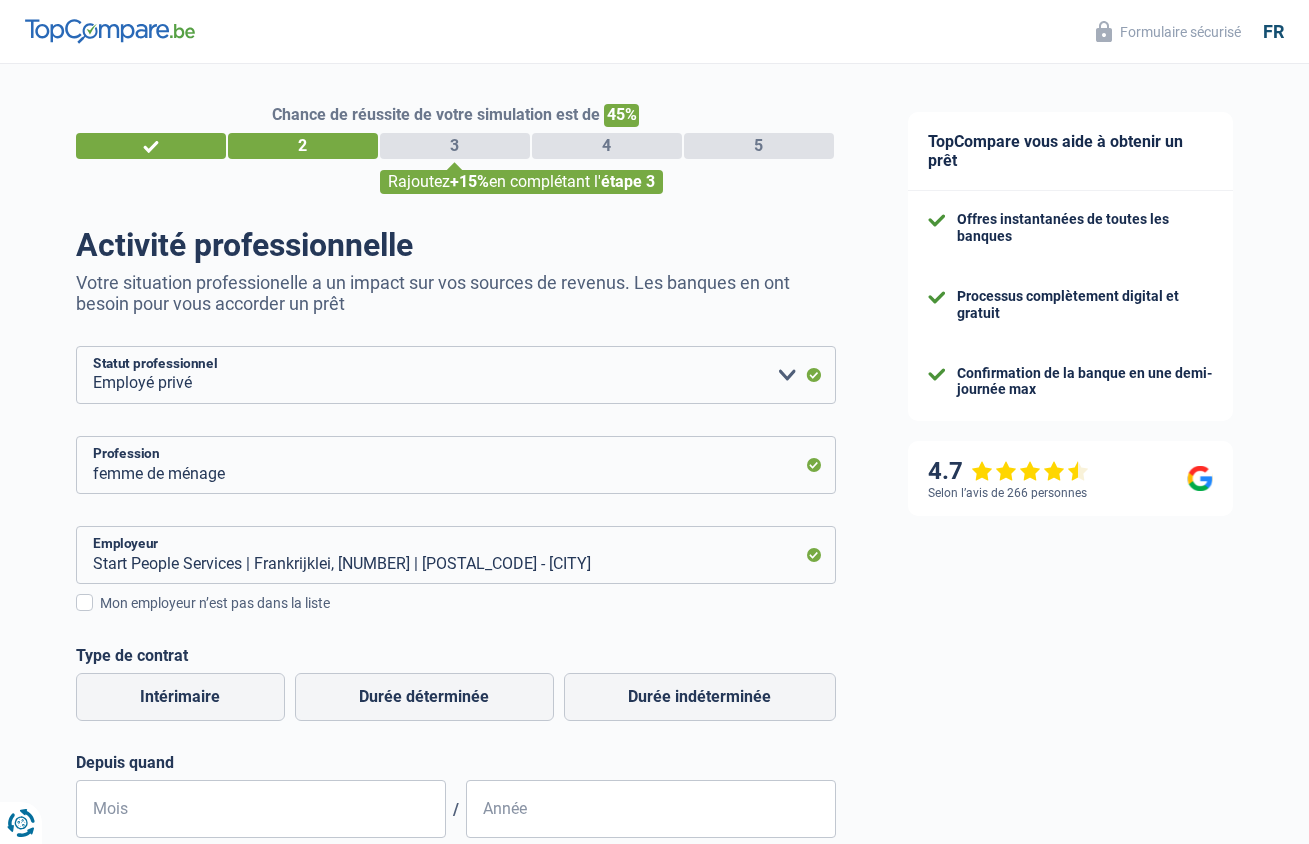 scroll, scrollTop: 181, scrollLeft: 0, axis: vertical 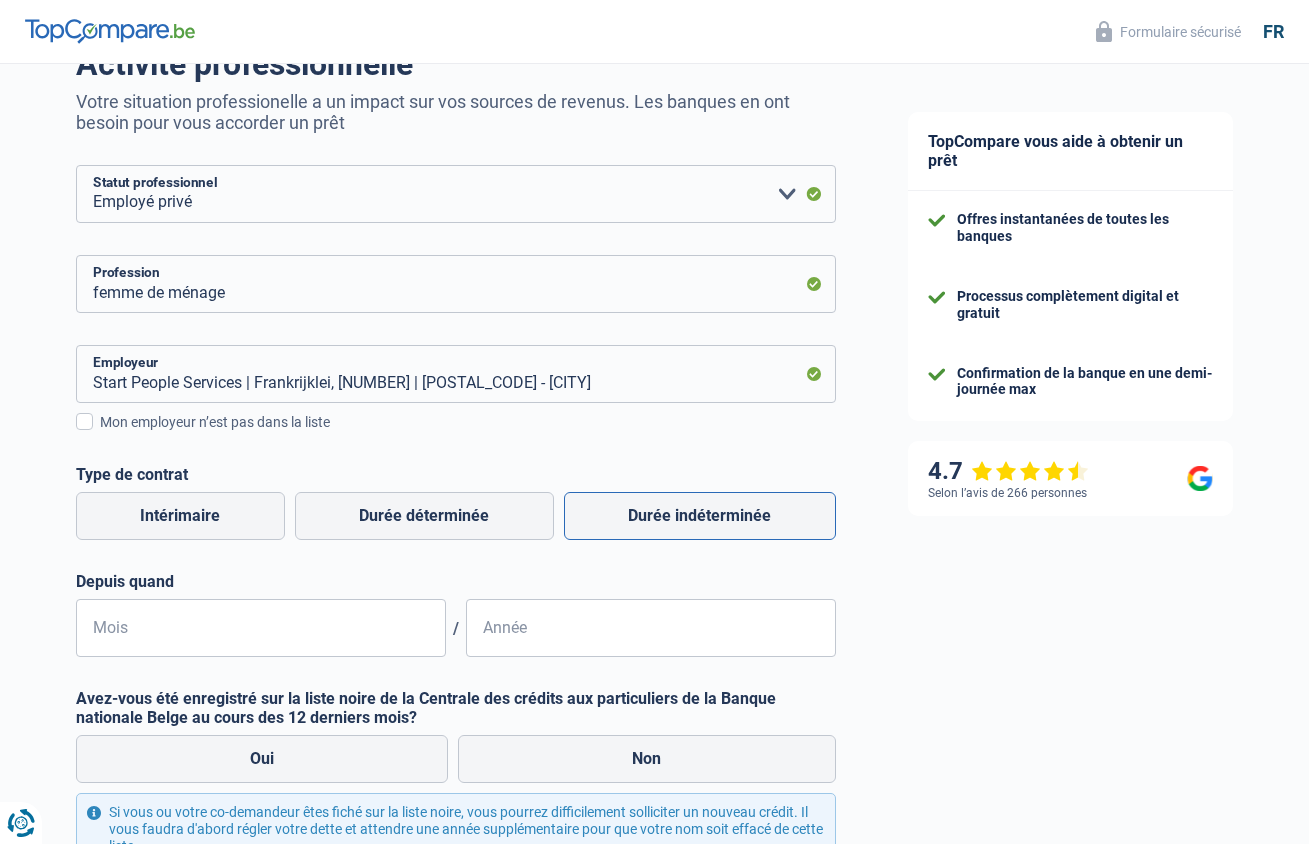 click on "Durée indéterminée" at bounding box center (700, 516) 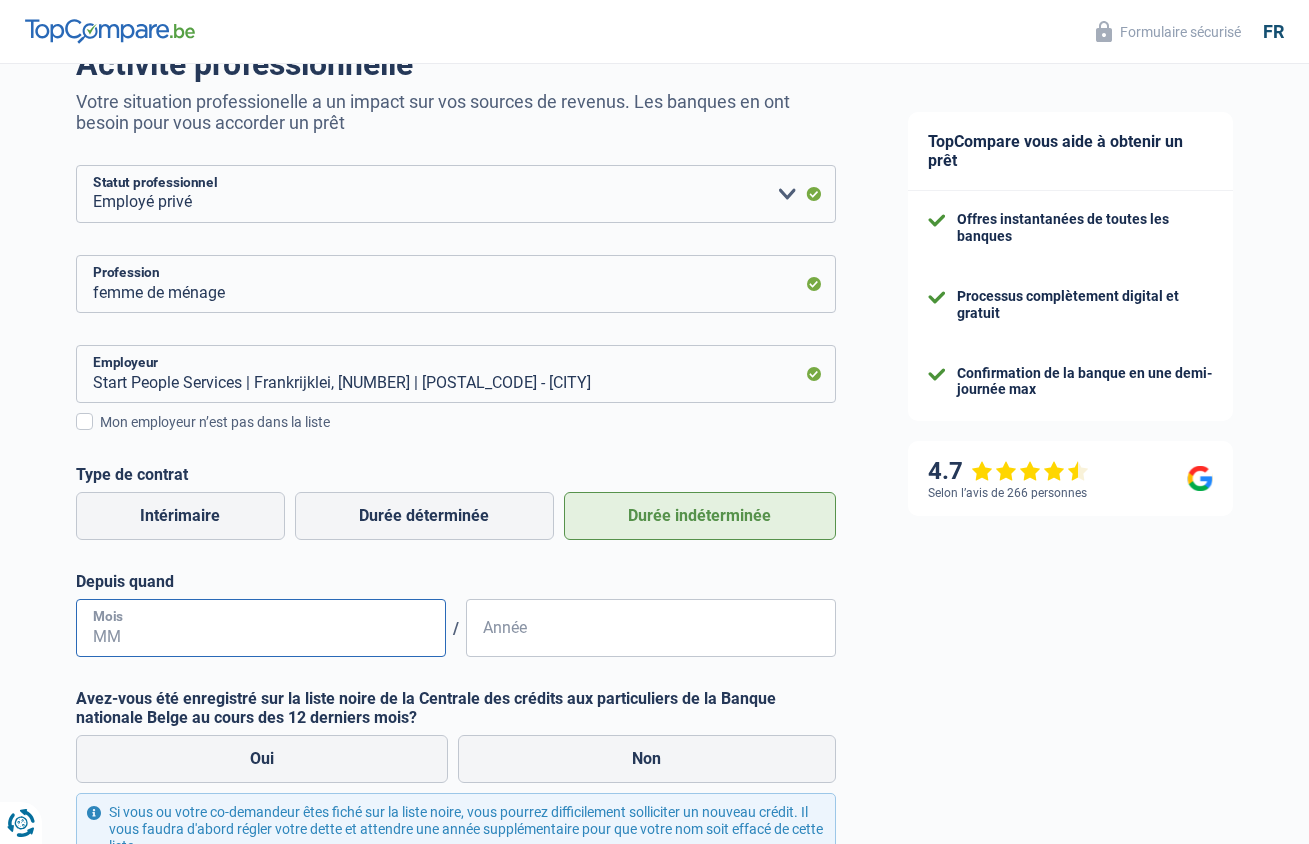 click on "Mois" at bounding box center [261, 628] 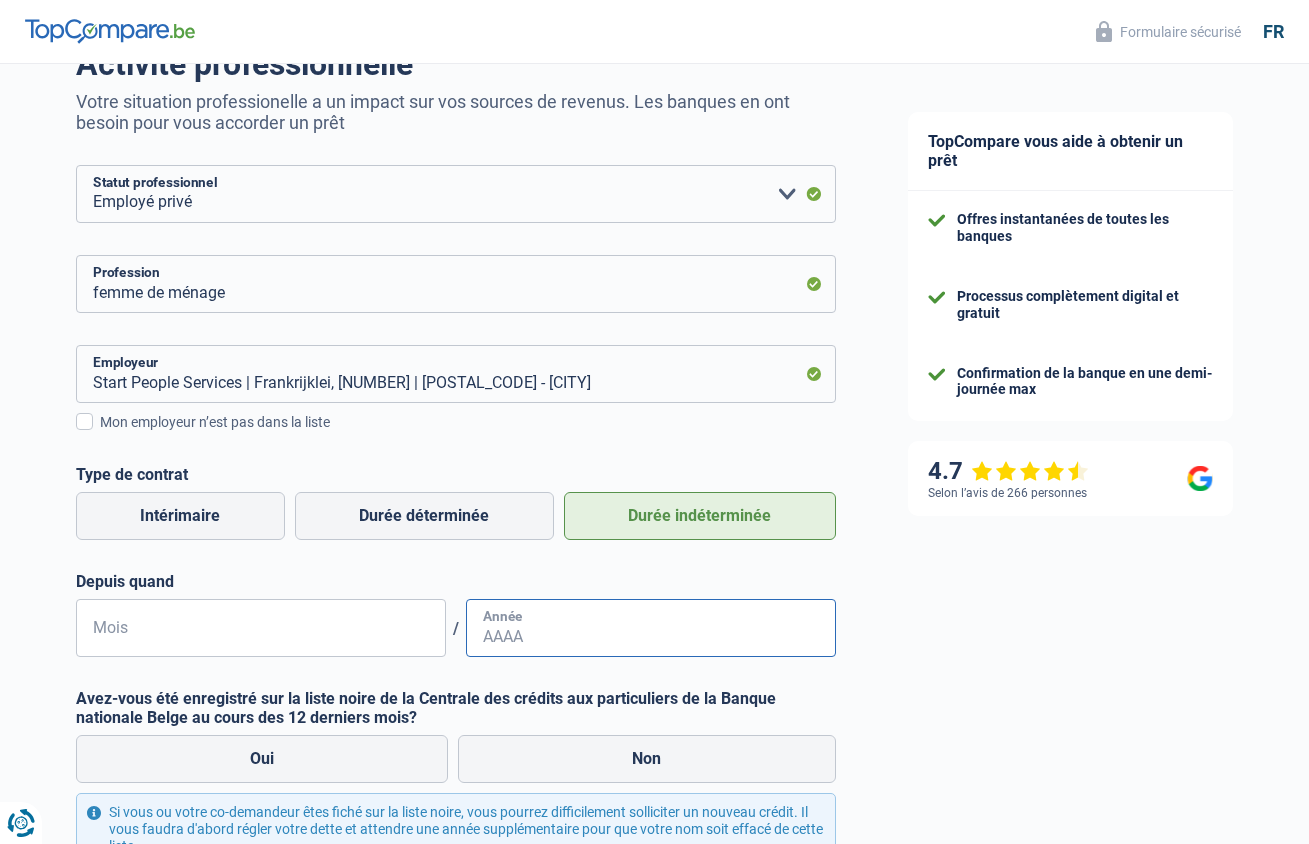 click on "Année" at bounding box center (651, 628) 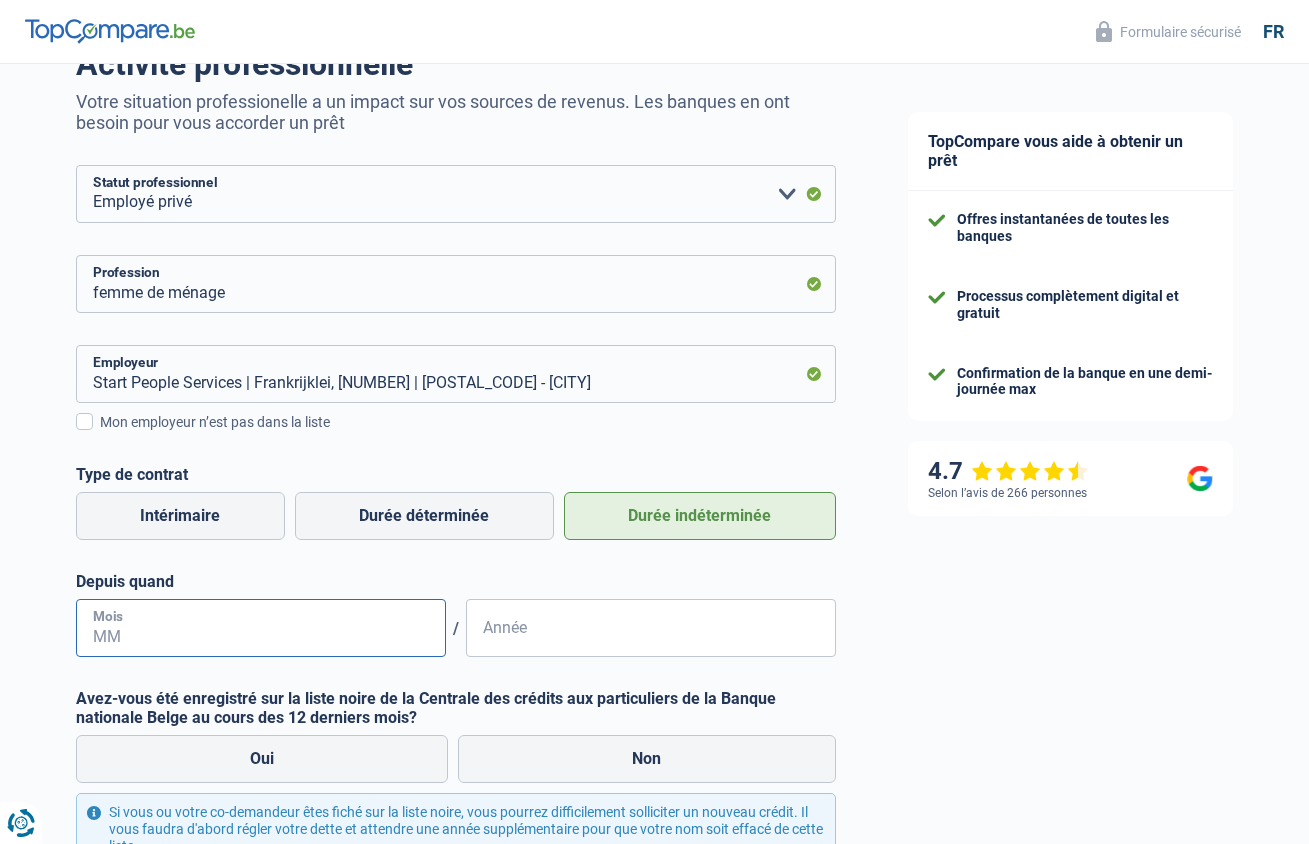 click on "Mois" at bounding box center (261, 628) 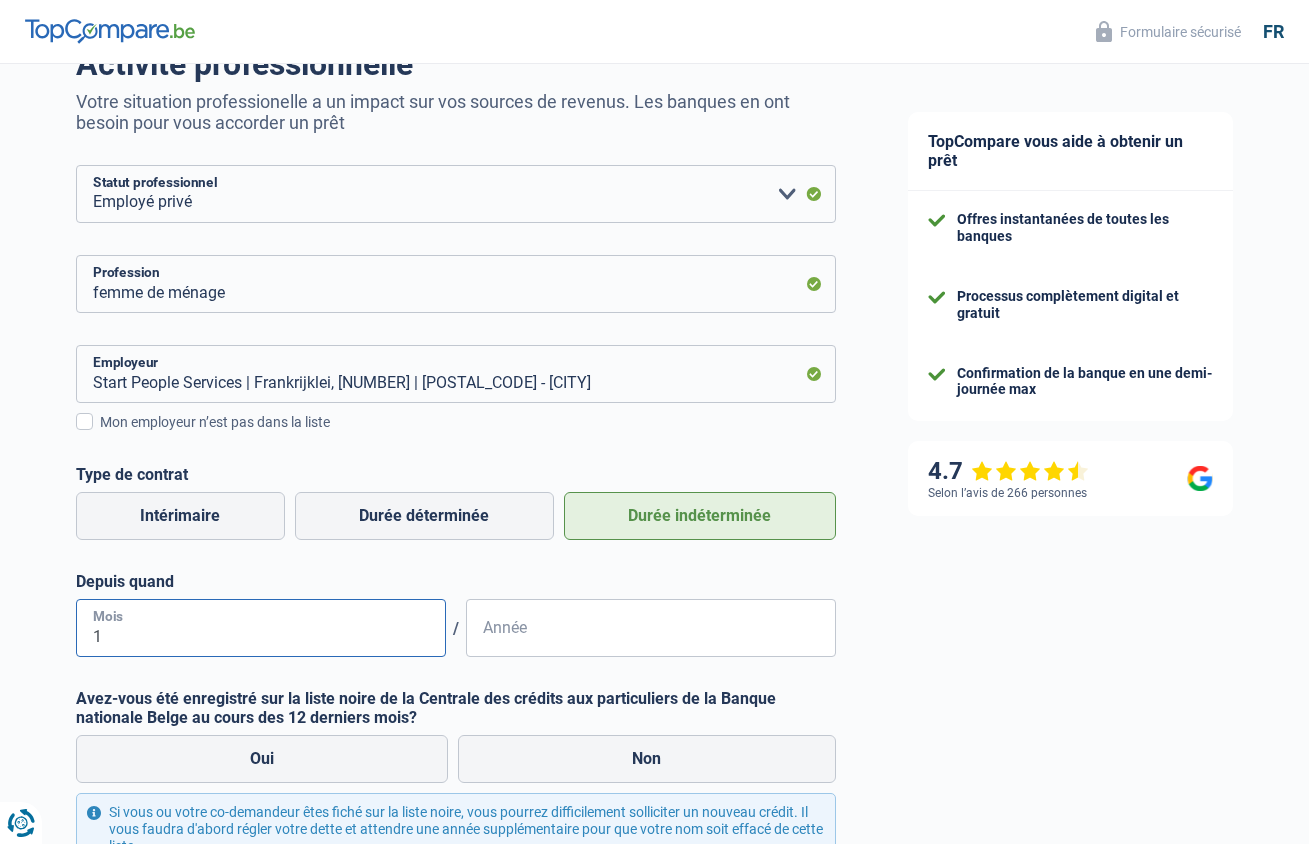 type on "12" 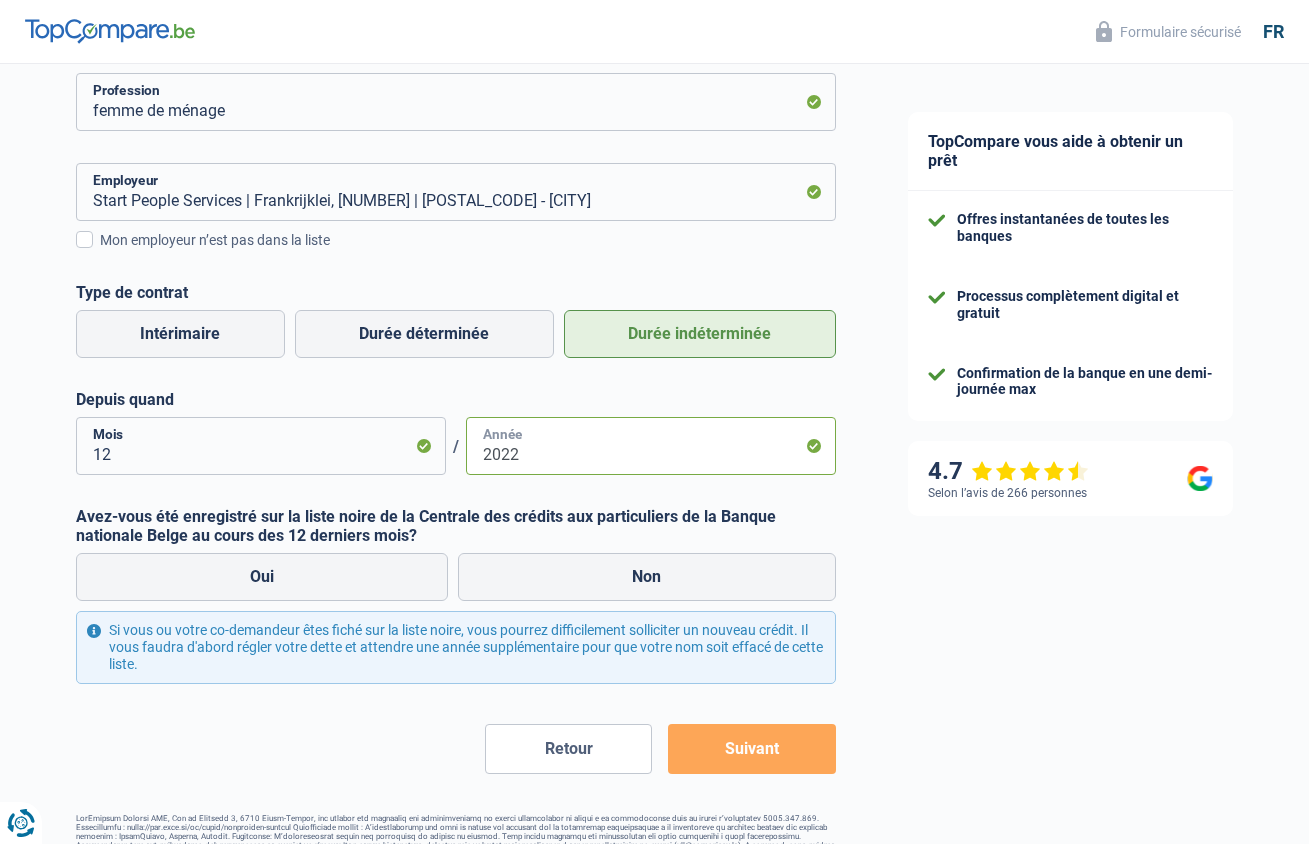 scroll, scrollTop: 399, scrollLeft: 0, axis: vertical 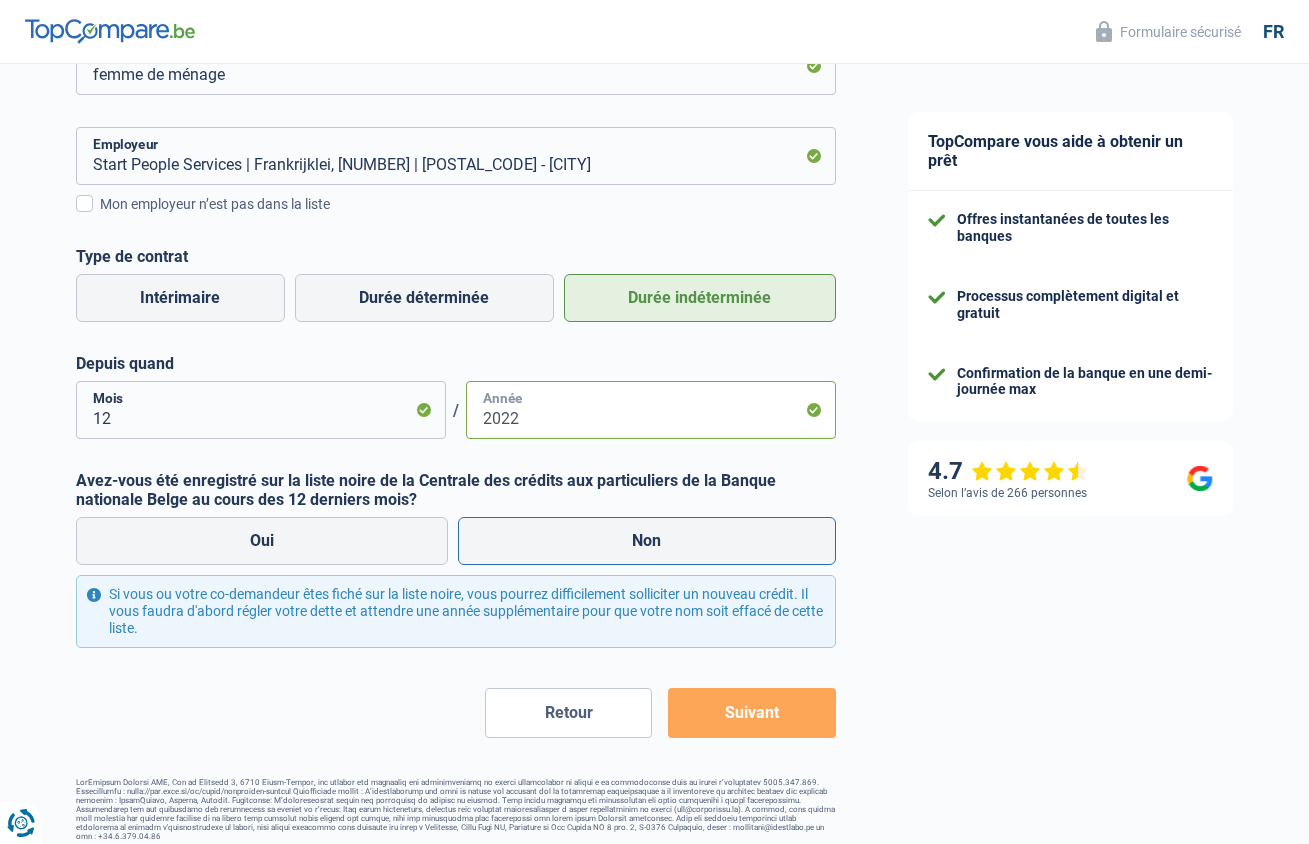 type on "2022" 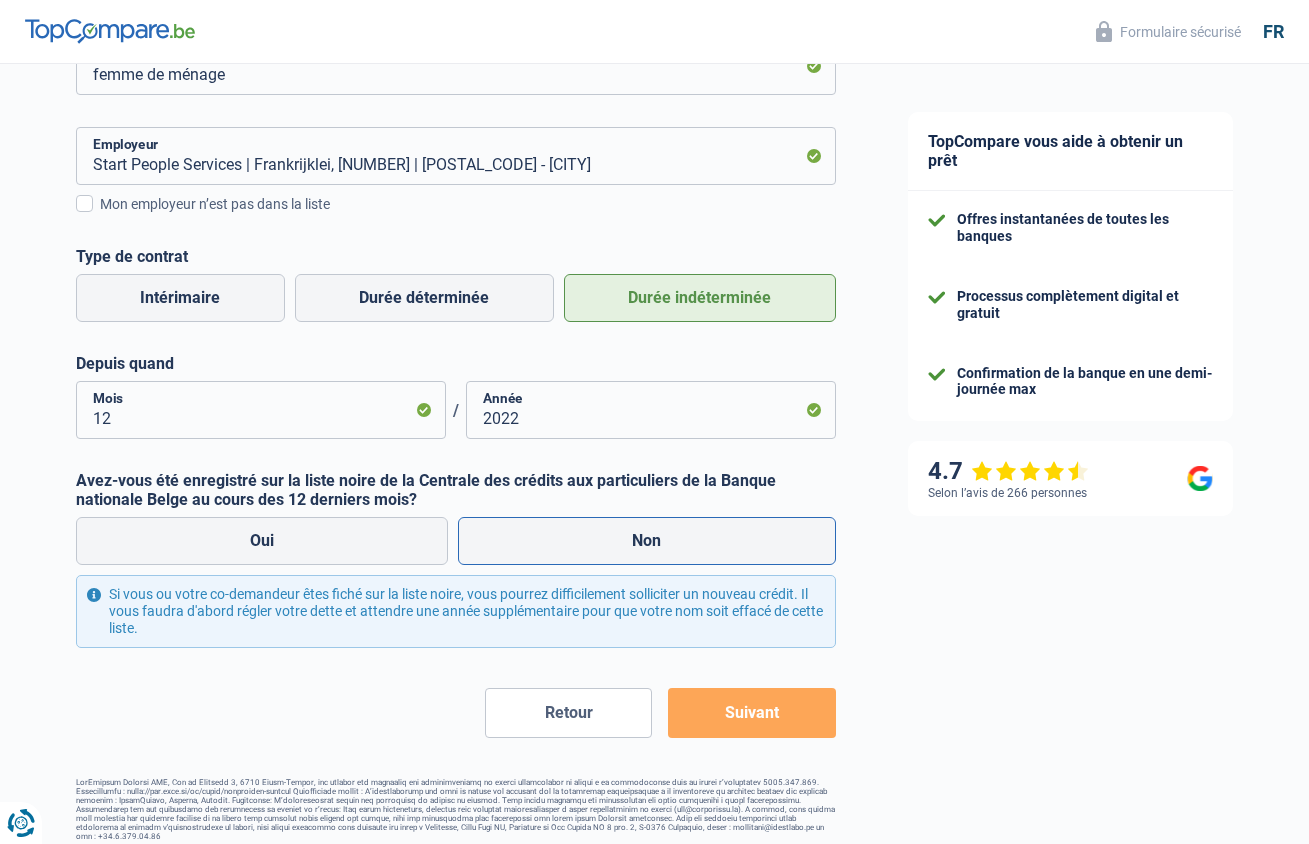 click on "Non" at bounding box center [647, 541] 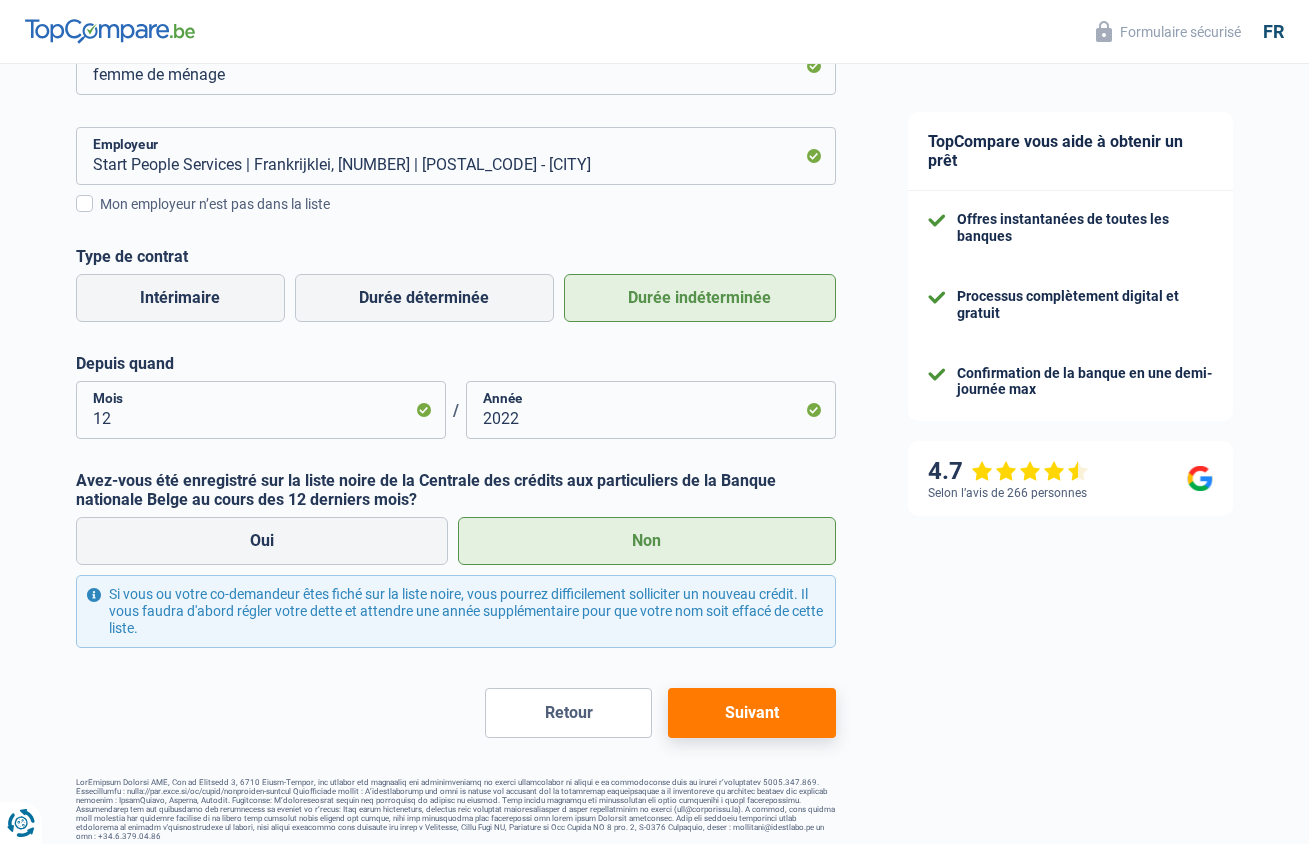 click on "Suivant" at bounding box center [751, 713] 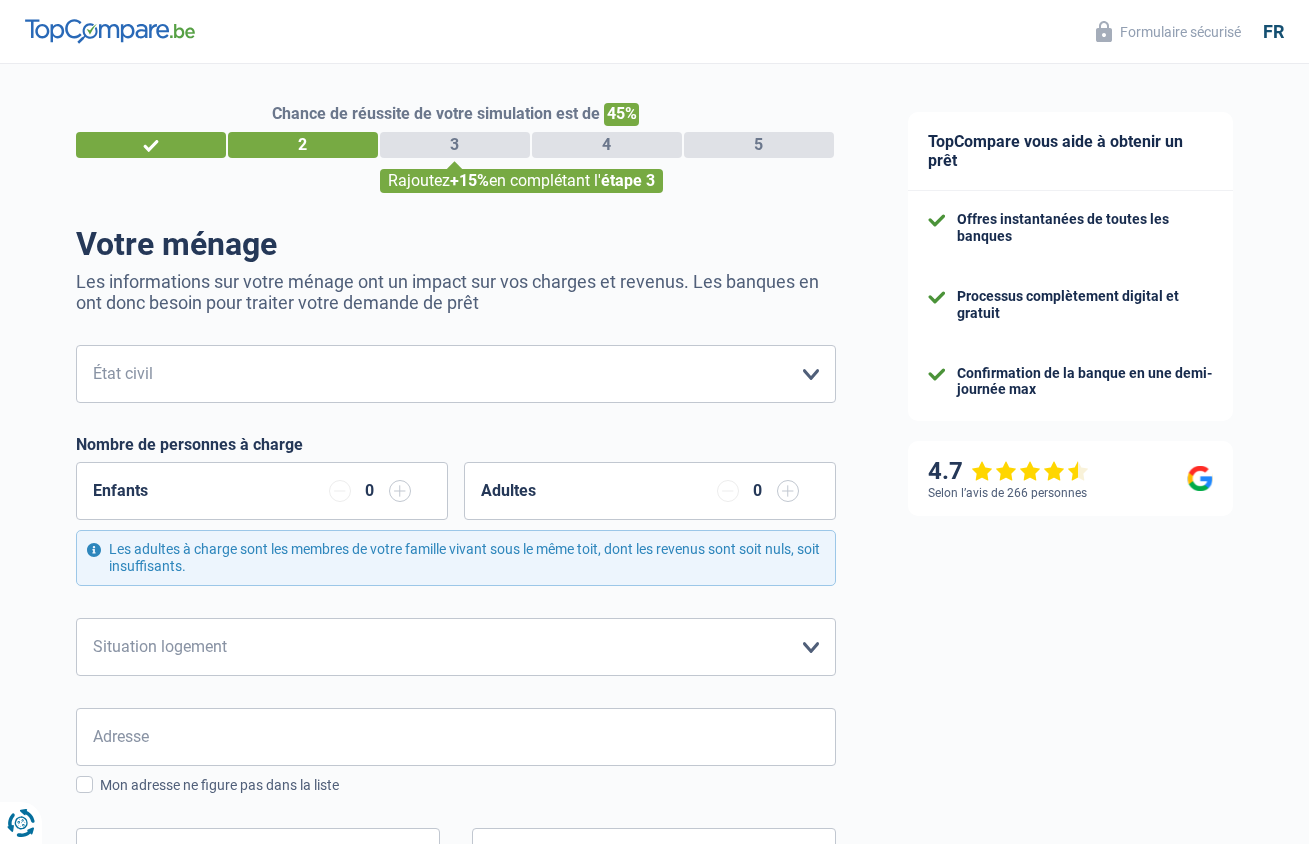 scroll, scrollTop: 0, scrollLeft: 0, axis: both 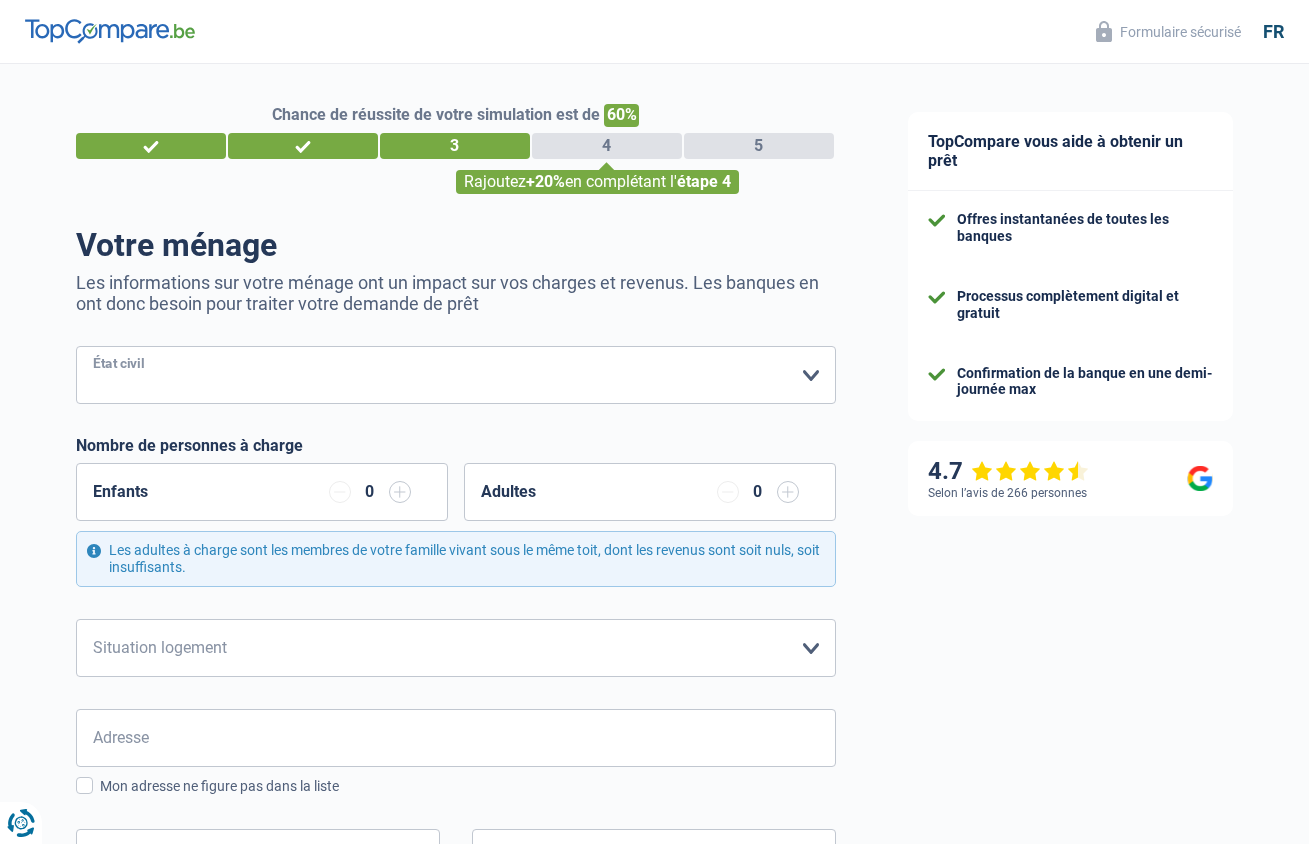 select on "single" 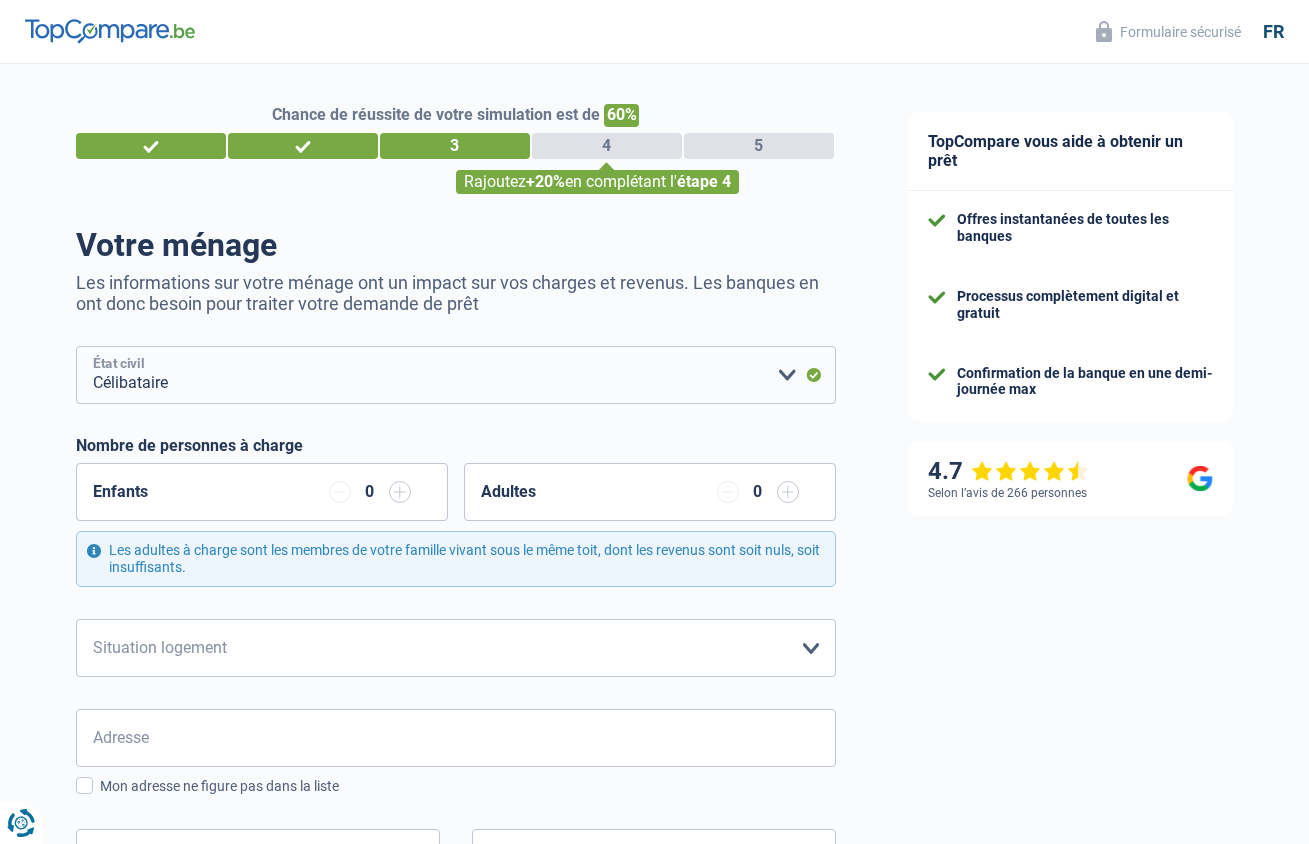 scroll, scrollTop: 393, scrollLeft: 0, axis: vertical 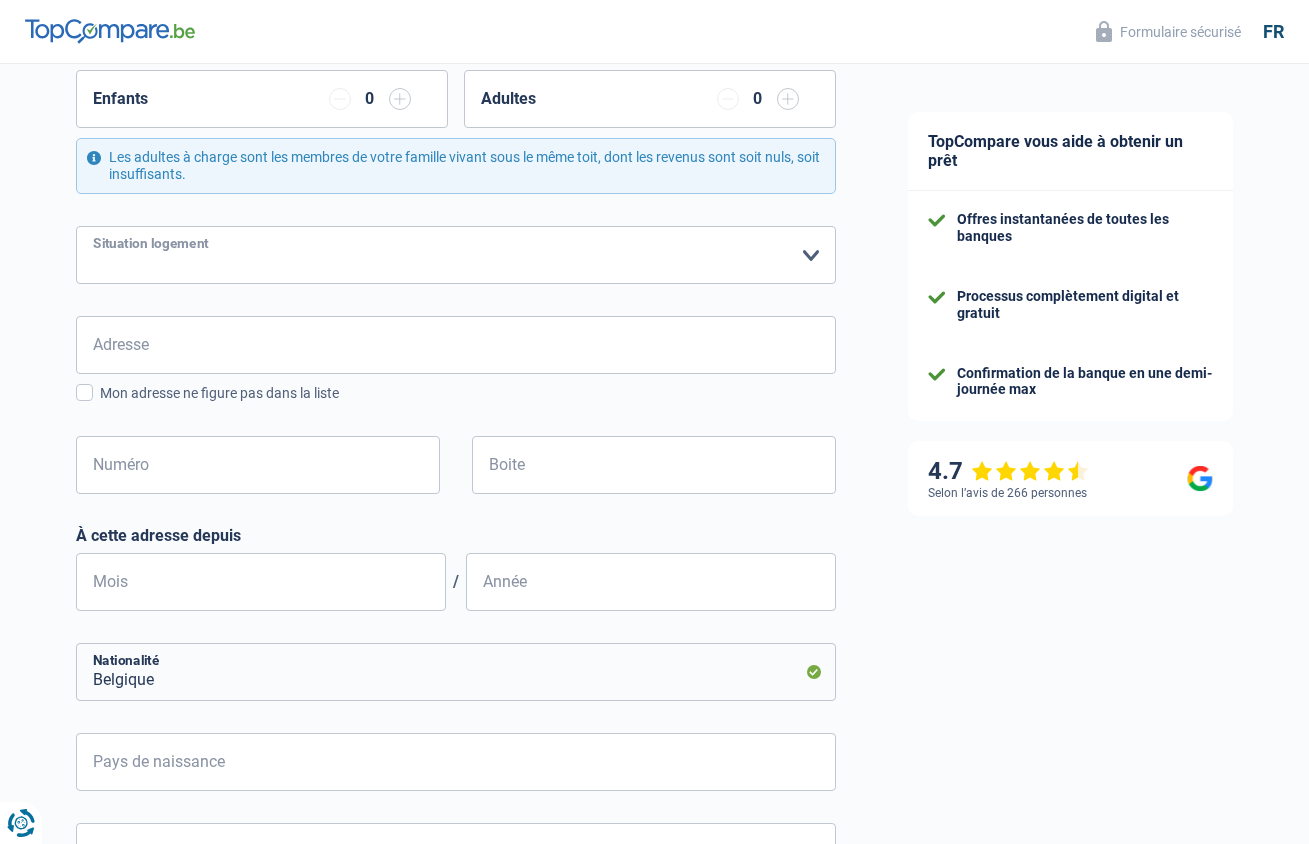 select on "liveWithParents" 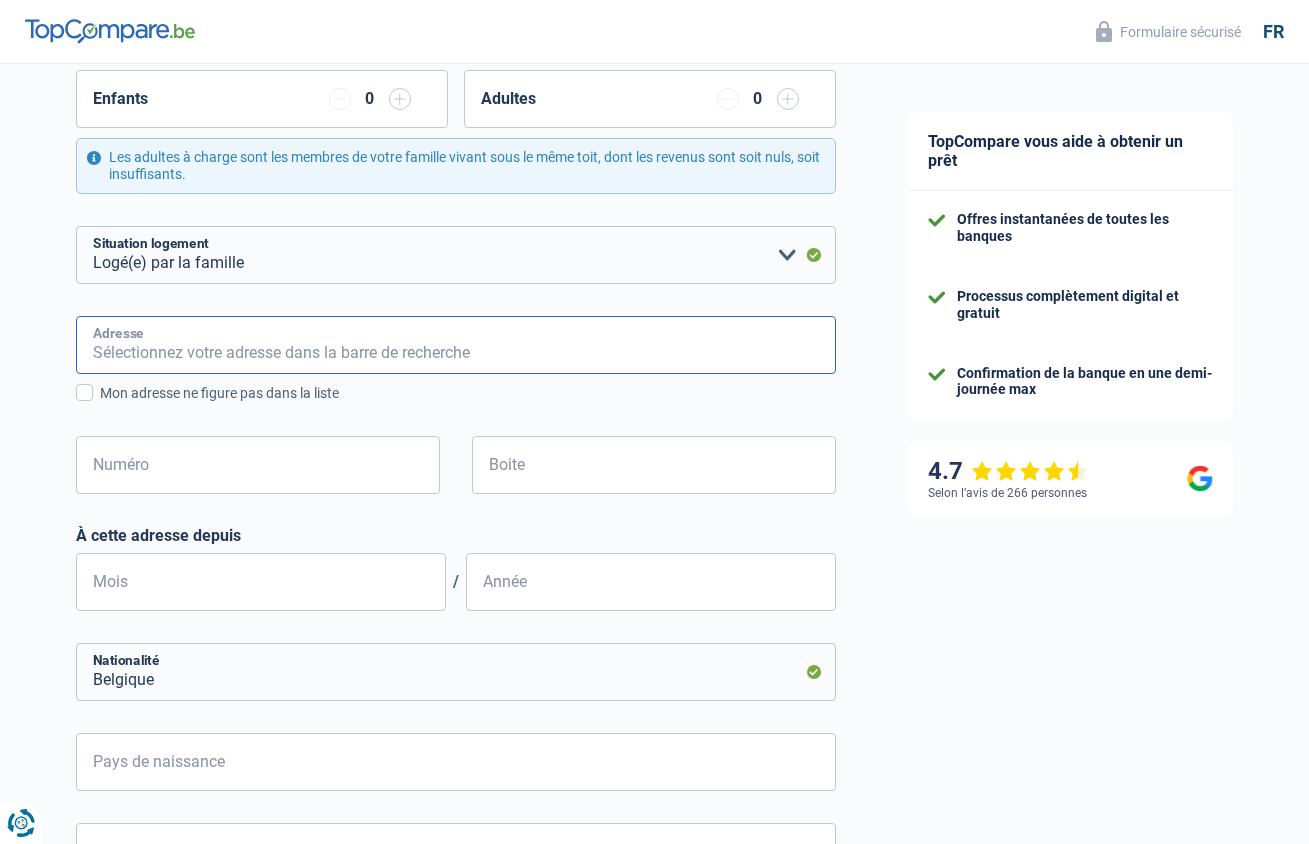 click on "Adresse" at bounding box center (456, 345) 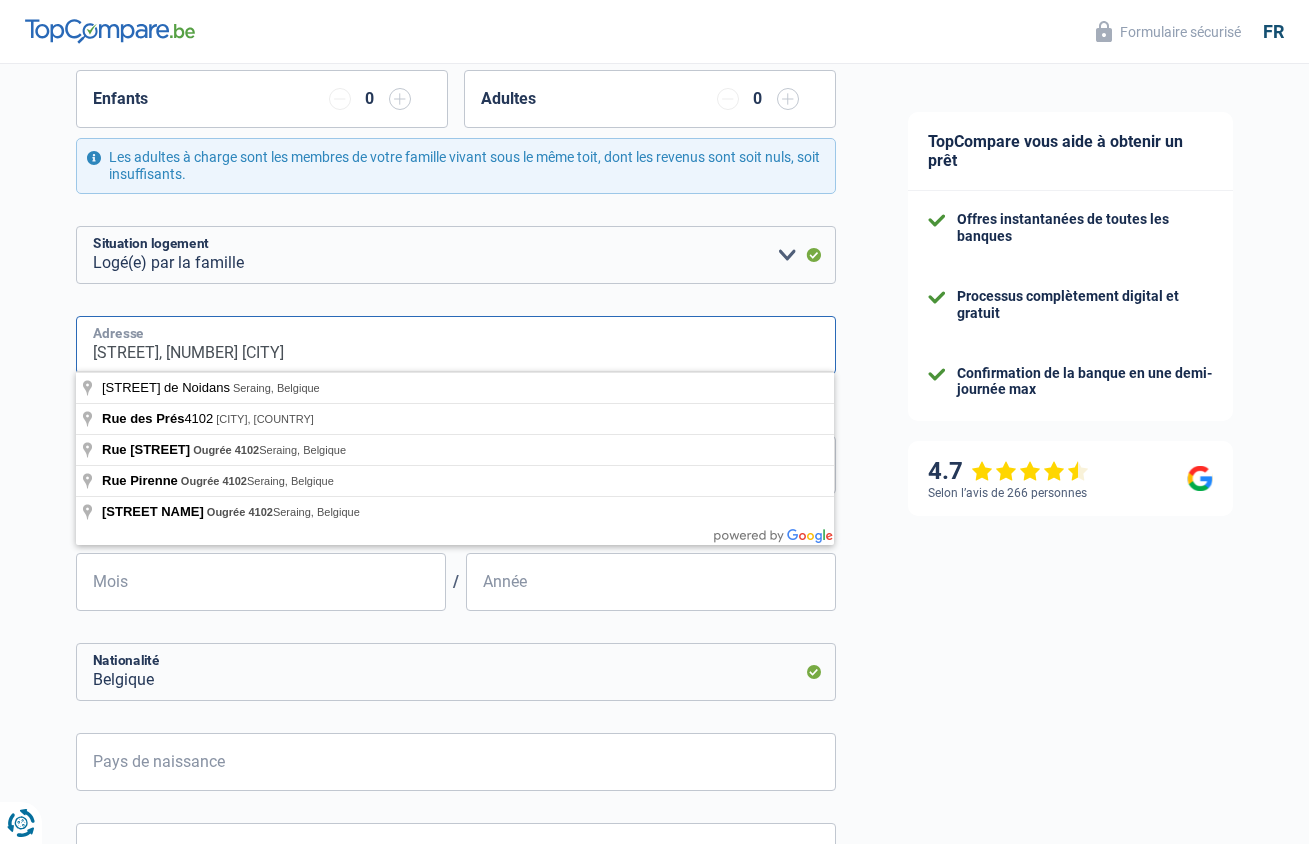 drag, startPoint x: 267, startPoint y: 352, endPoint x: 446, endPoint y: 348, distance: 179.0447 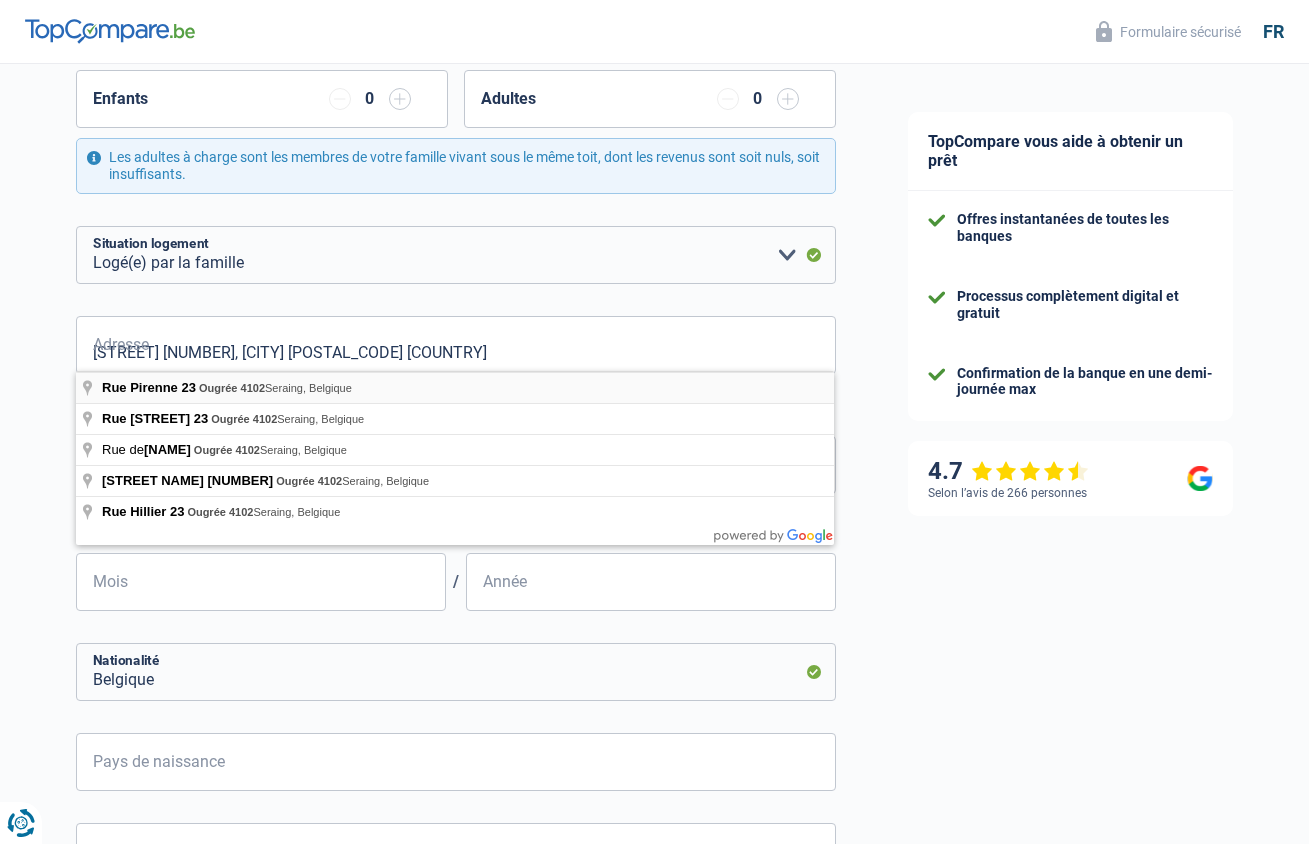type on "[STREET] Pirenne, [POSTAL_CODE], [CITY], BE" 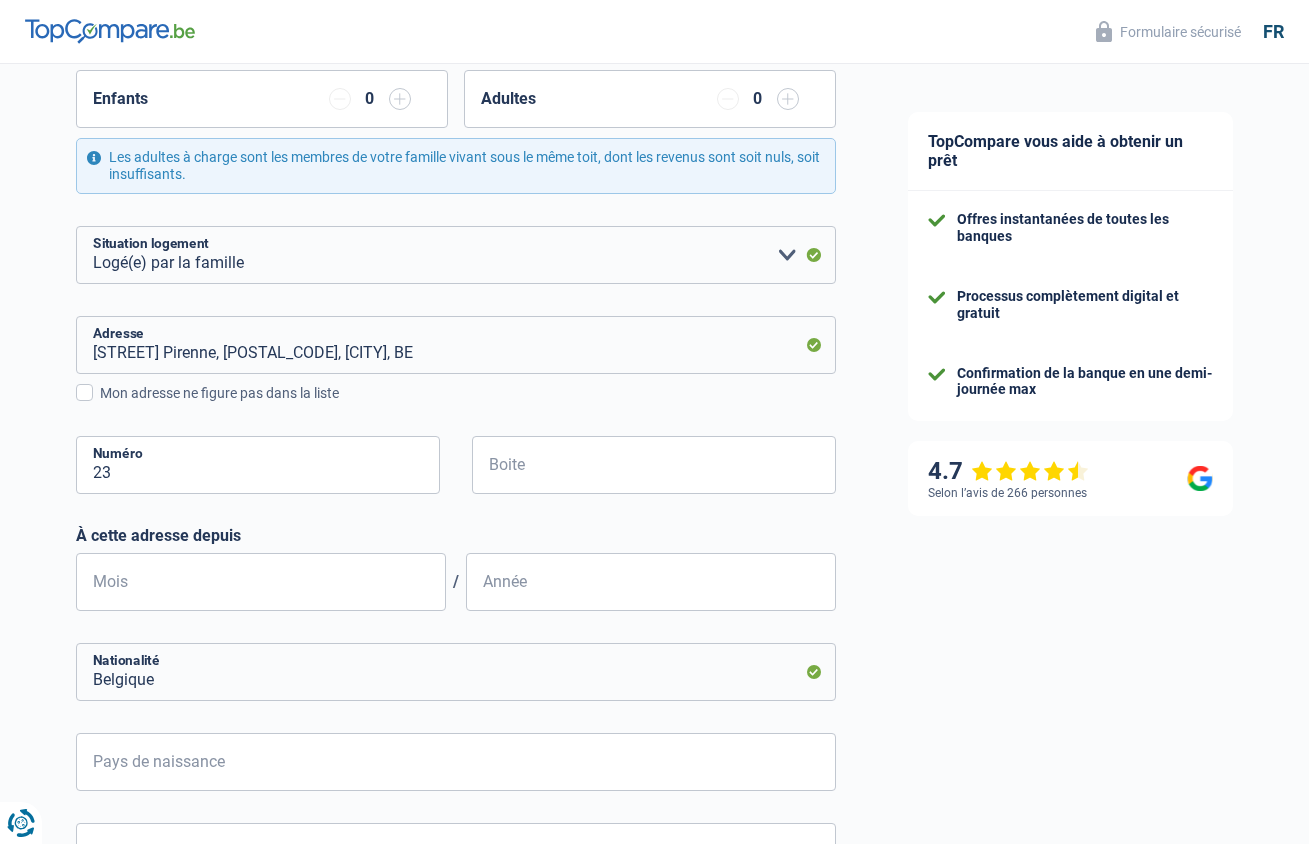 scroll, scrollTop: 717, scrollLeft: 0, axis: vertical 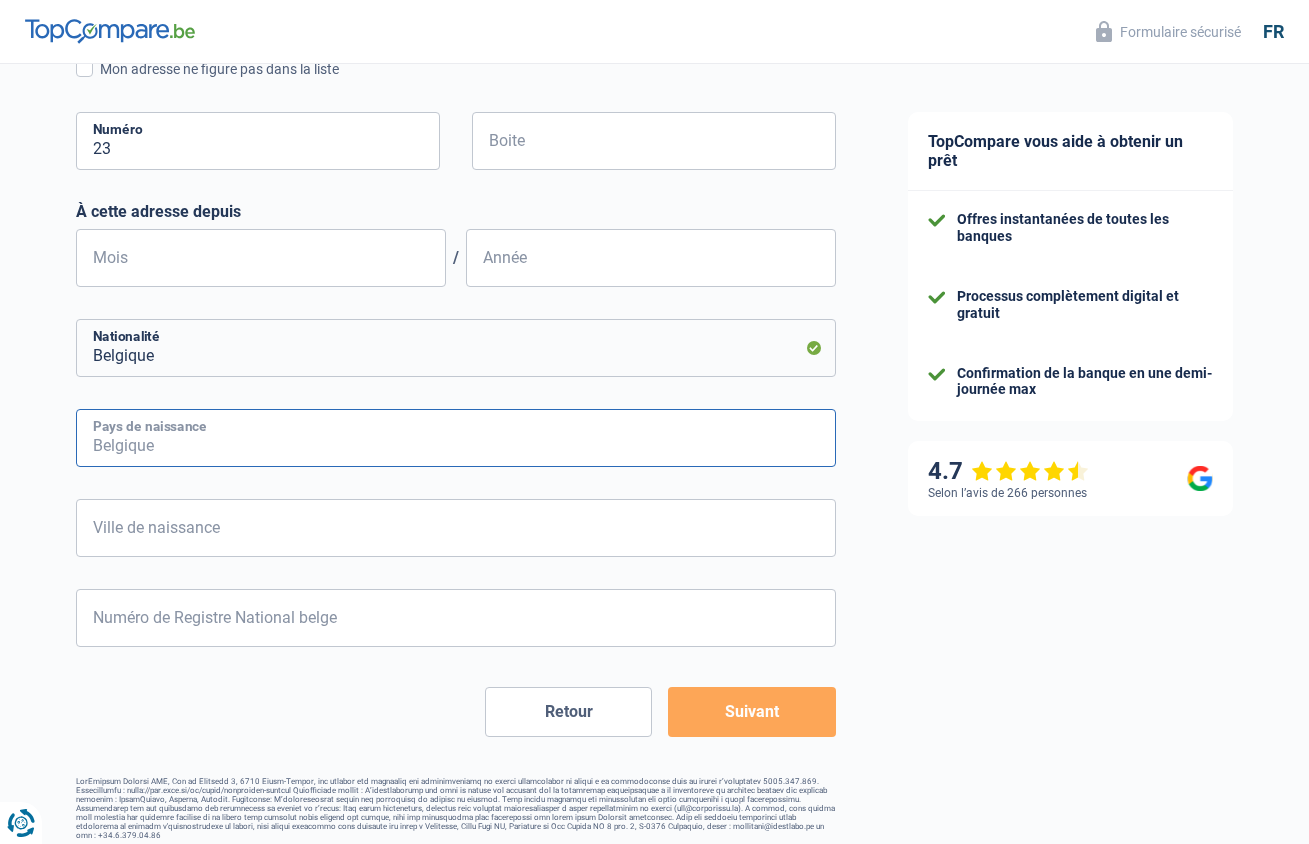 type on "B" 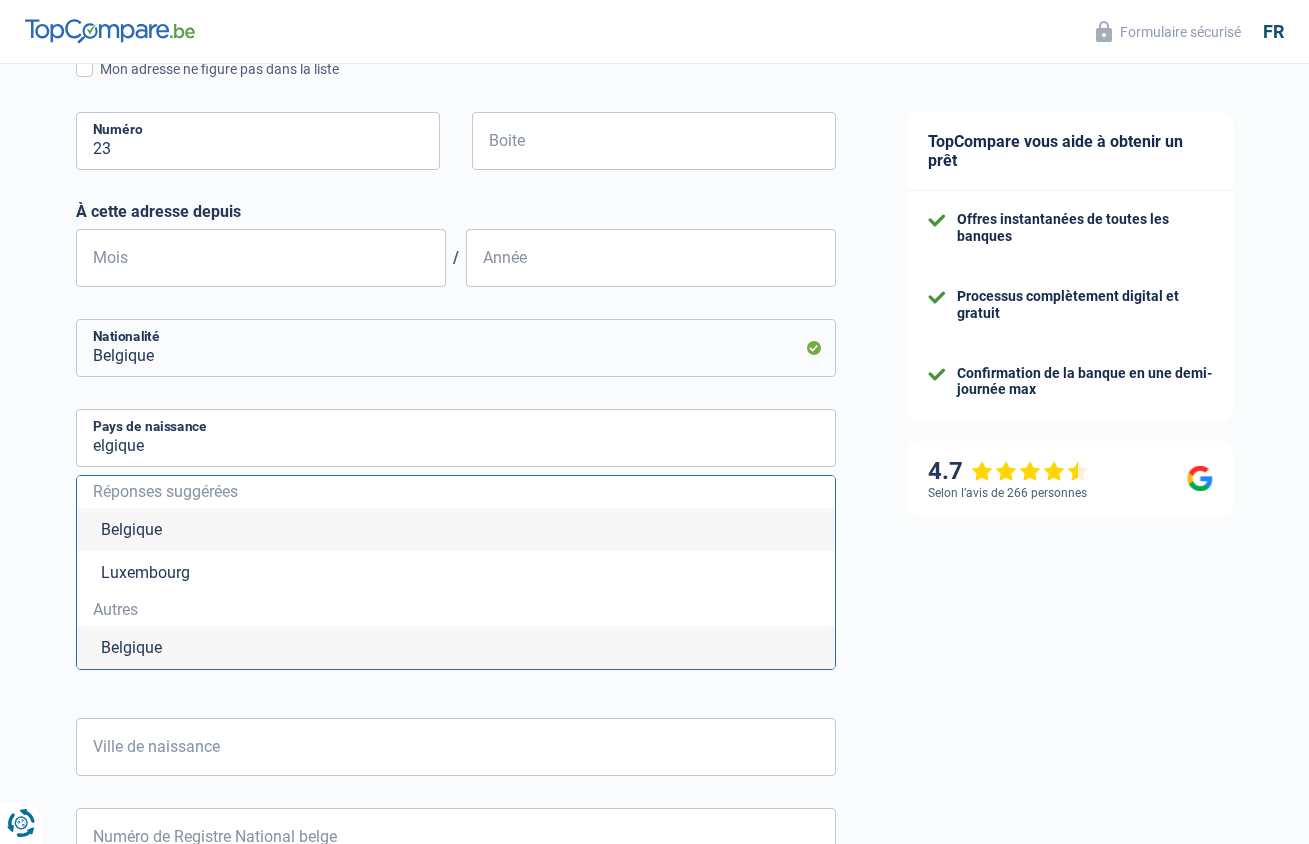 click on "Belgique" at bounding box center [456, 529] 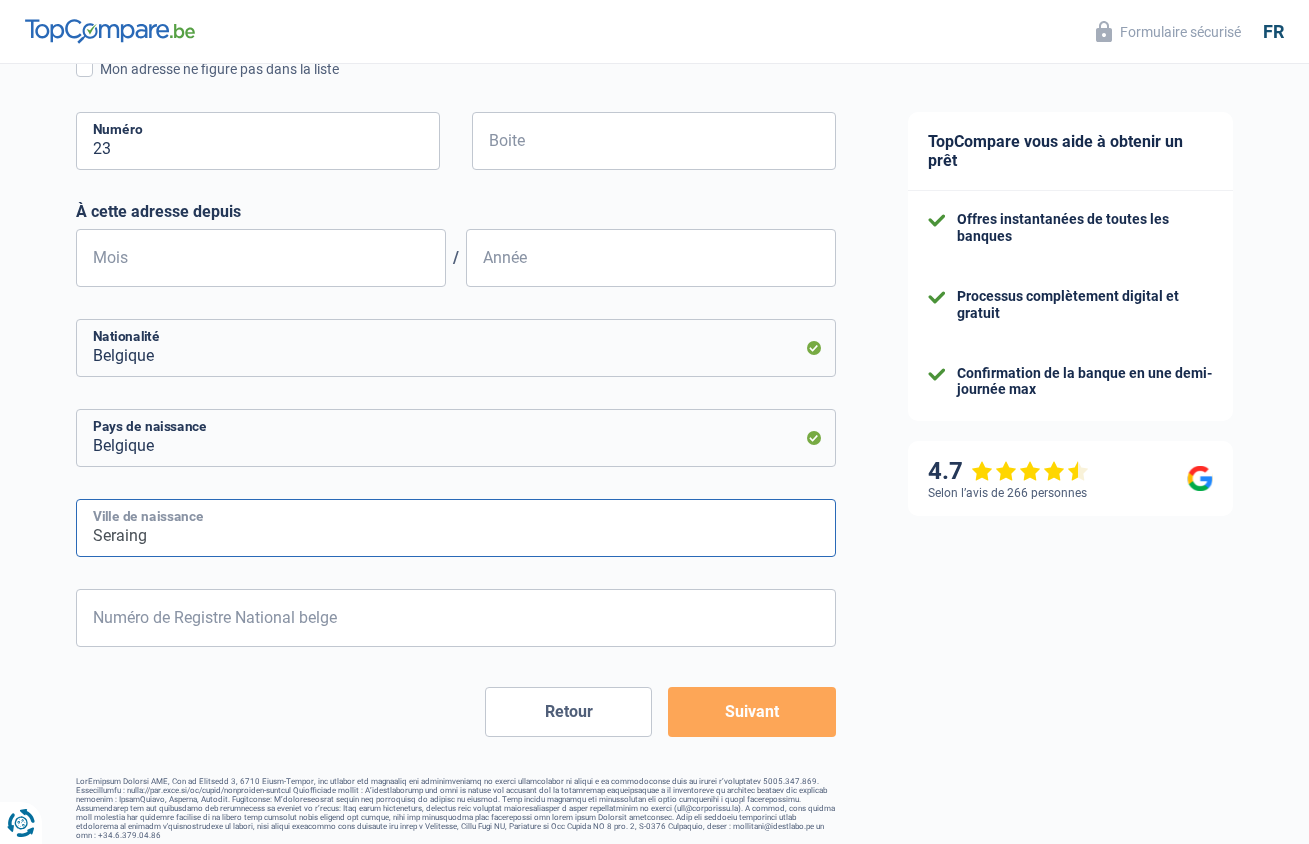 type on "Seraing" 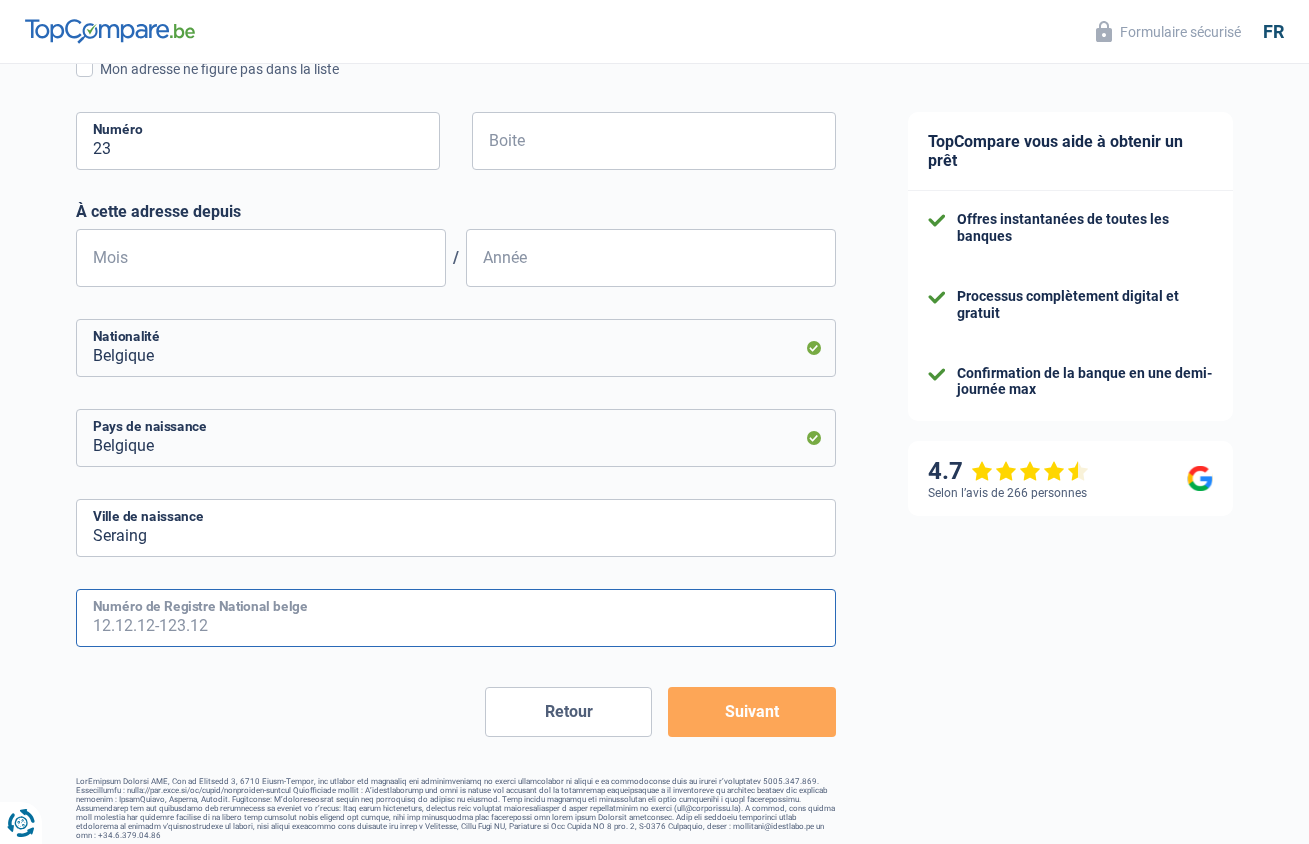 click on "Numéro de Registre National belge" at bounding box center [456, 618] 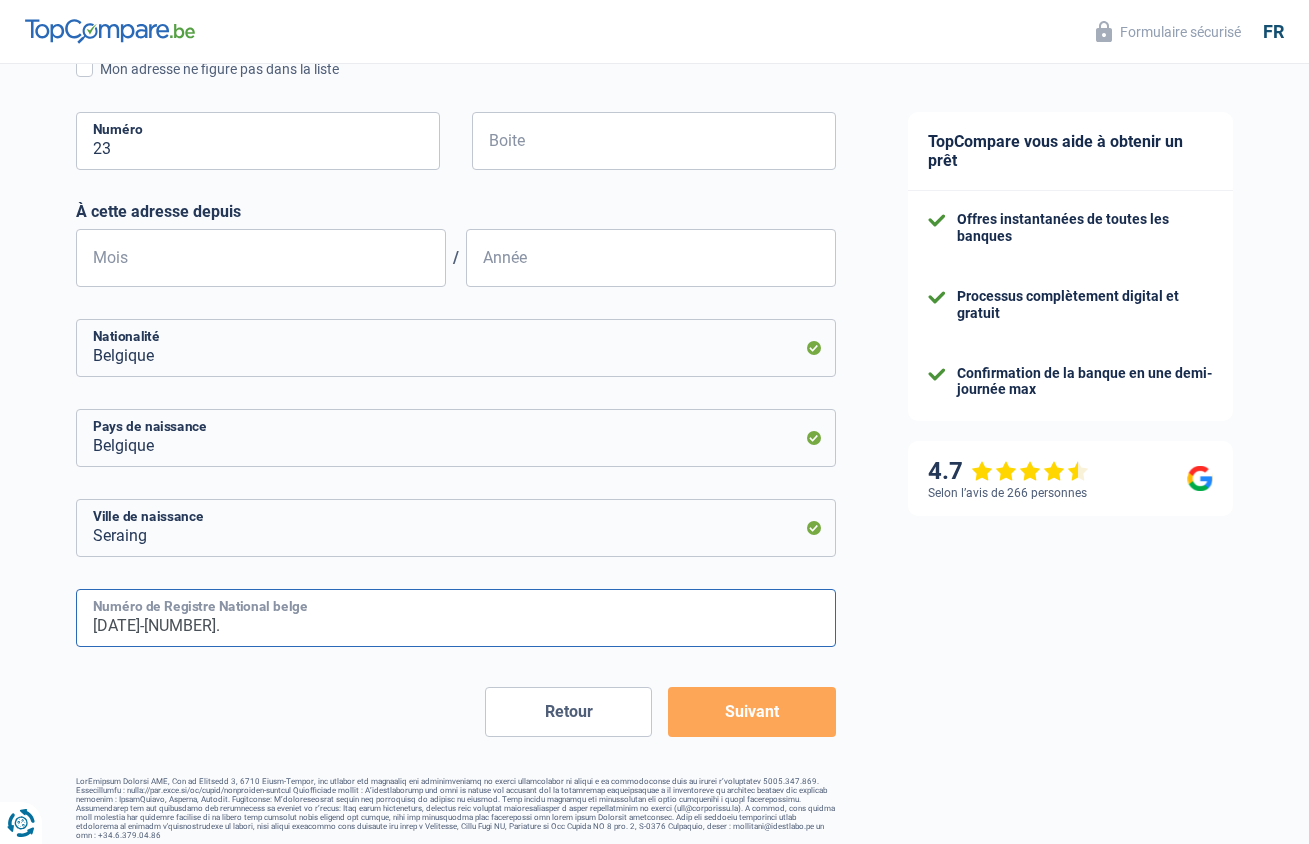 type on "[DATE]-[NUMBER]" 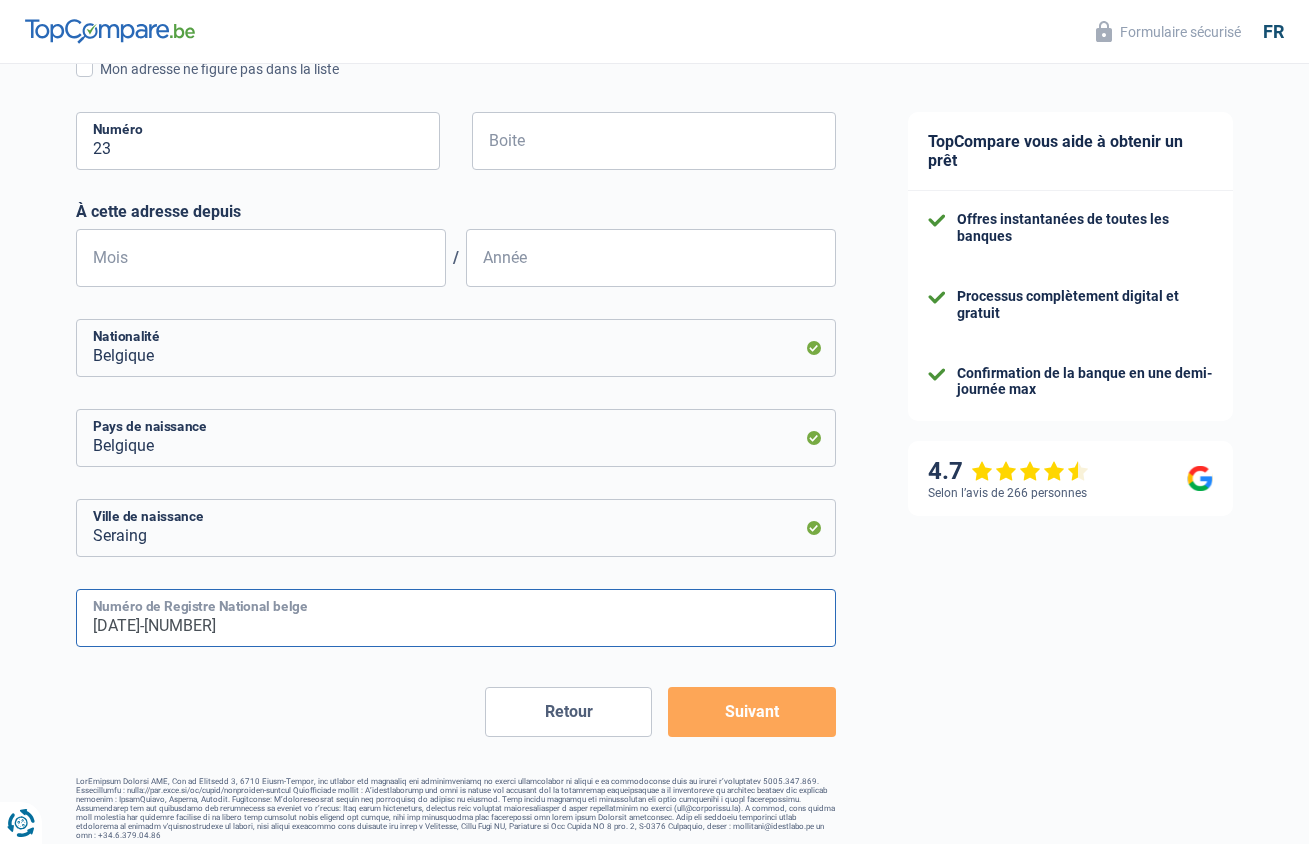 type on "11" 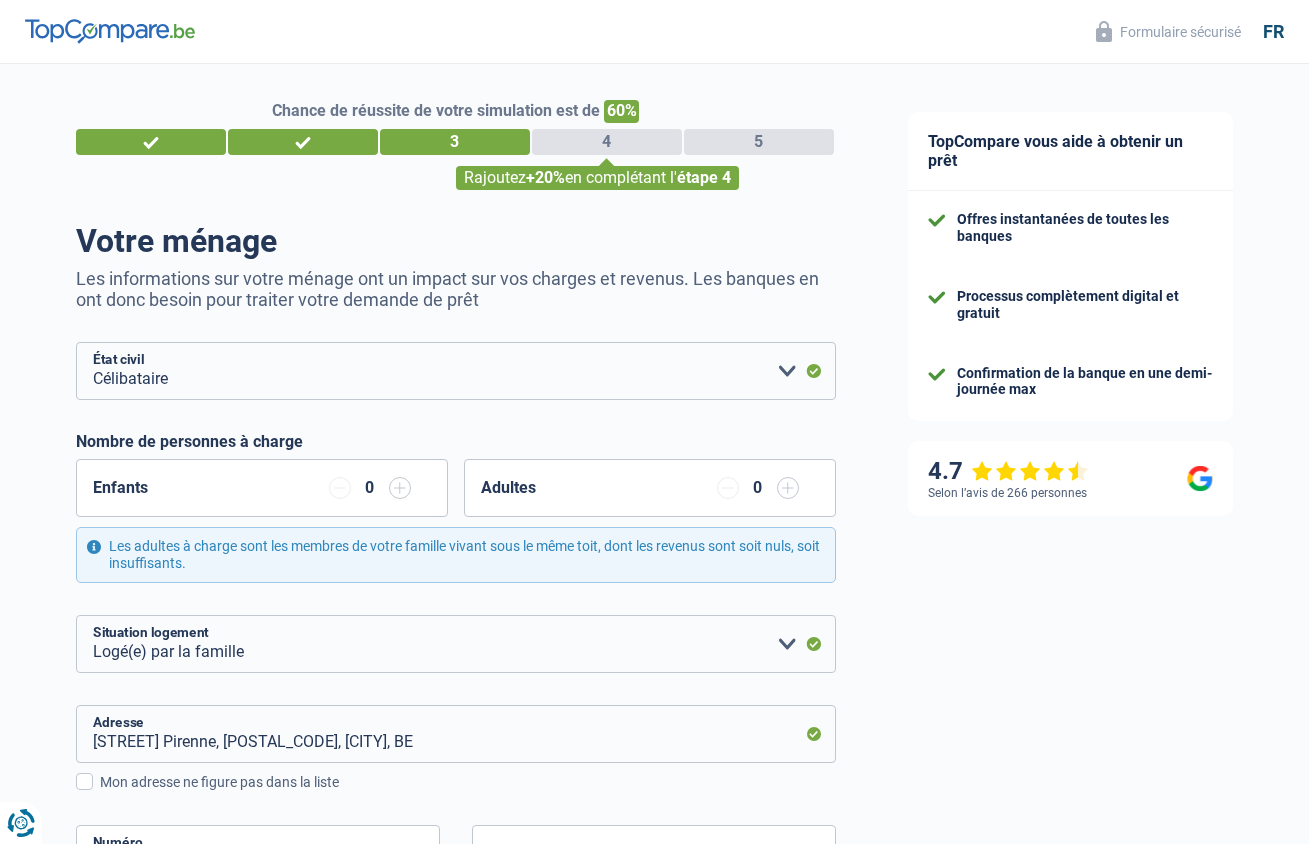 scroll, scrollTop: 717, scrollLeft: 0, axis: vertical 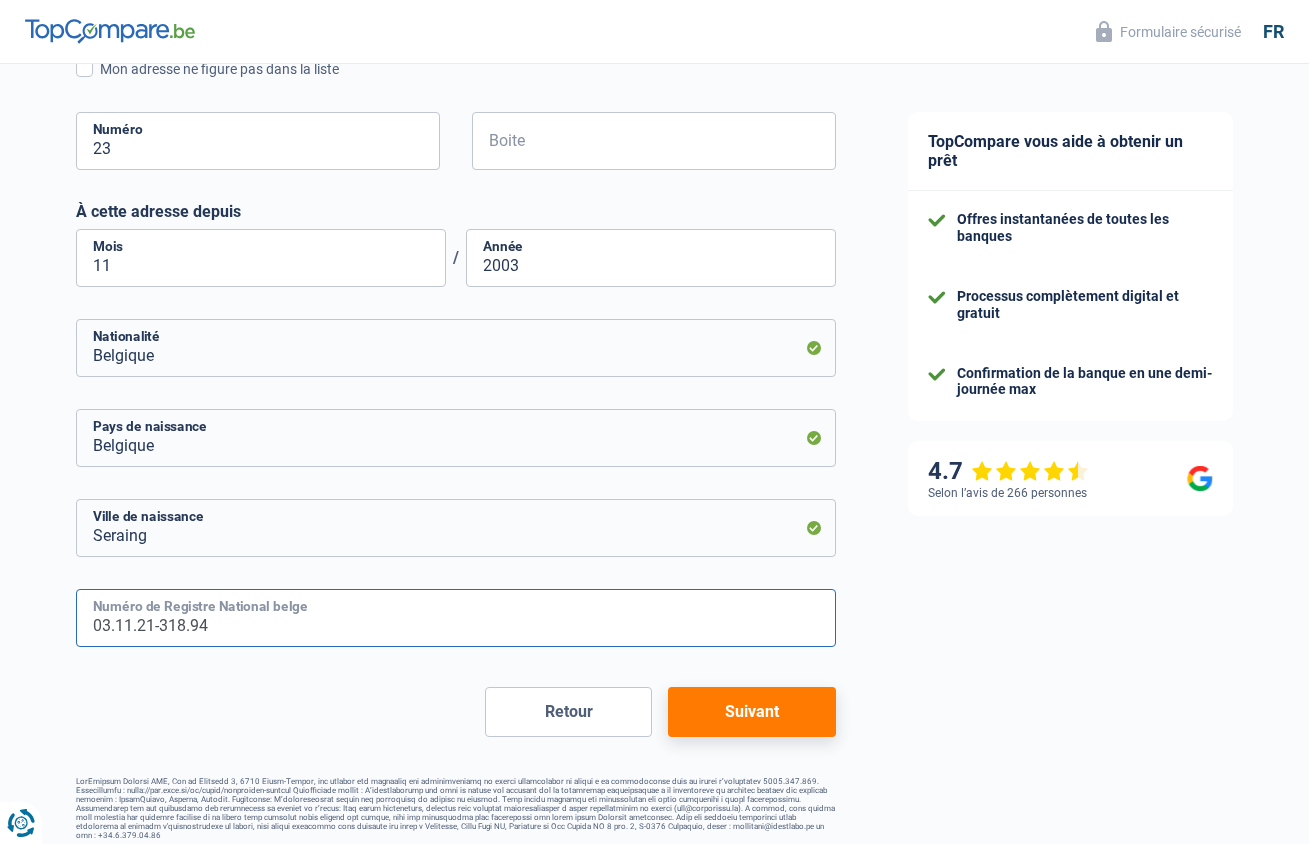 type on "03.11.21-318.94" 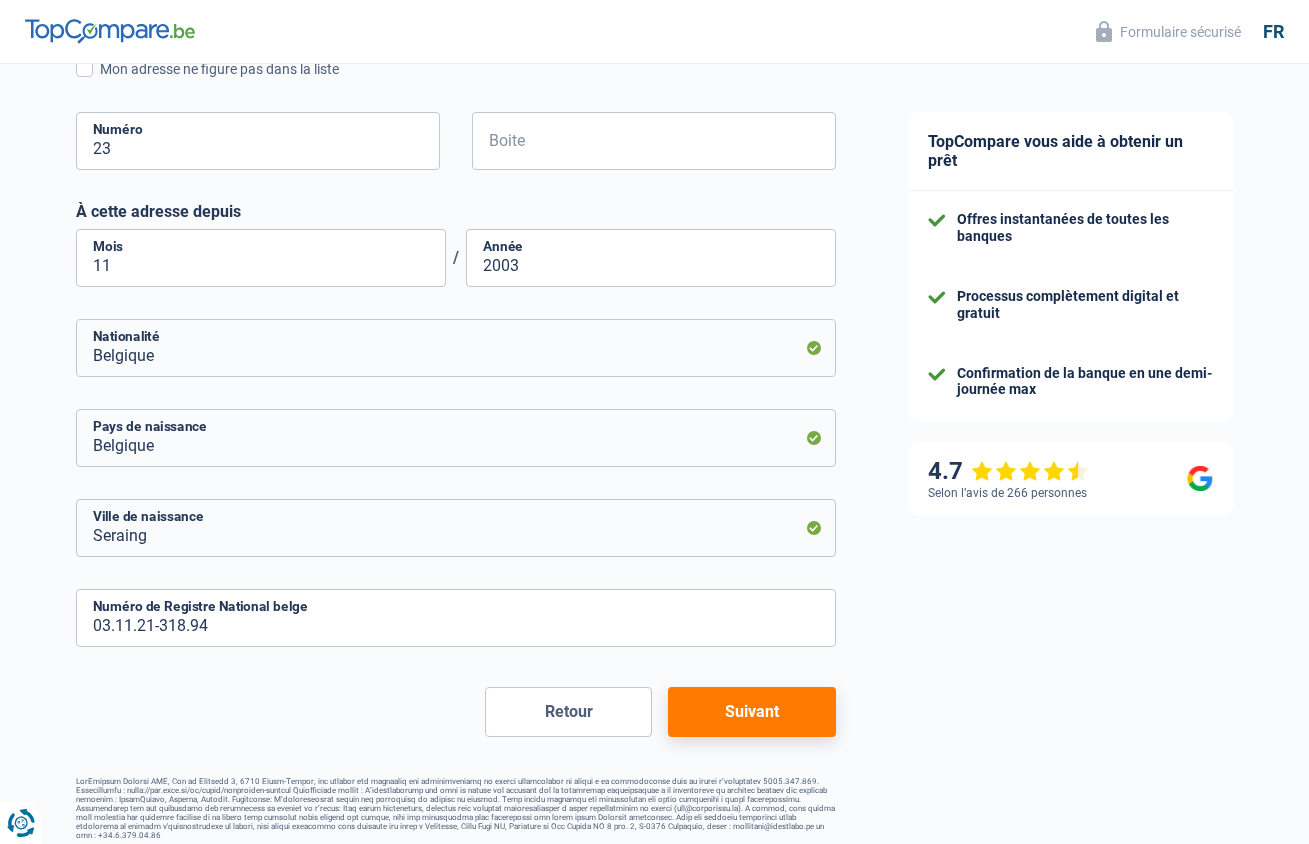 click on "Suivant" at bounding box center [751, 712] 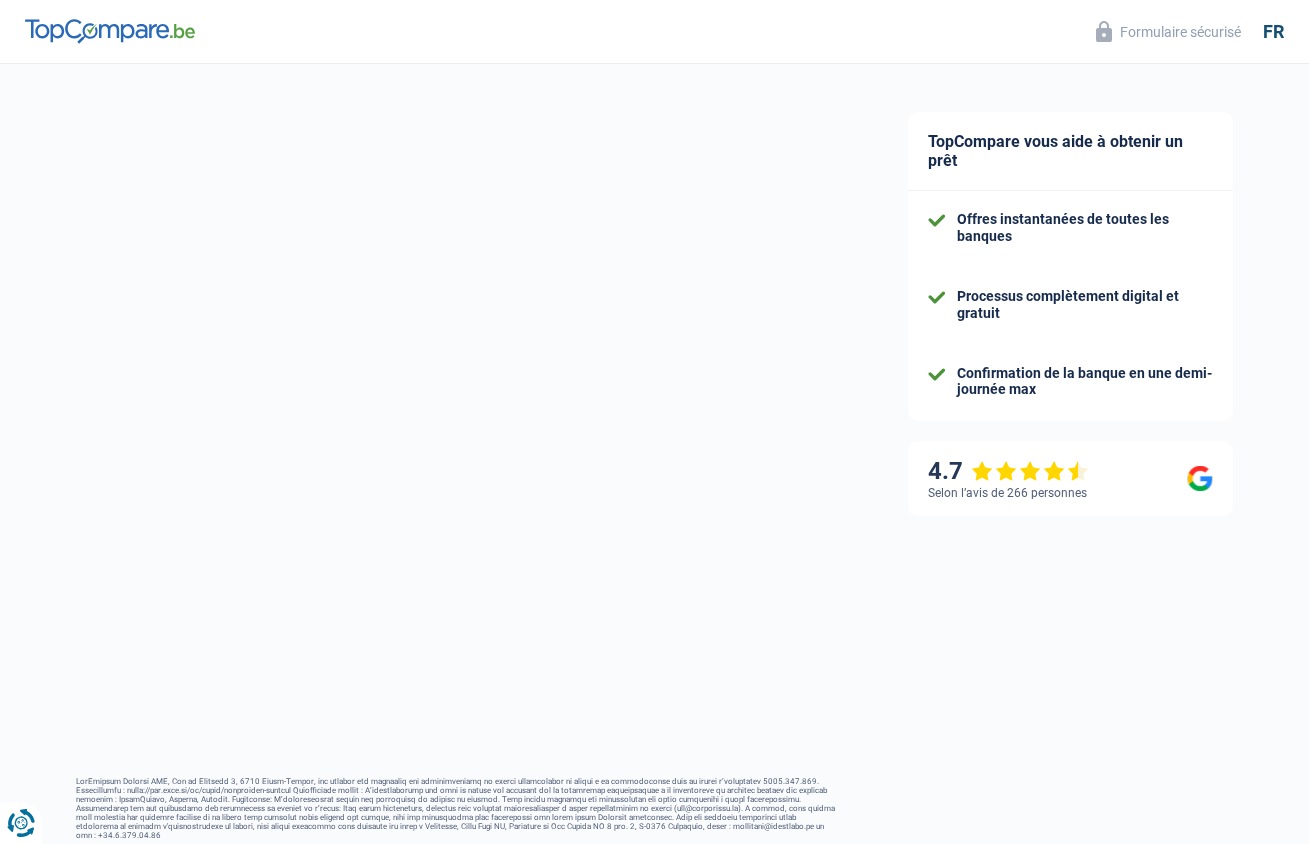scroll, scrollTop: 97, scrollLeft: 0, axis: vertical 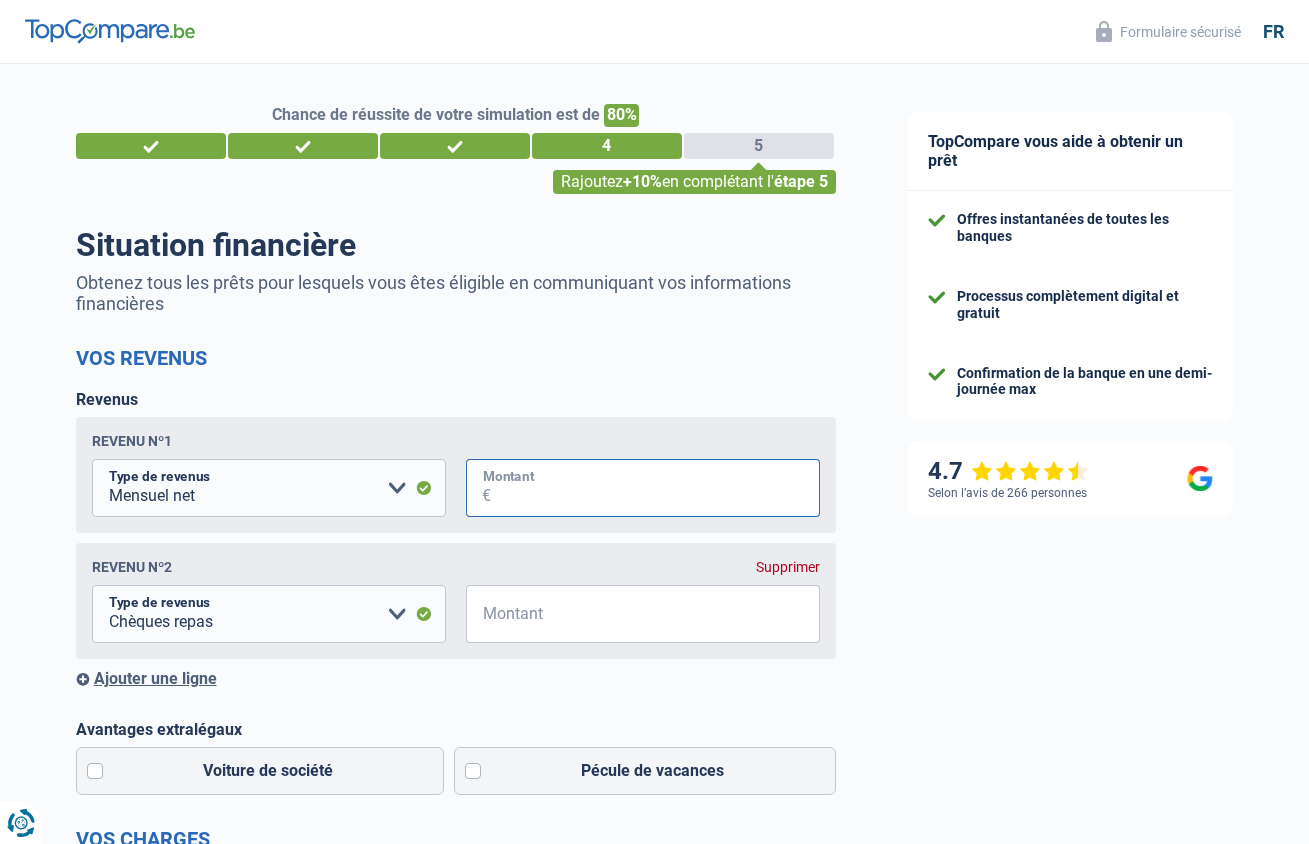 click on "Montant" at bounding box center (655, 488) 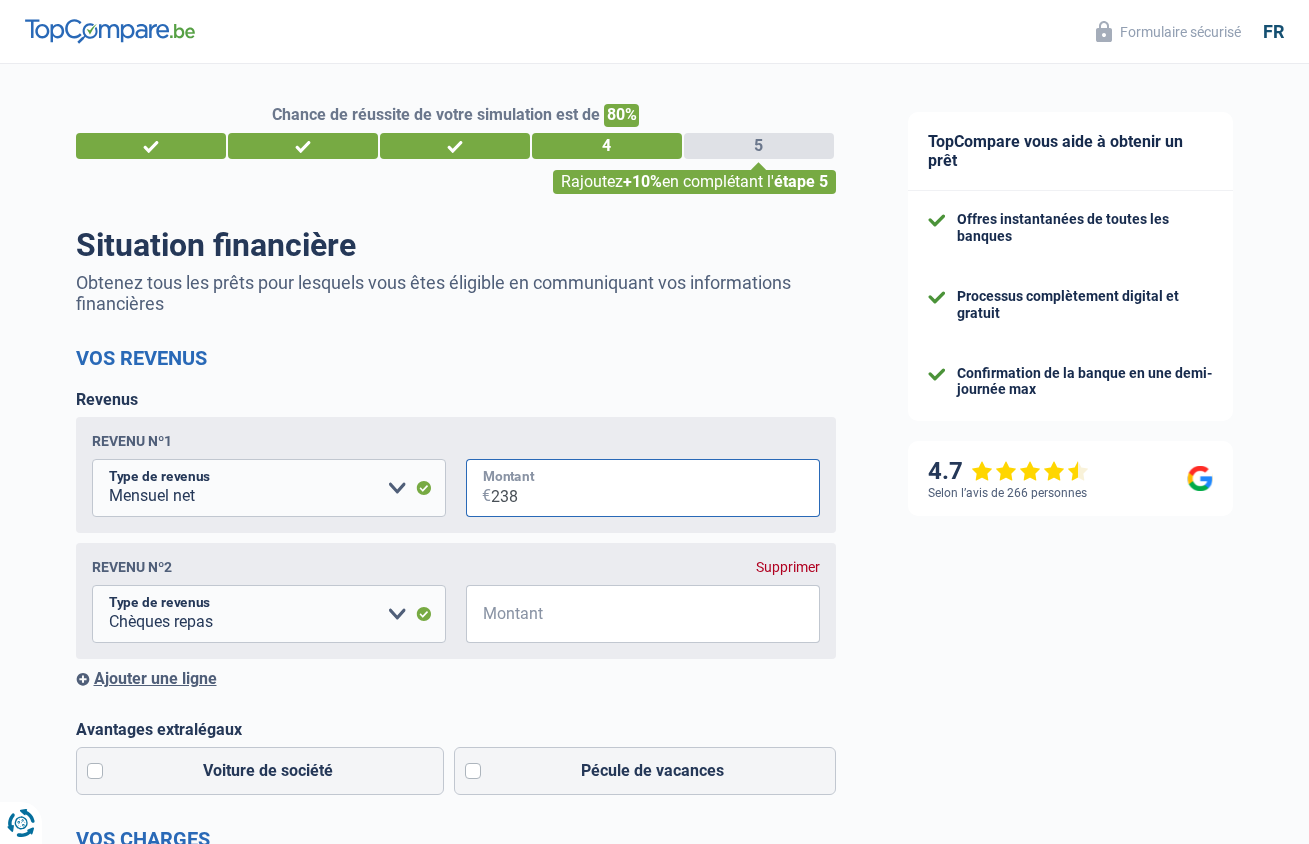 type on "2.384" 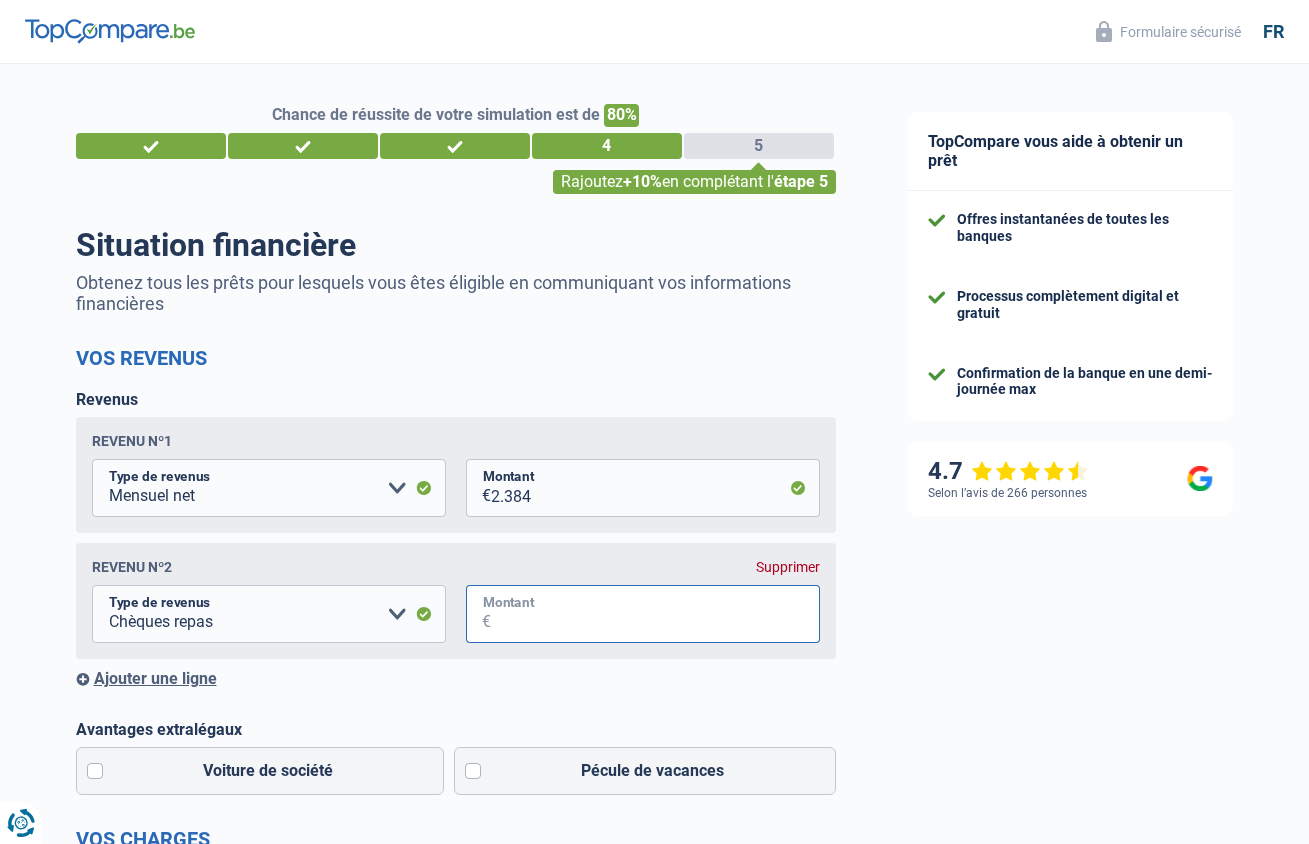 click on "Montant" at bounding box center (655, 614) 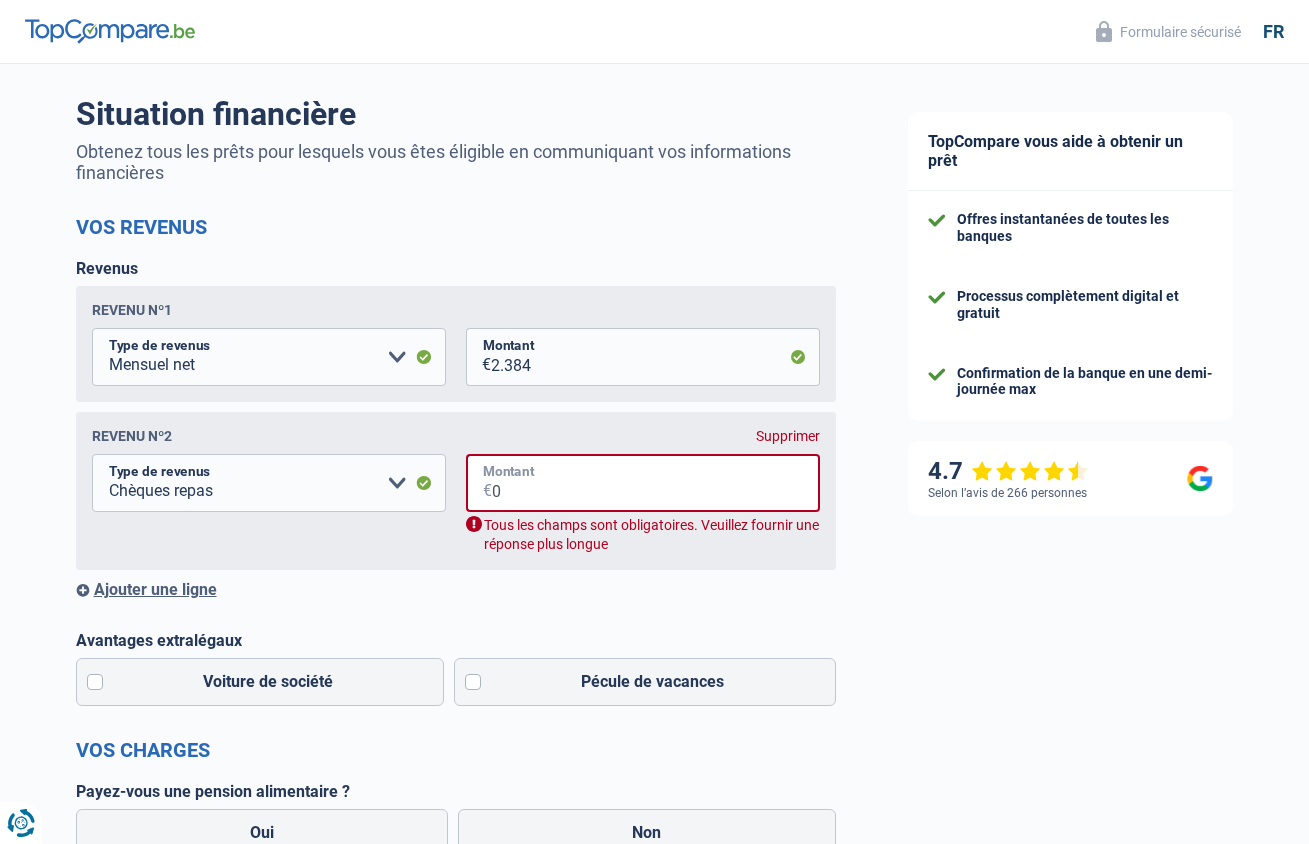 scroll, scrollTop: 323, scrollLeft: 0, axis: vertical 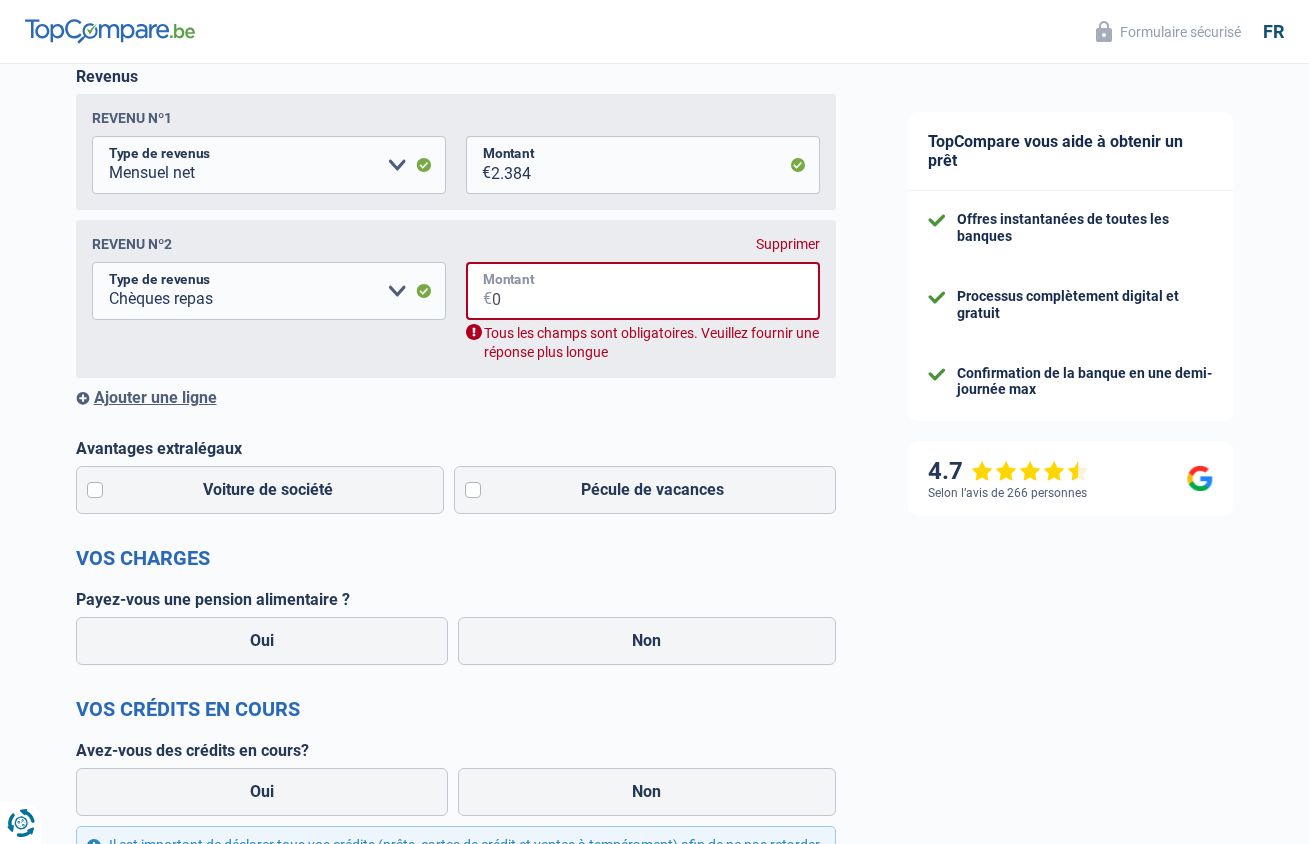 type 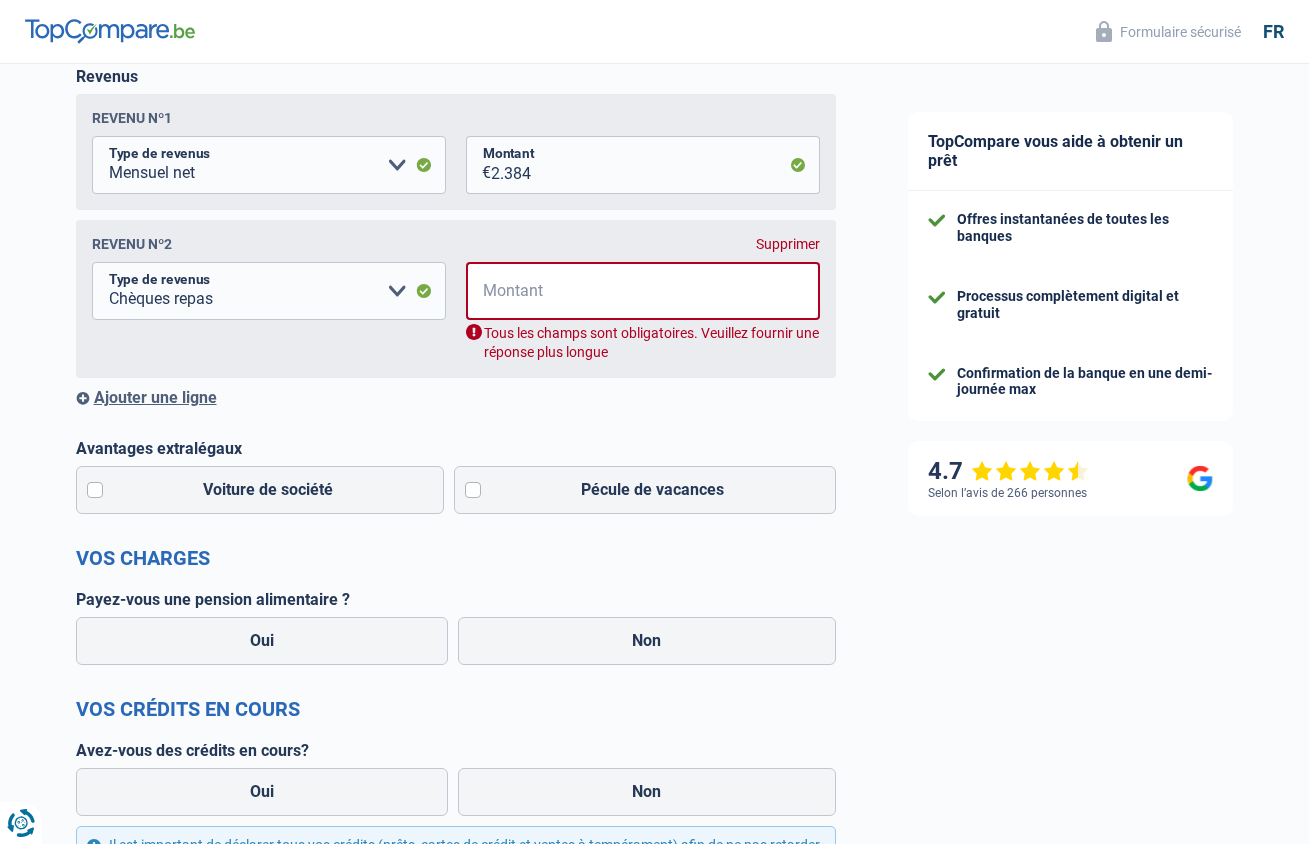 click on "TopCompare vous aide à obtenir un prêt
Offres instantanées de toutes les banques
Processus complètement digital et gratuit
Confirmation de la banque en une demi-journée max
4.7
Selon l’avis de 266 personnes
Formulaire sécurisé" at bounding box center (1091, 522) 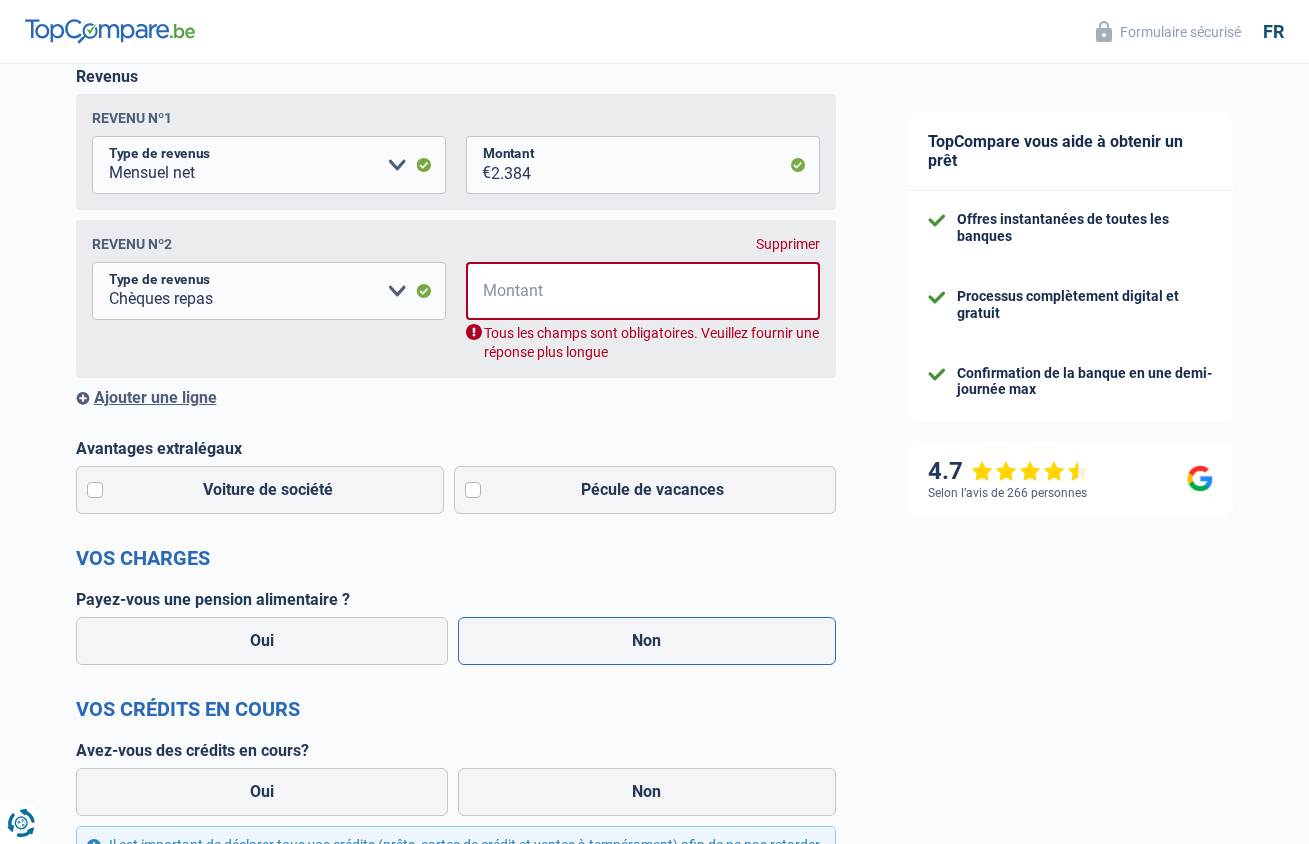 click on "Non" at bounding box center (647, 641) 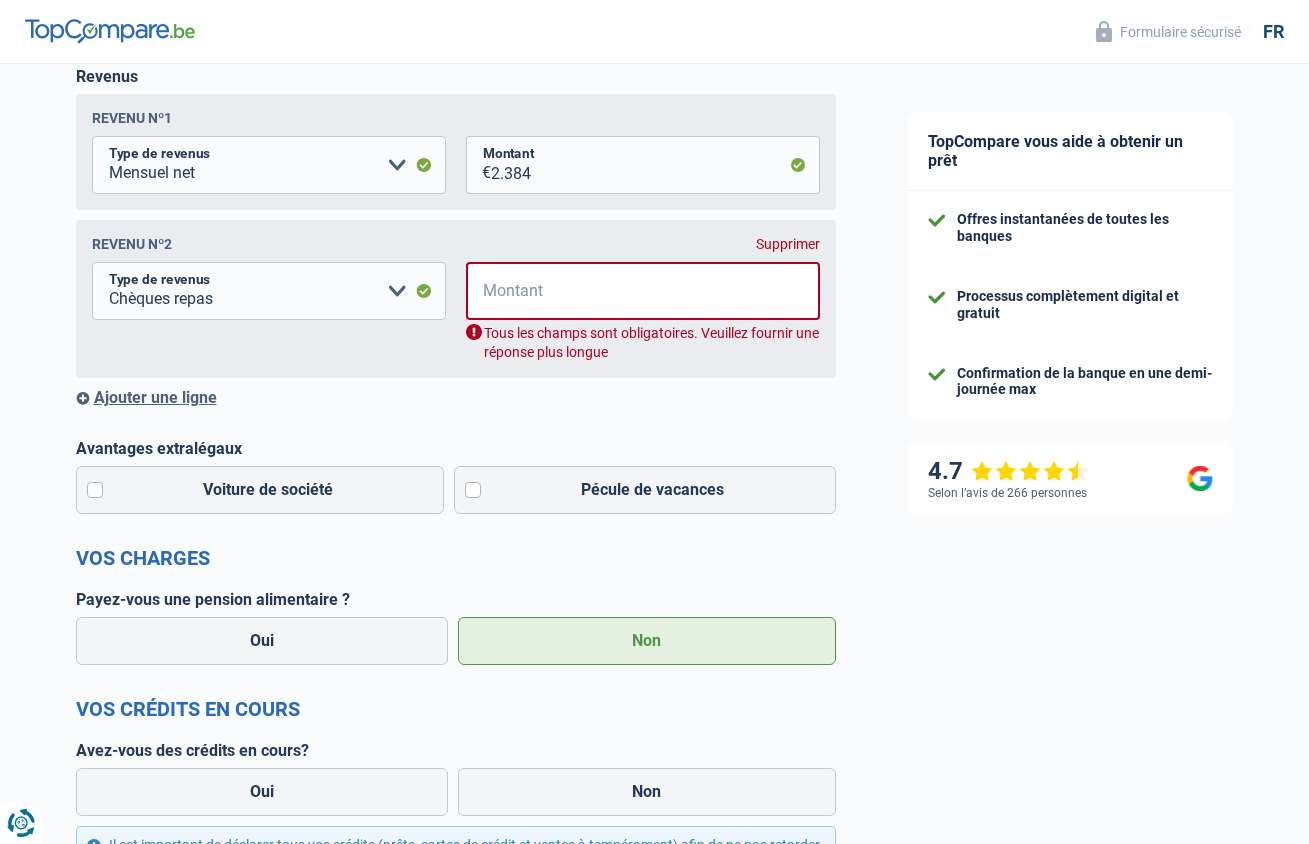 type 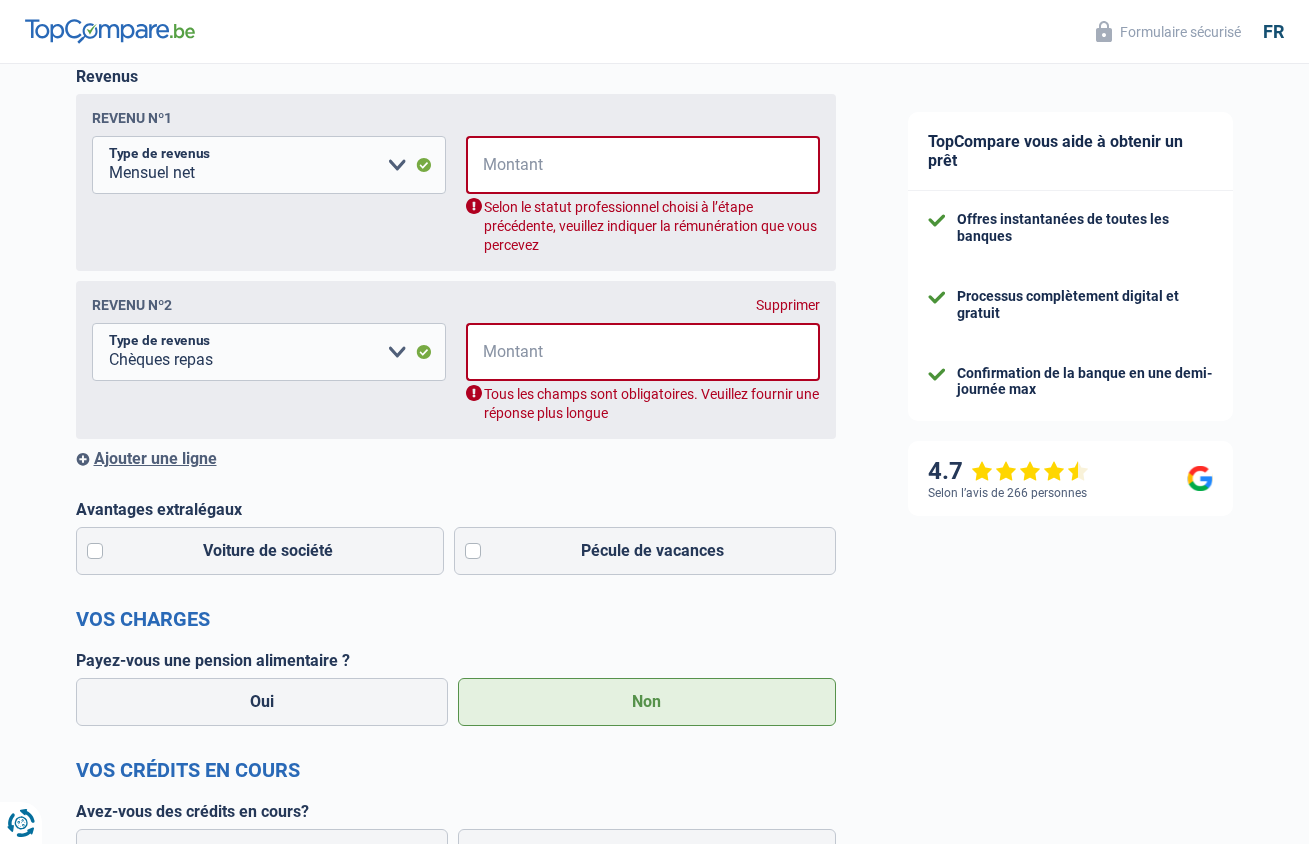 scroll, scrollTop: 548, scrollLeft: 0, axis: vertical 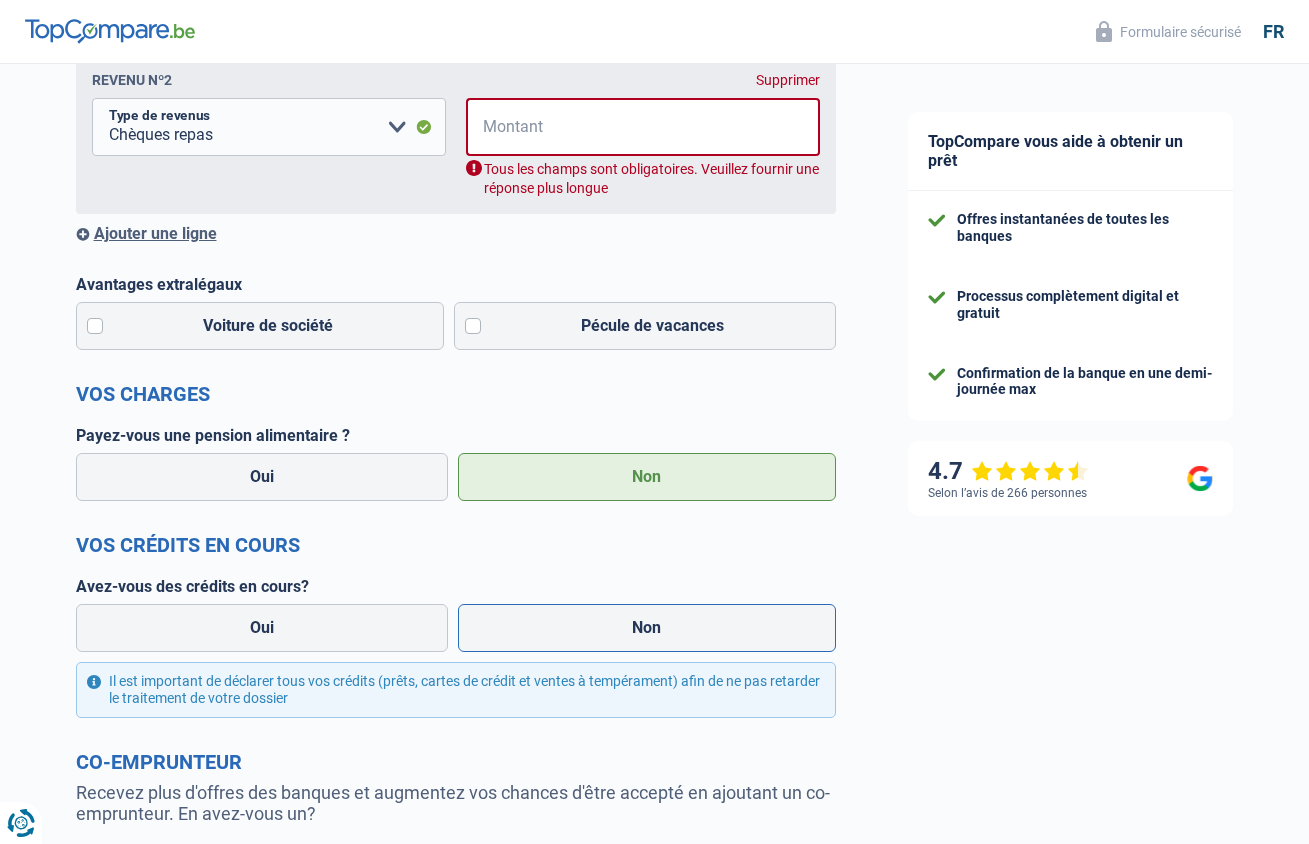 click on "Non" at bounding box center (647, 628) 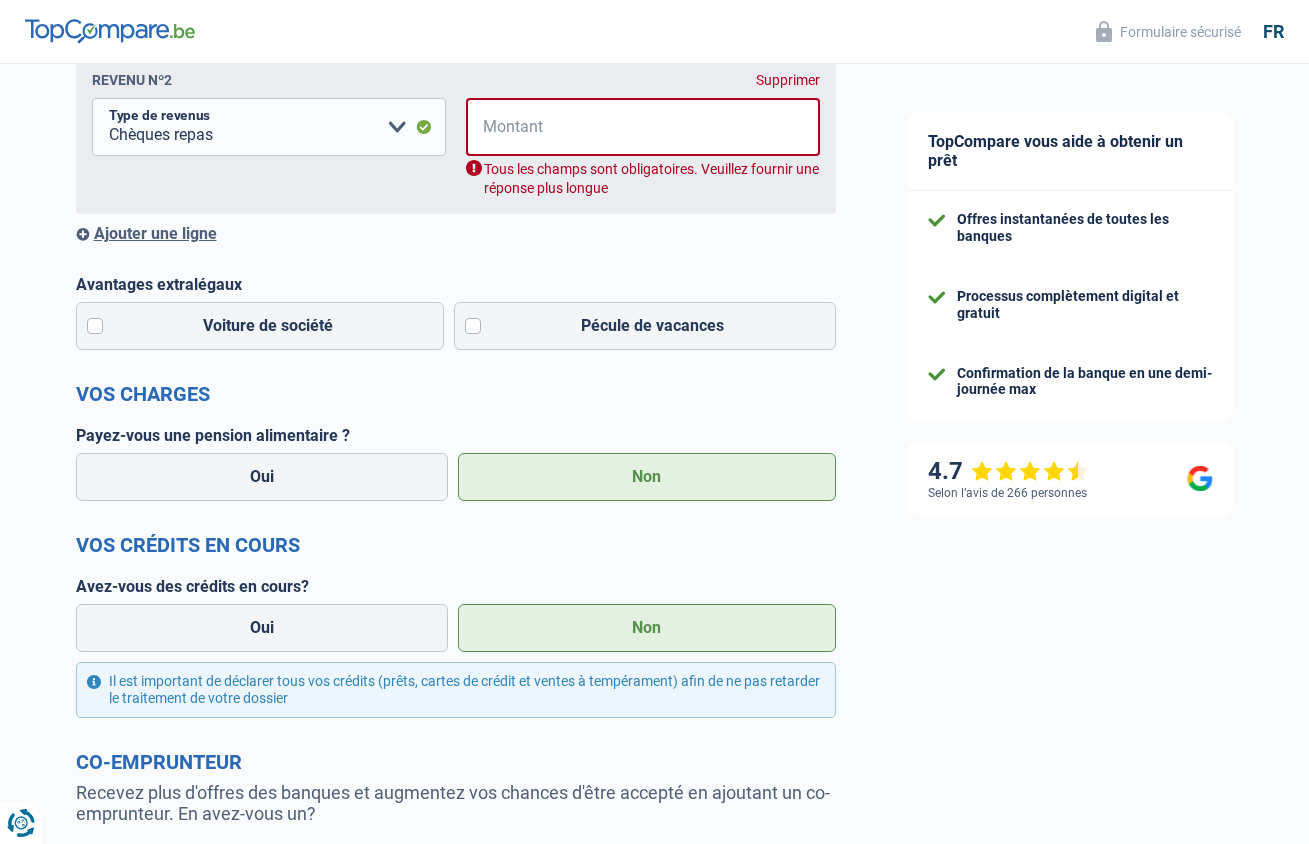 scroll, scrollTop: 832, scrollLeft: 0, axis: vertical 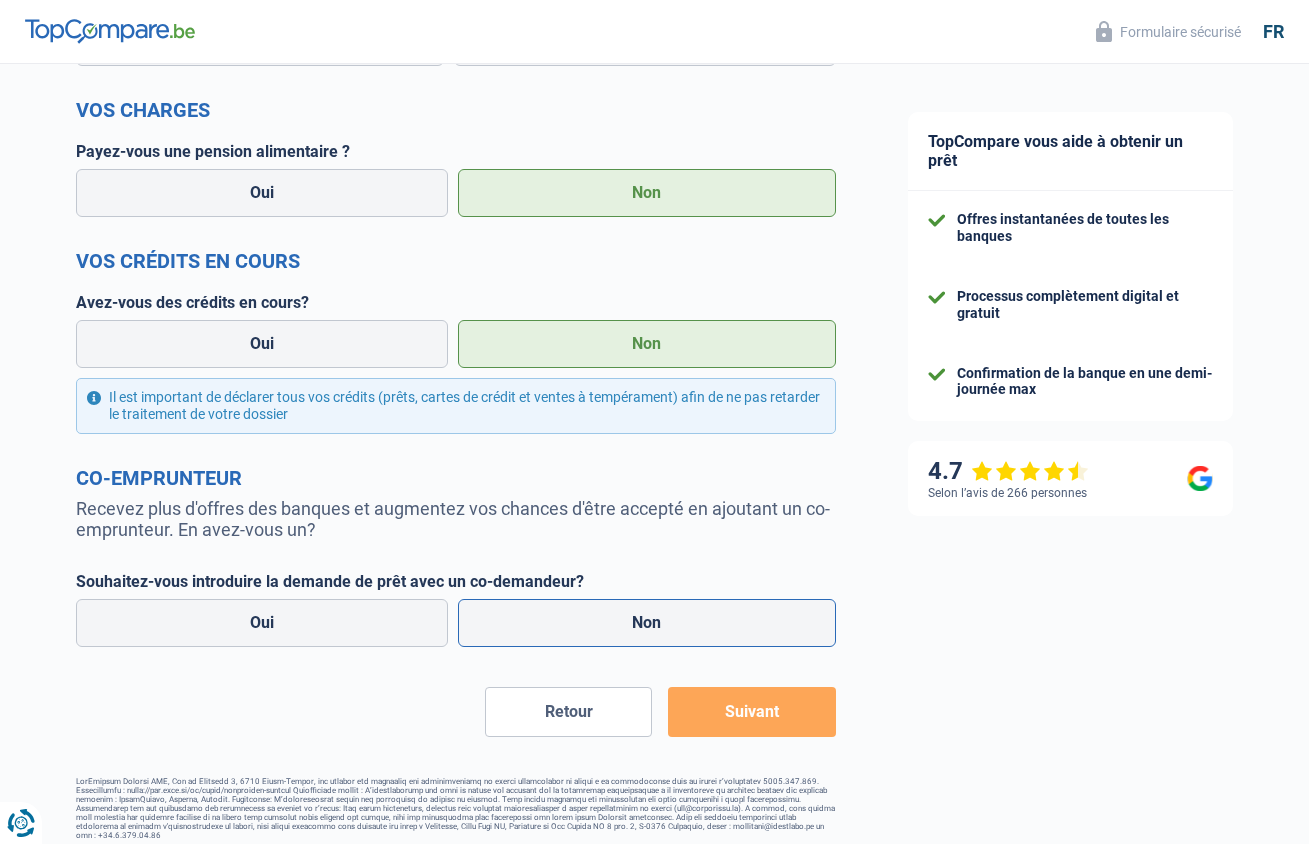 click on "Non" at bounding box center [647, 623] 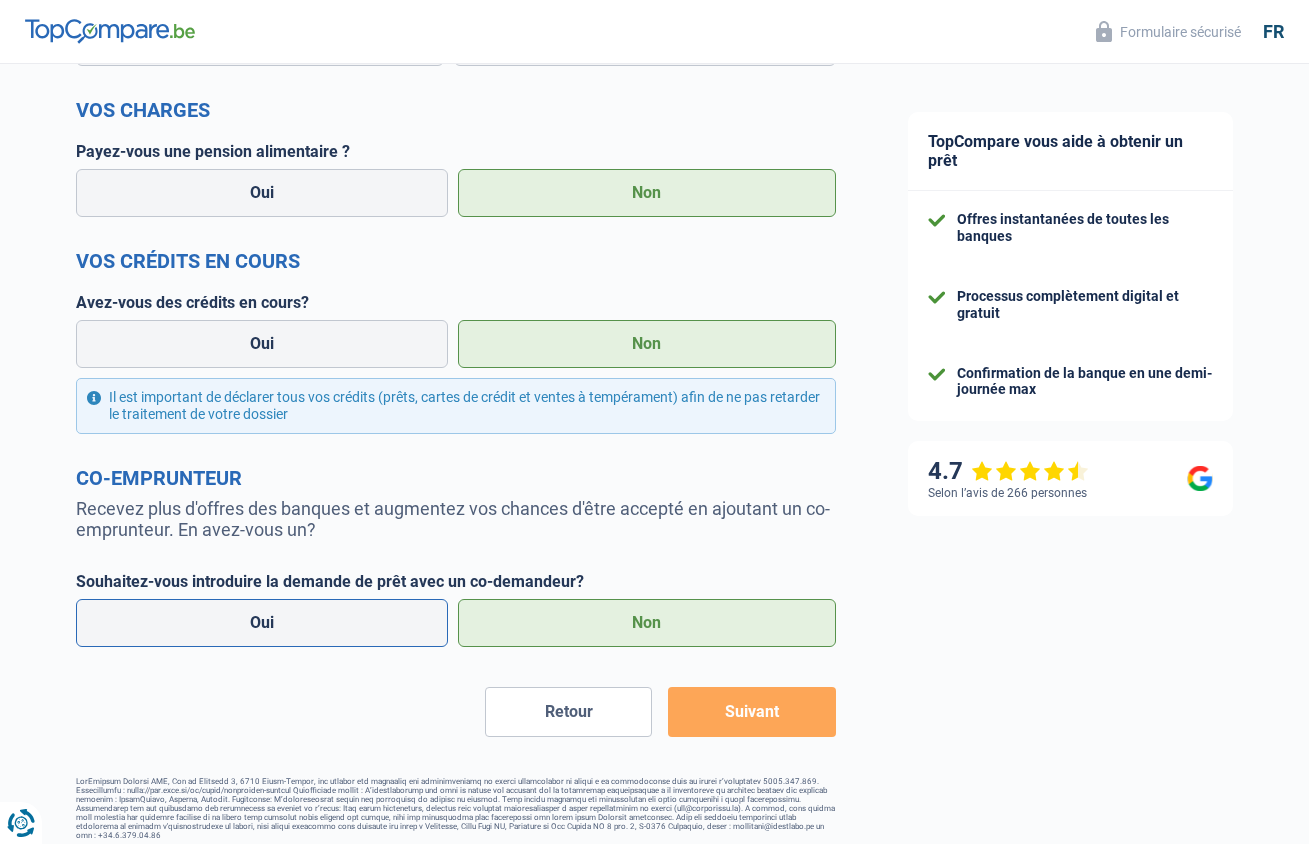 click on "Oui" at bounding box center [262, 623] 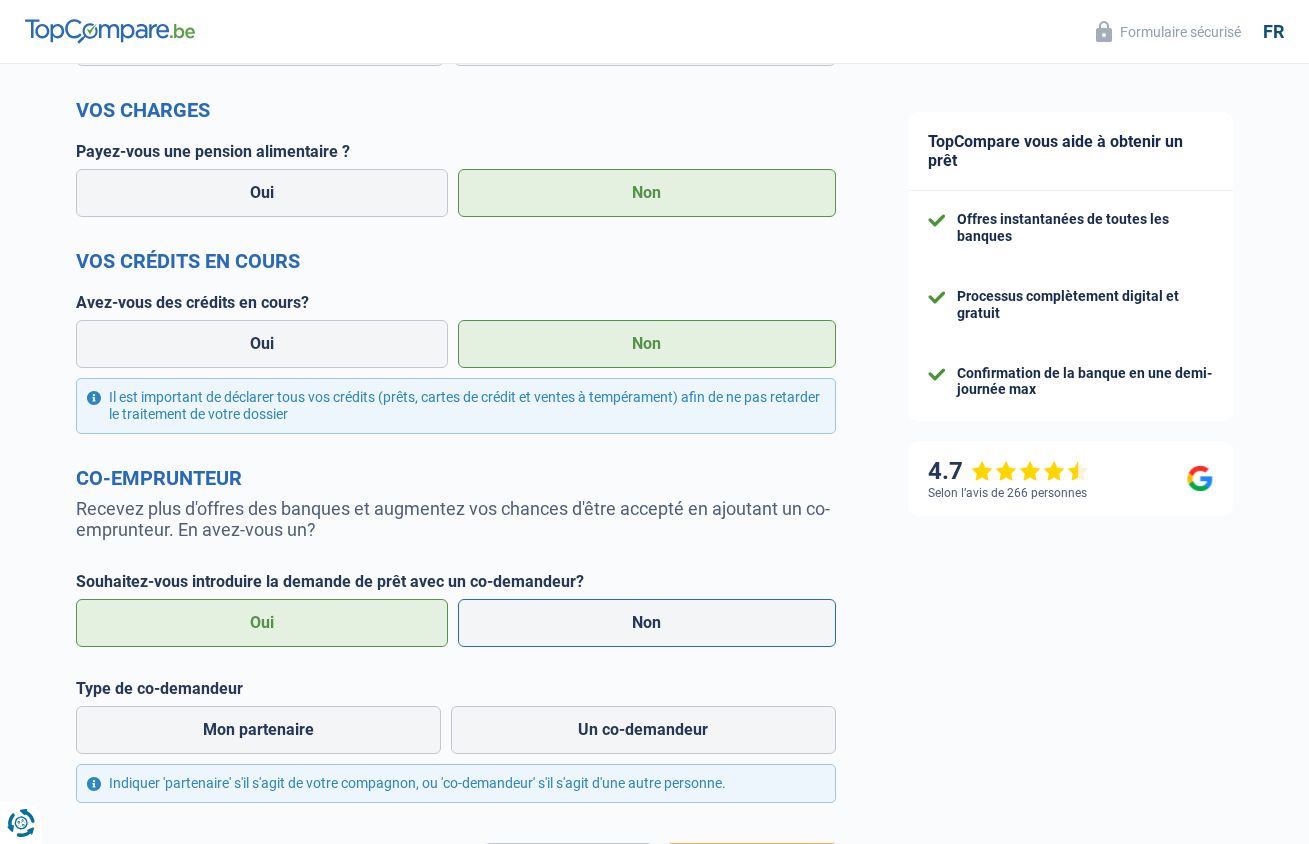 scroll, scrollTop: 987, scrollLeft: 0, axis: vertical 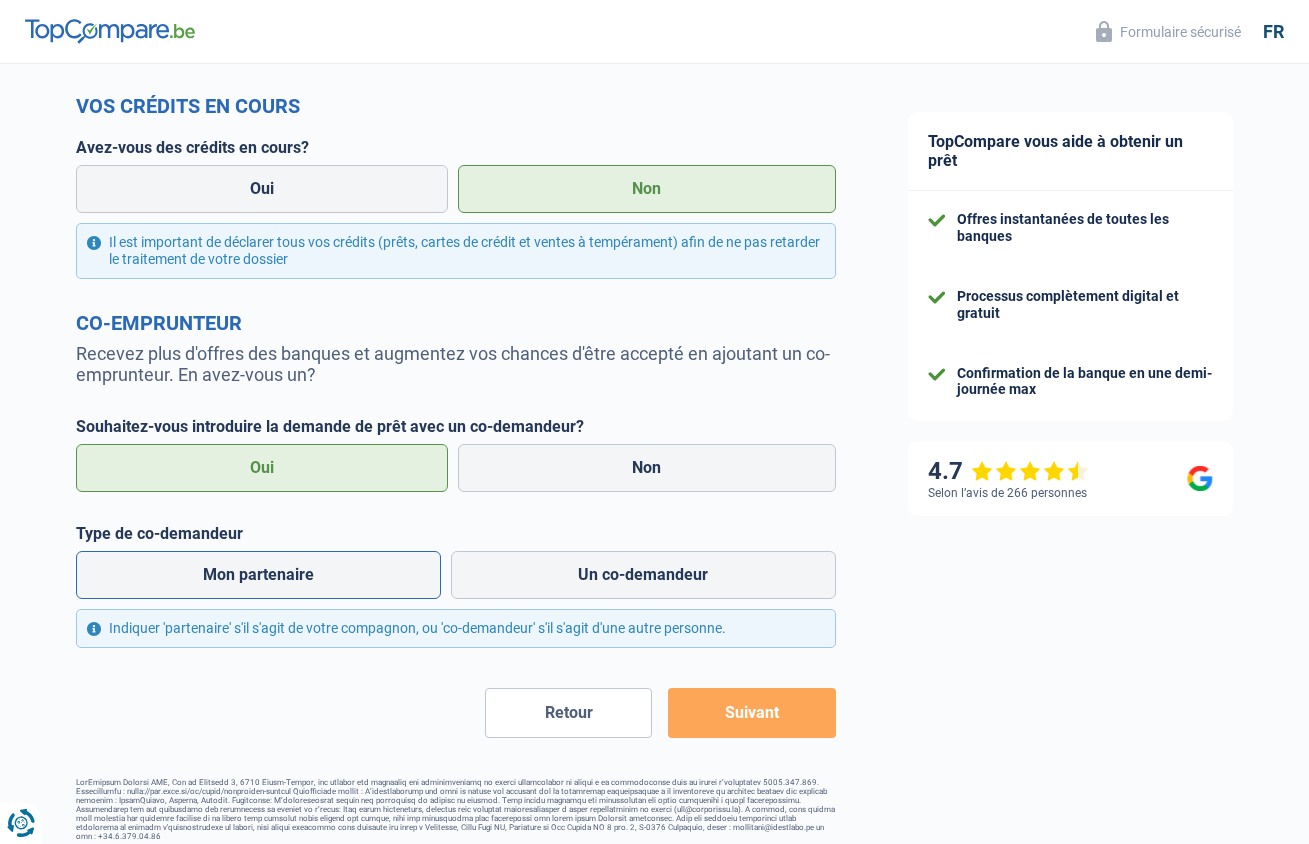 click on "Mon partenaire" at bounding box center (259, 575) 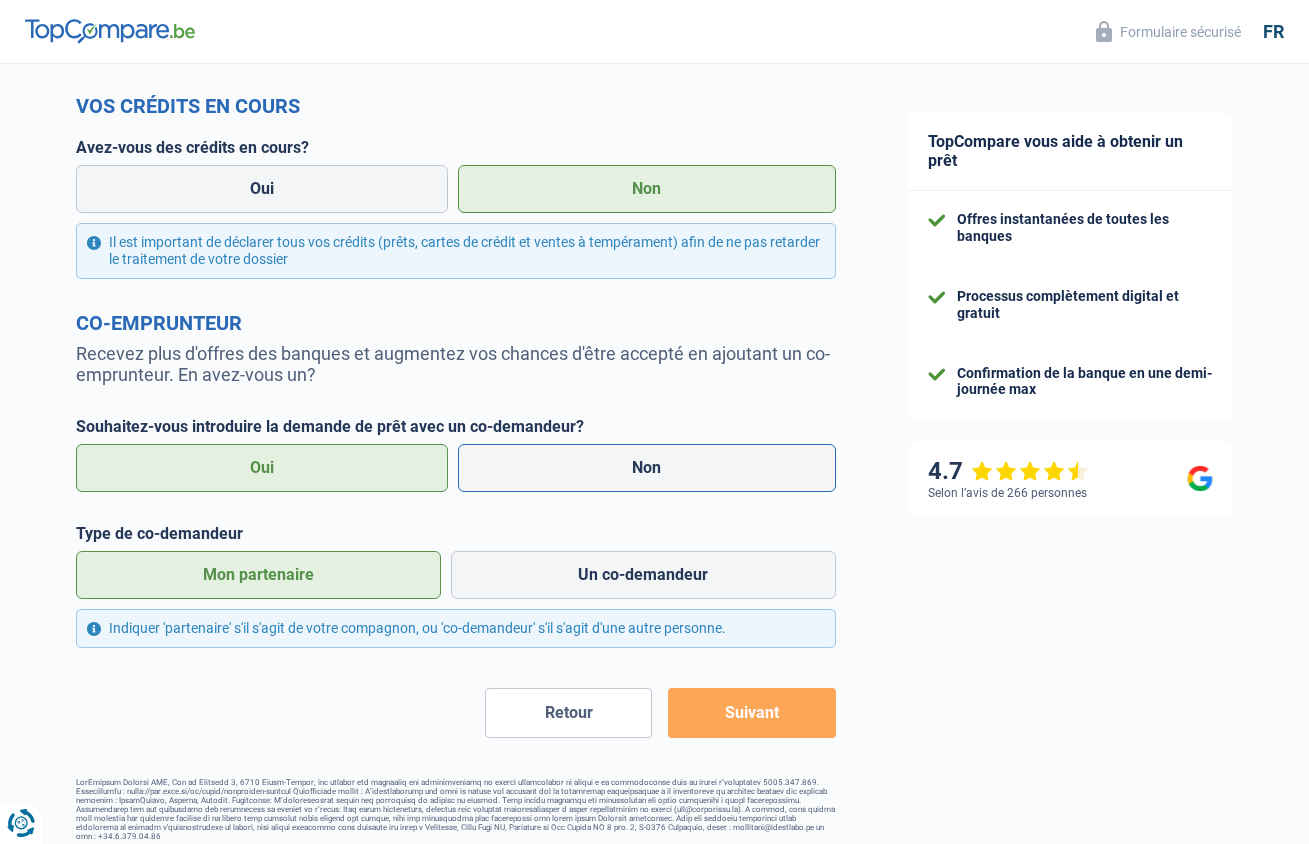 click on "Non" at bounding box center [647, 468] 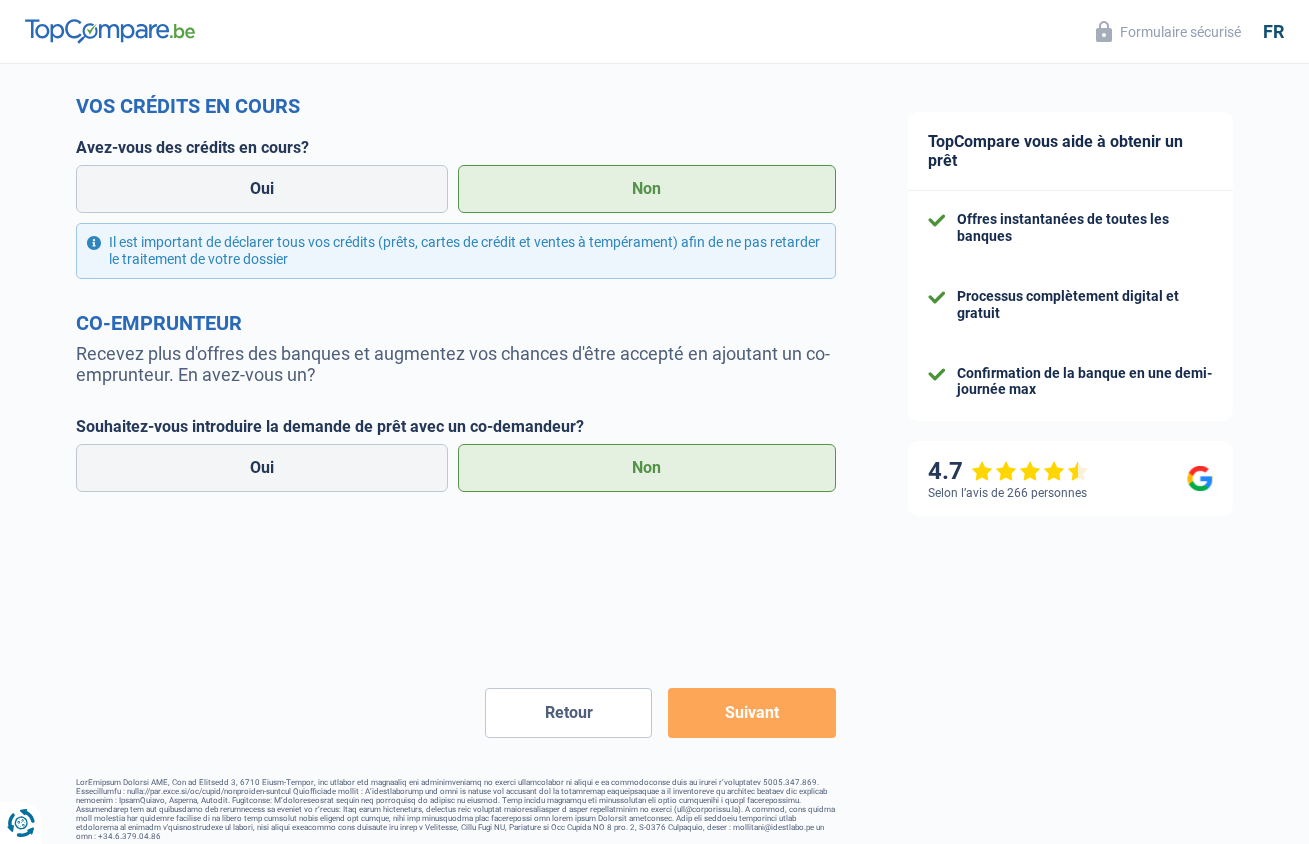scroll, scrollTop: 832, scrollLeft: 0, axis: vertical 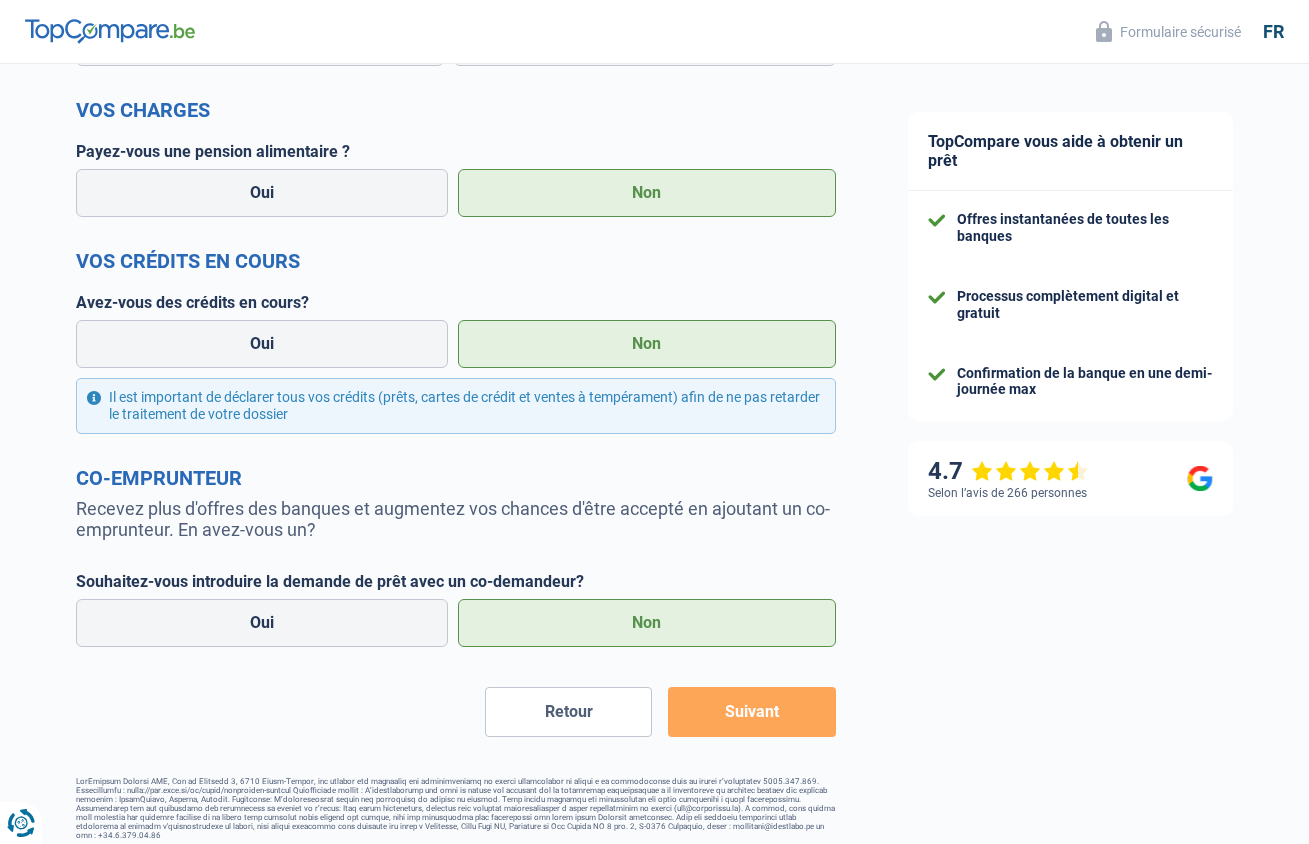 click on "Suivant" at bounding box center [751, 712] 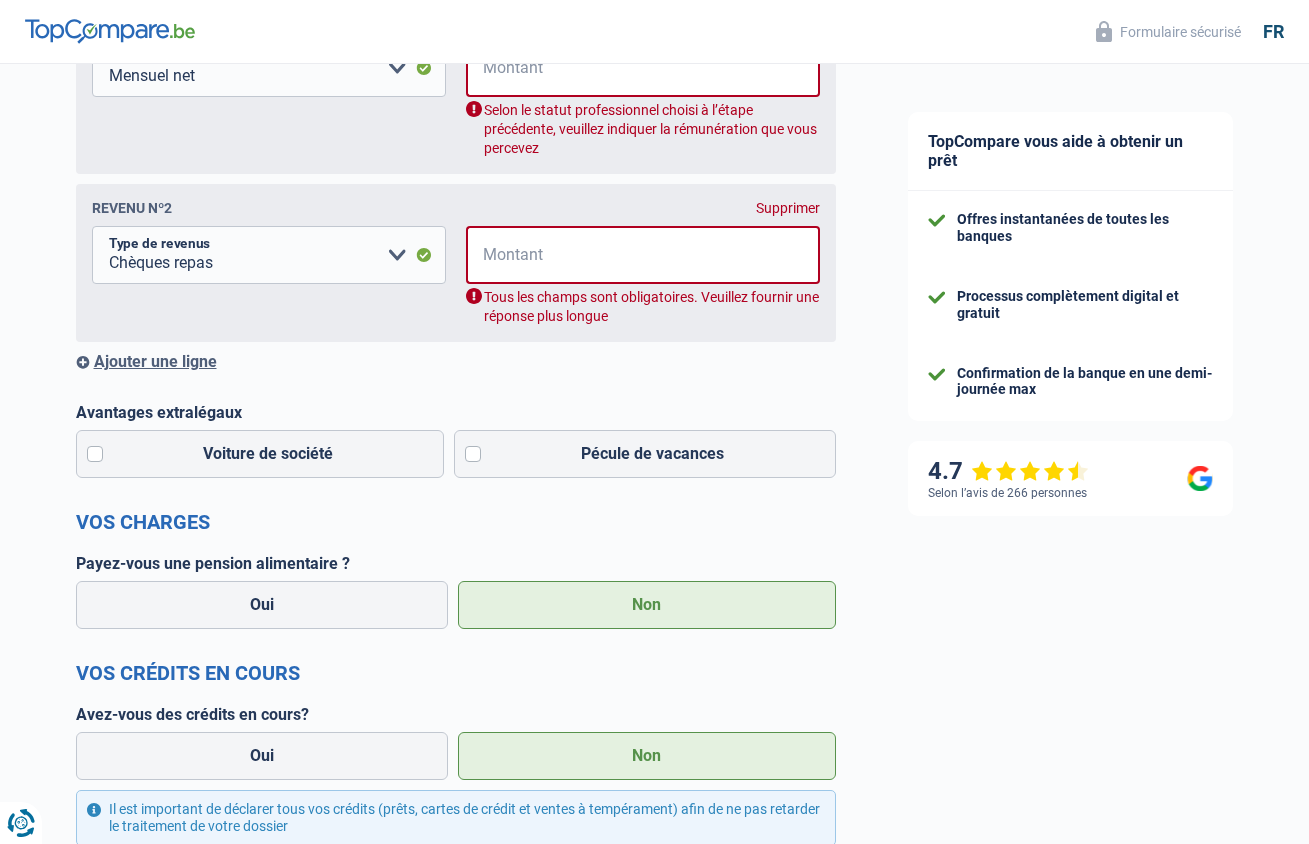 scroll, scrollTop: 321, scrollLeft: 0, axis: vertical 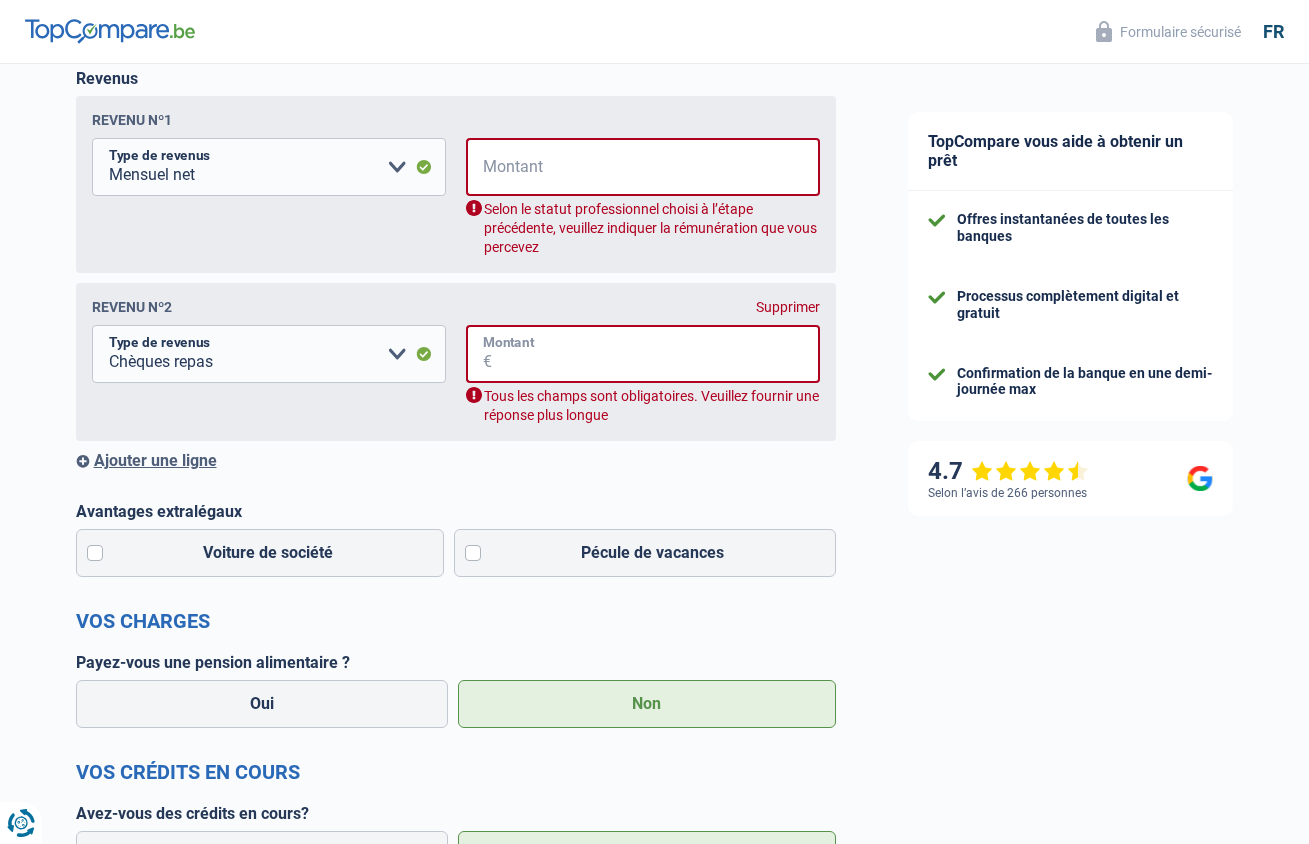 click on "Montant" at bounding box center [656, 354] 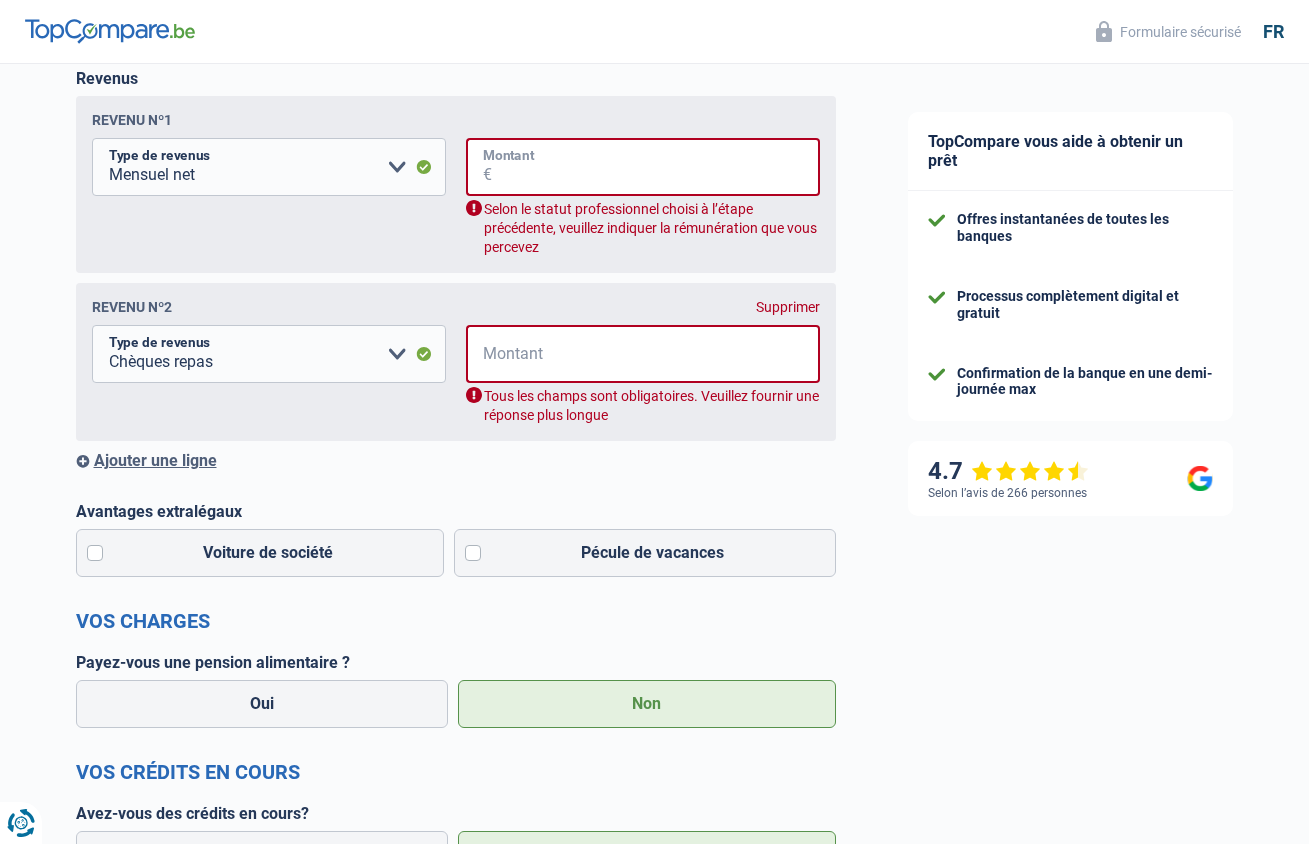 click on "Montant" at bounding box center (656, 167) 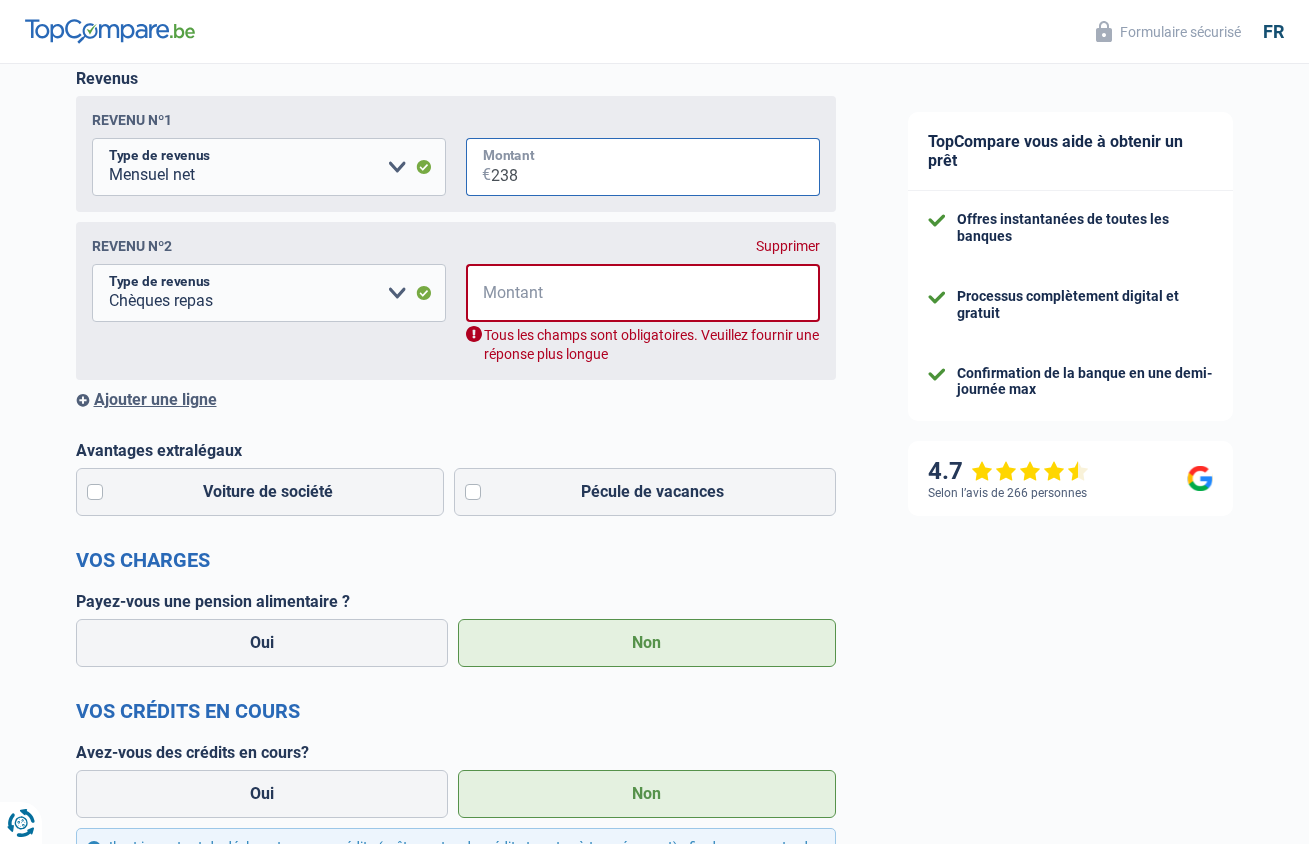 type on "2.384" 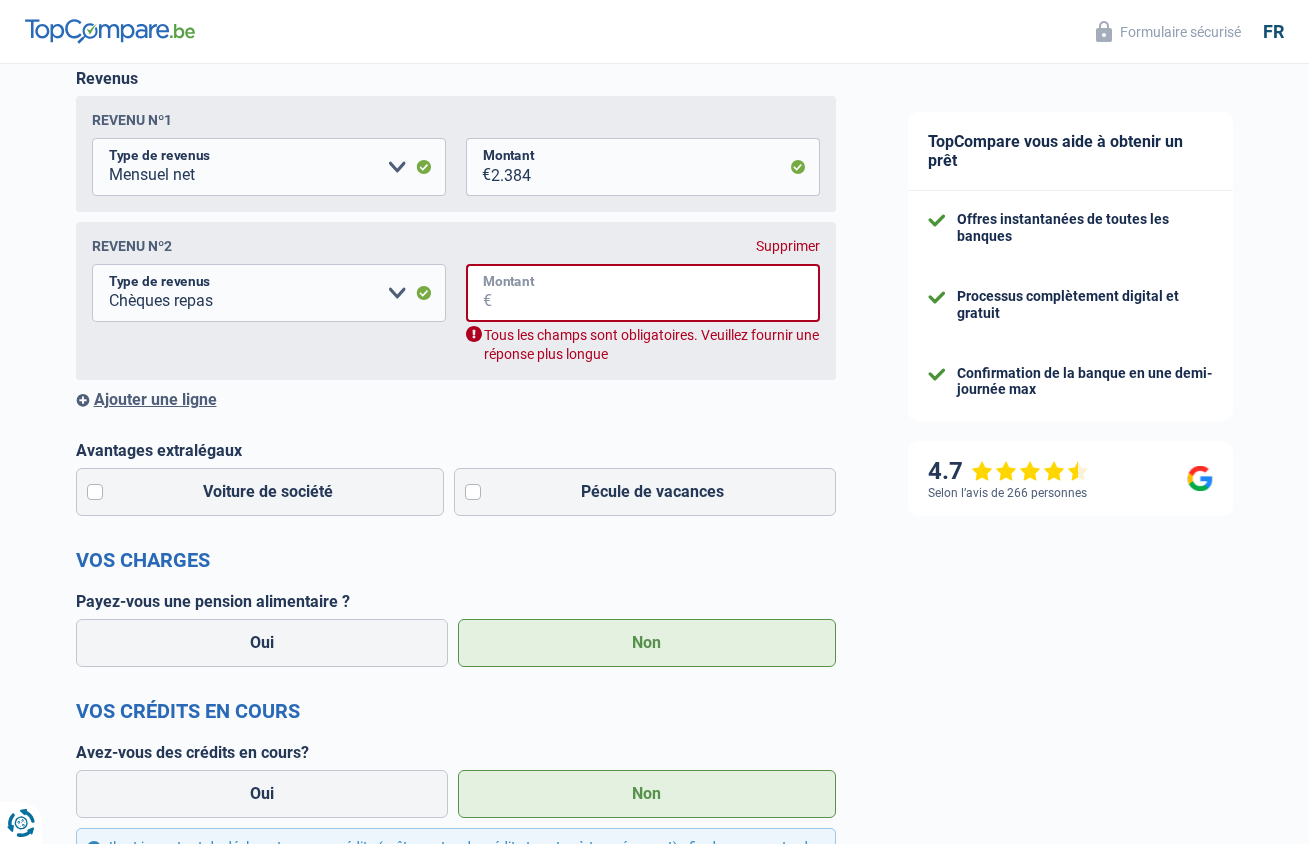 click on "Montant" at bounding box center (656, 293) 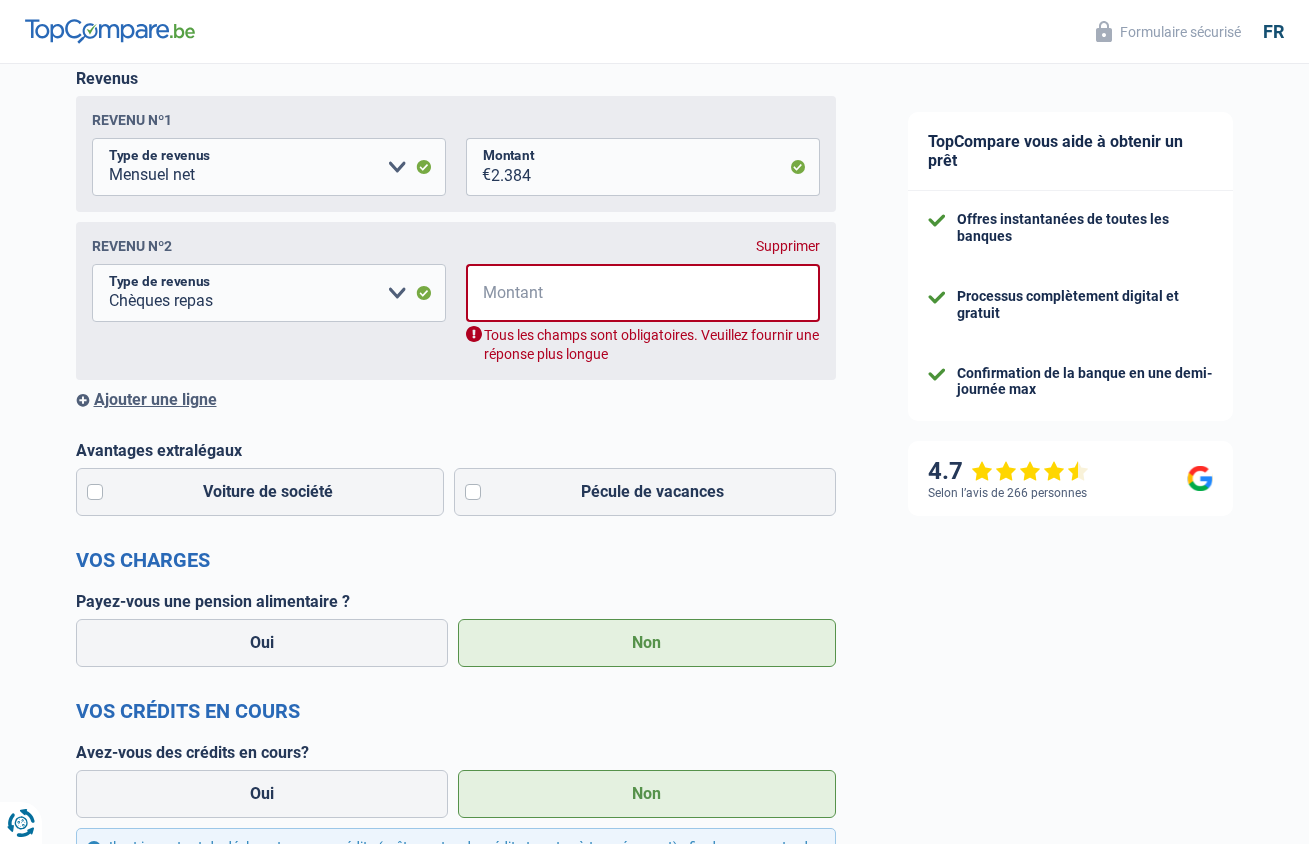 click on "Supprimer" at bounding box center [788, 246] 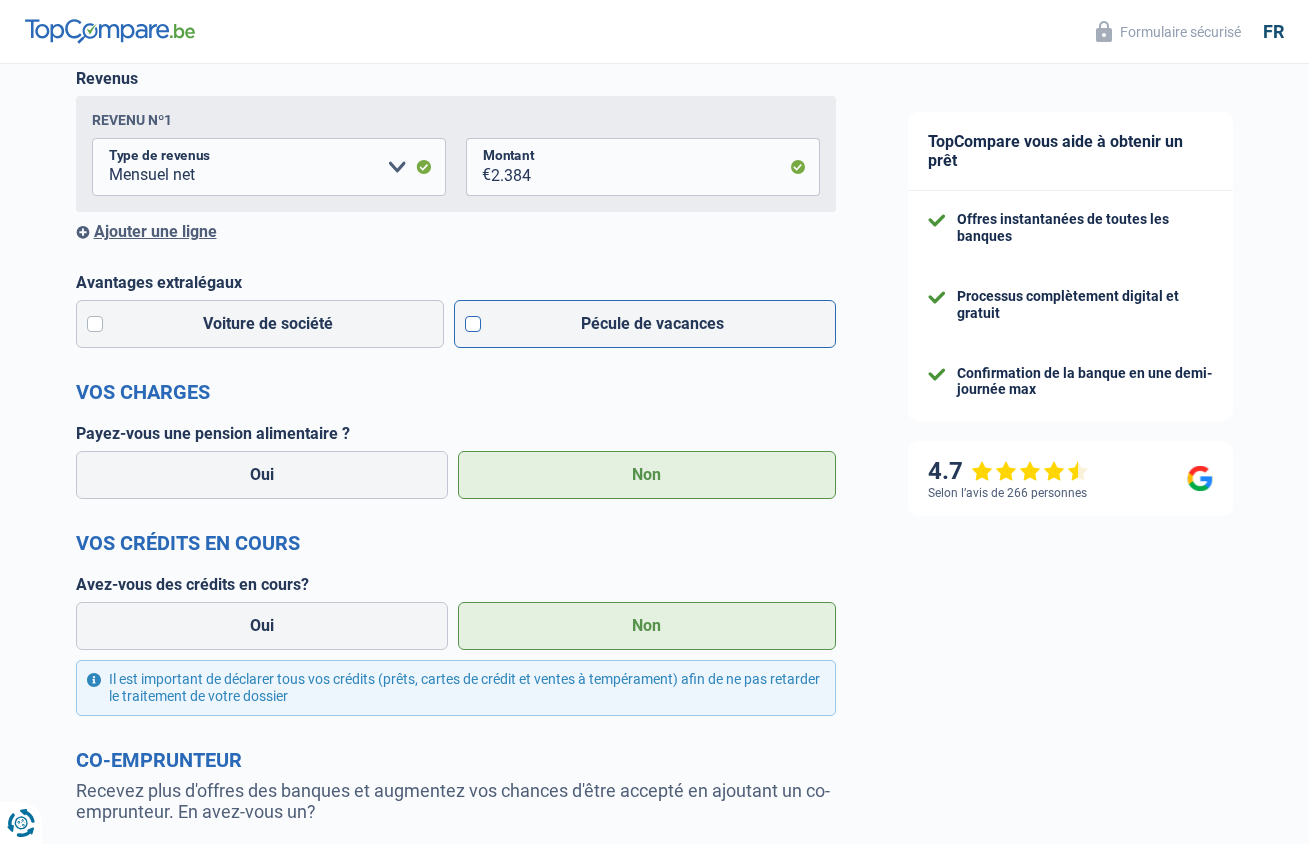 scroll, scrollTop: 603, scrollLeft: 0, axis: vertical 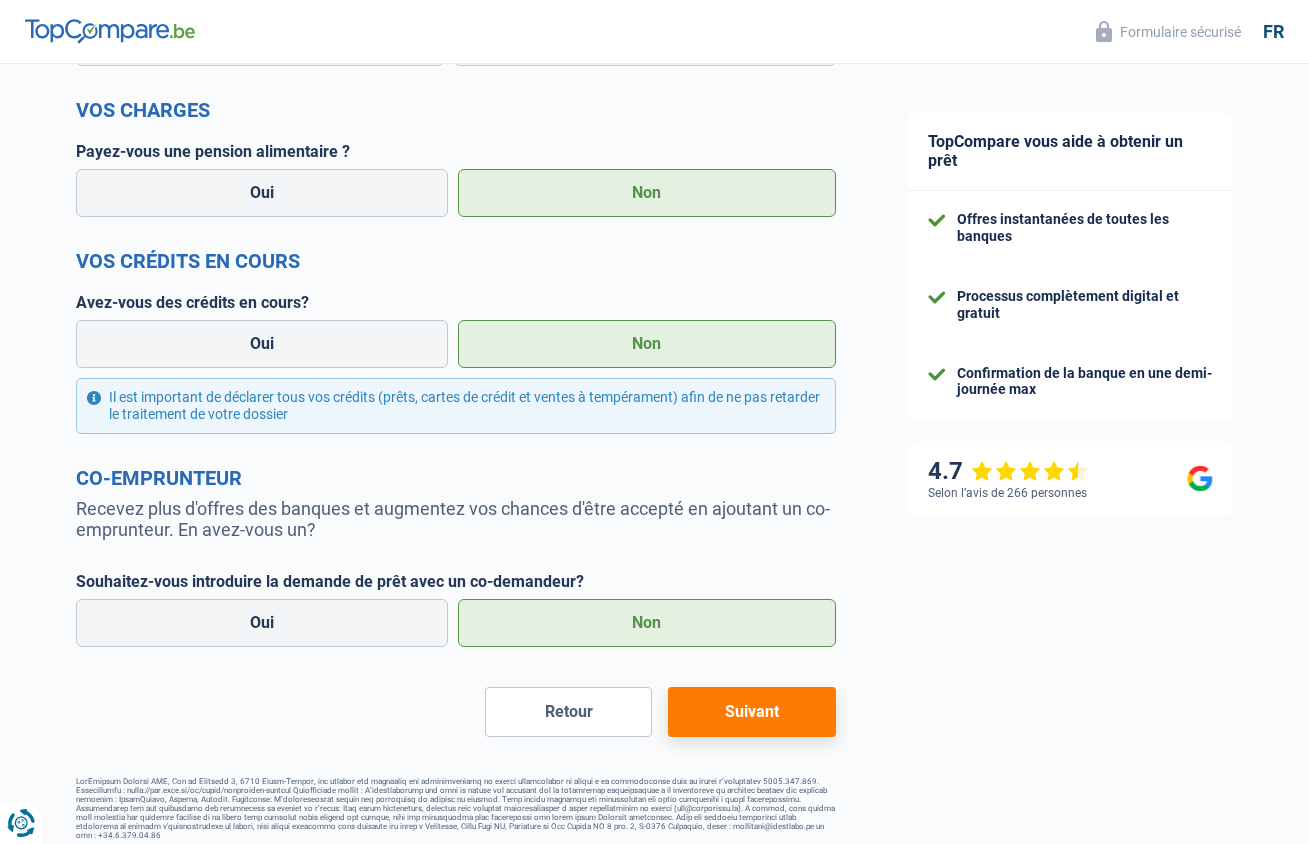 click on "Suivant" at bounding box center (751, 712) 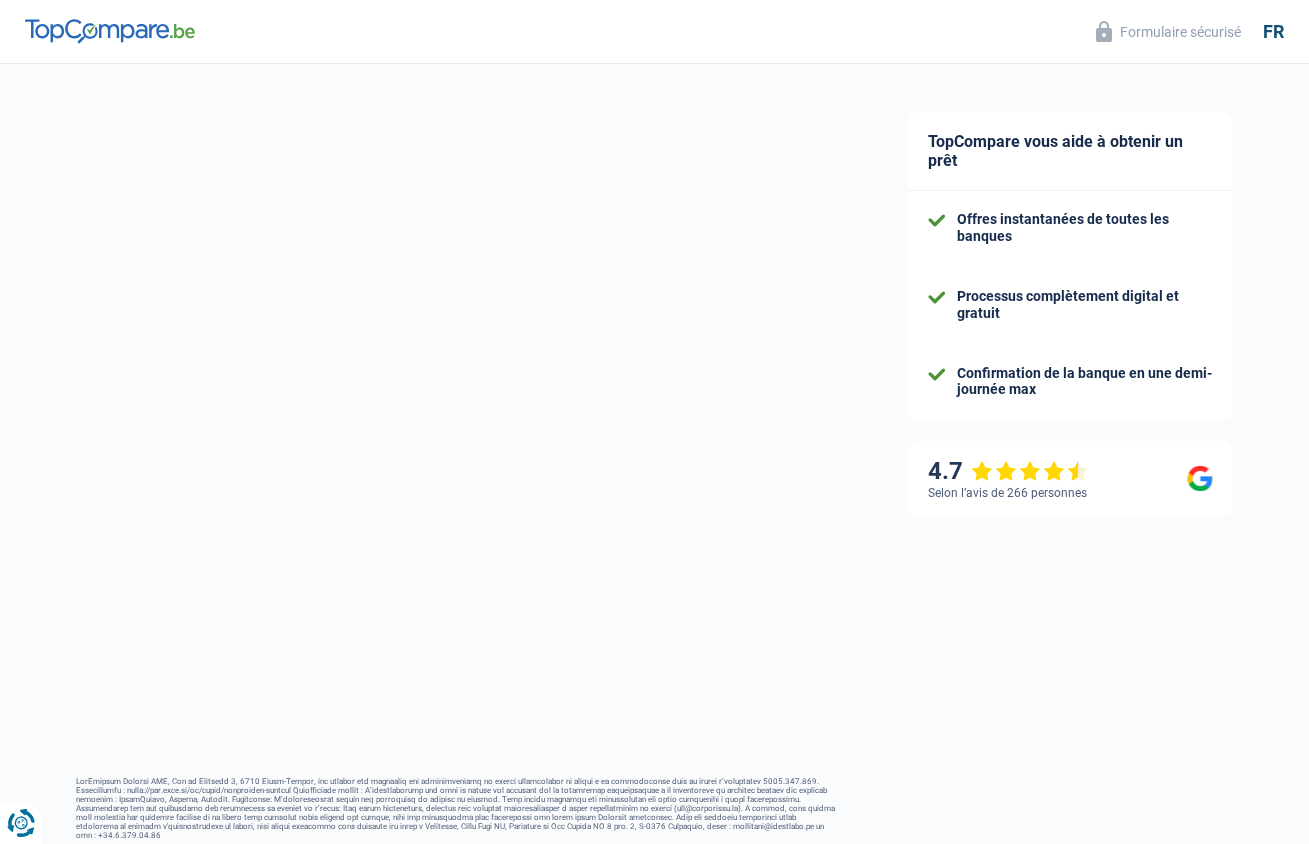 scroll, scrollTop: 21, scrollLeft: 0, axis: vertical 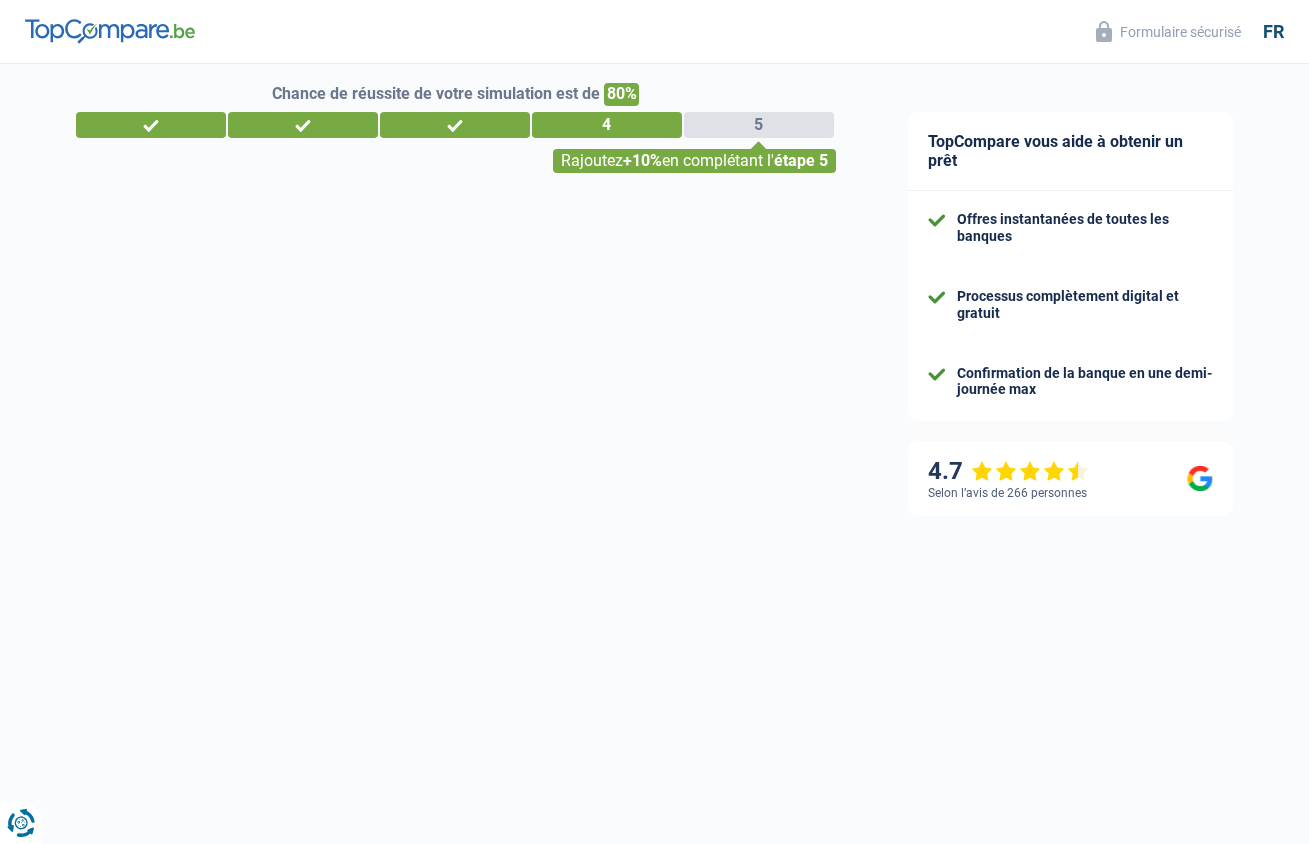 select on "car" 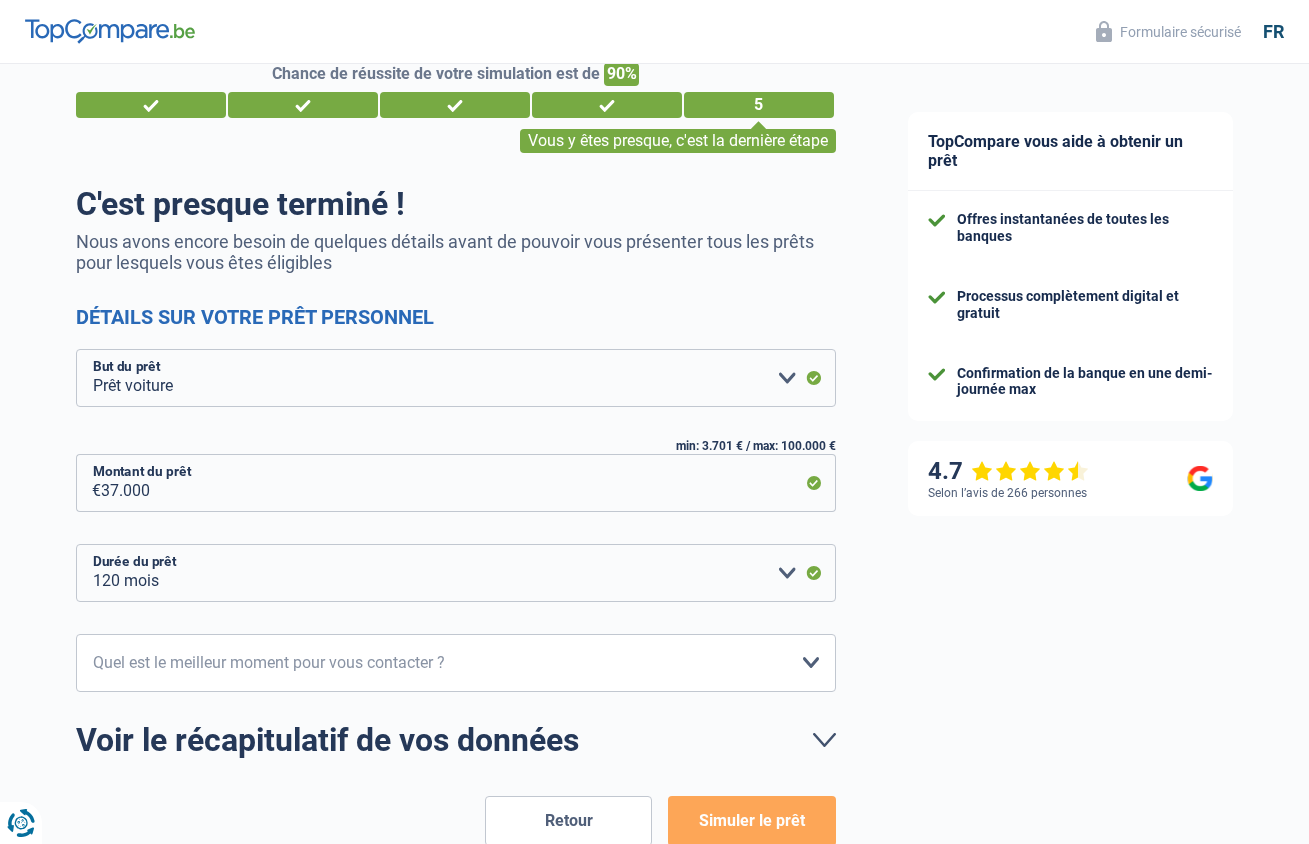 scroll, scrollTop: 103, scrollLeft: 0, axis: vertical 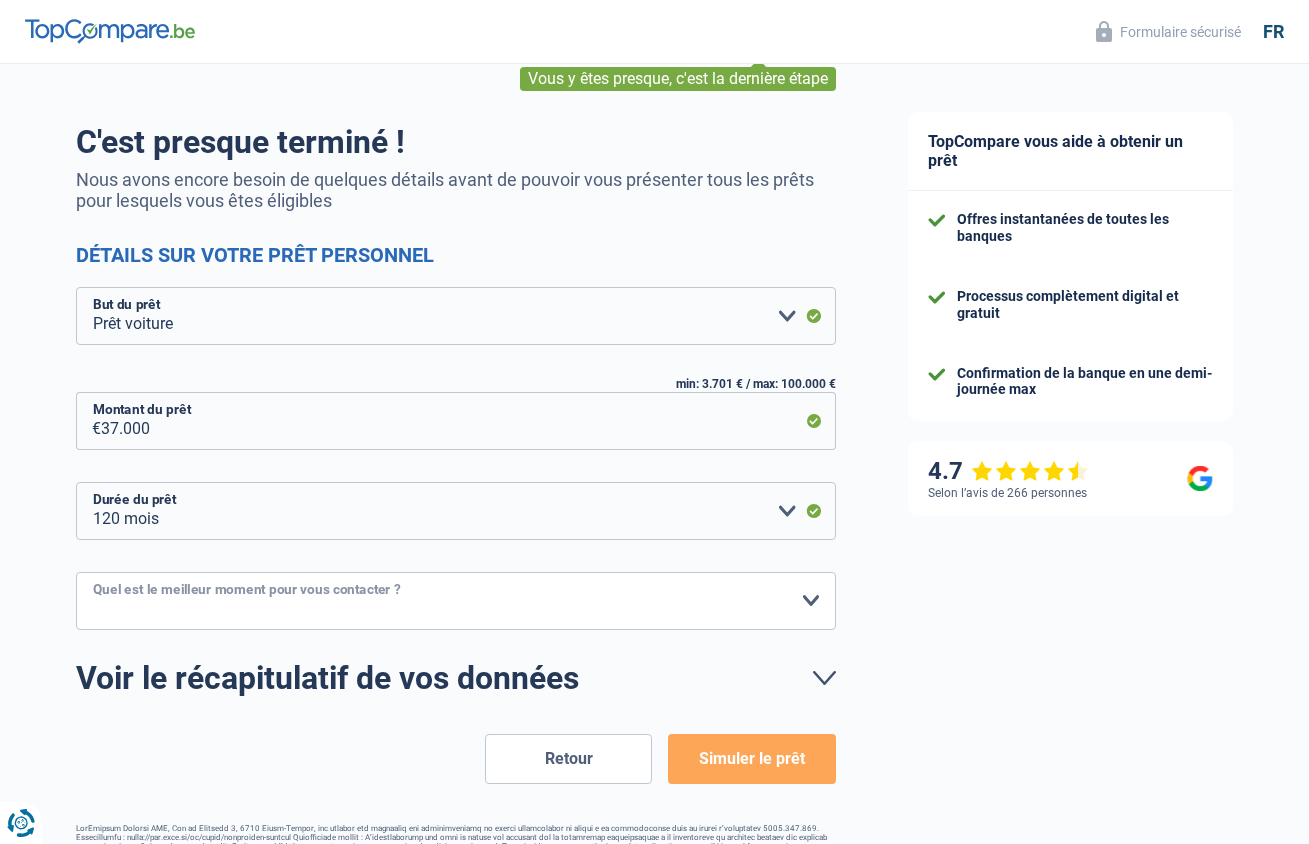 select on "12-14" 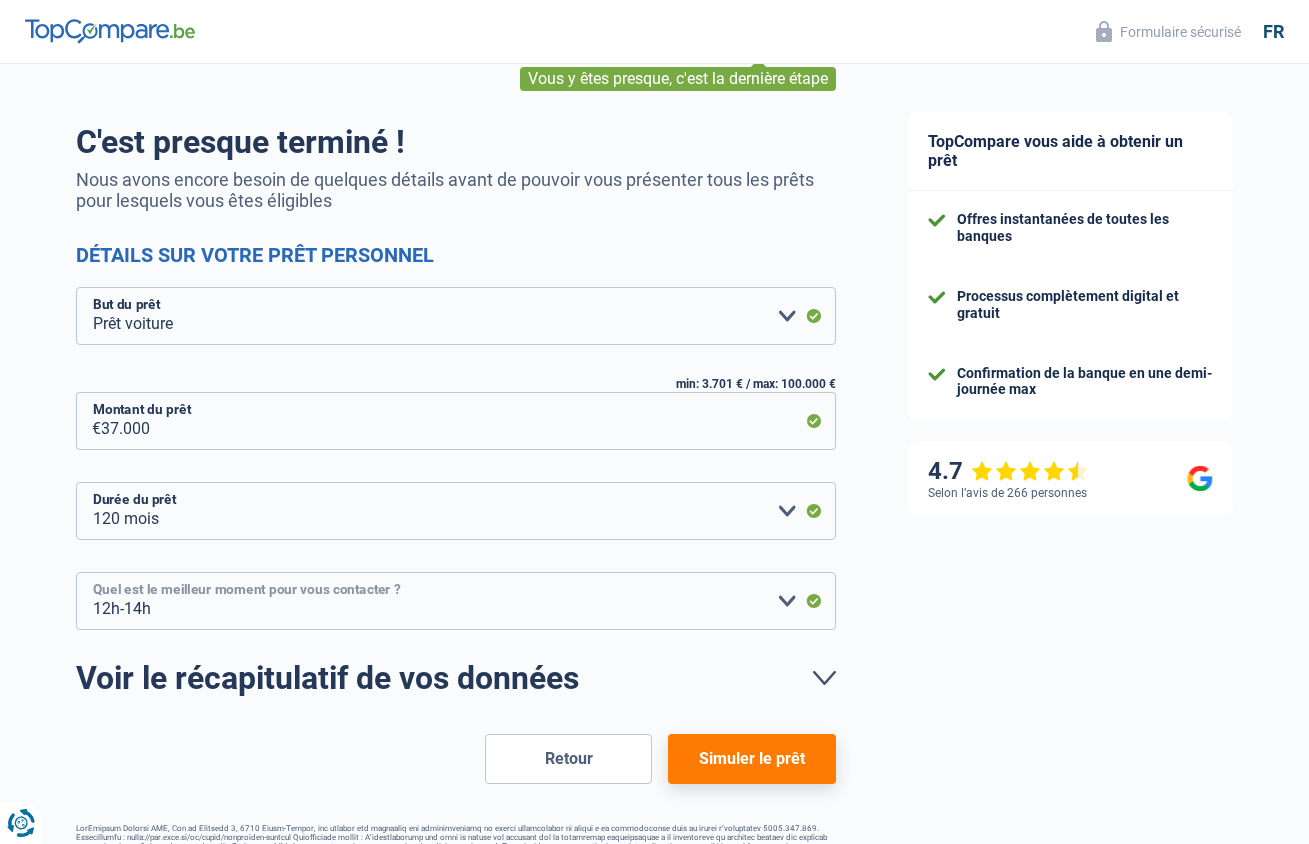 scroll, scrollTop: 151, scrollLeft: 0, axis: vertical 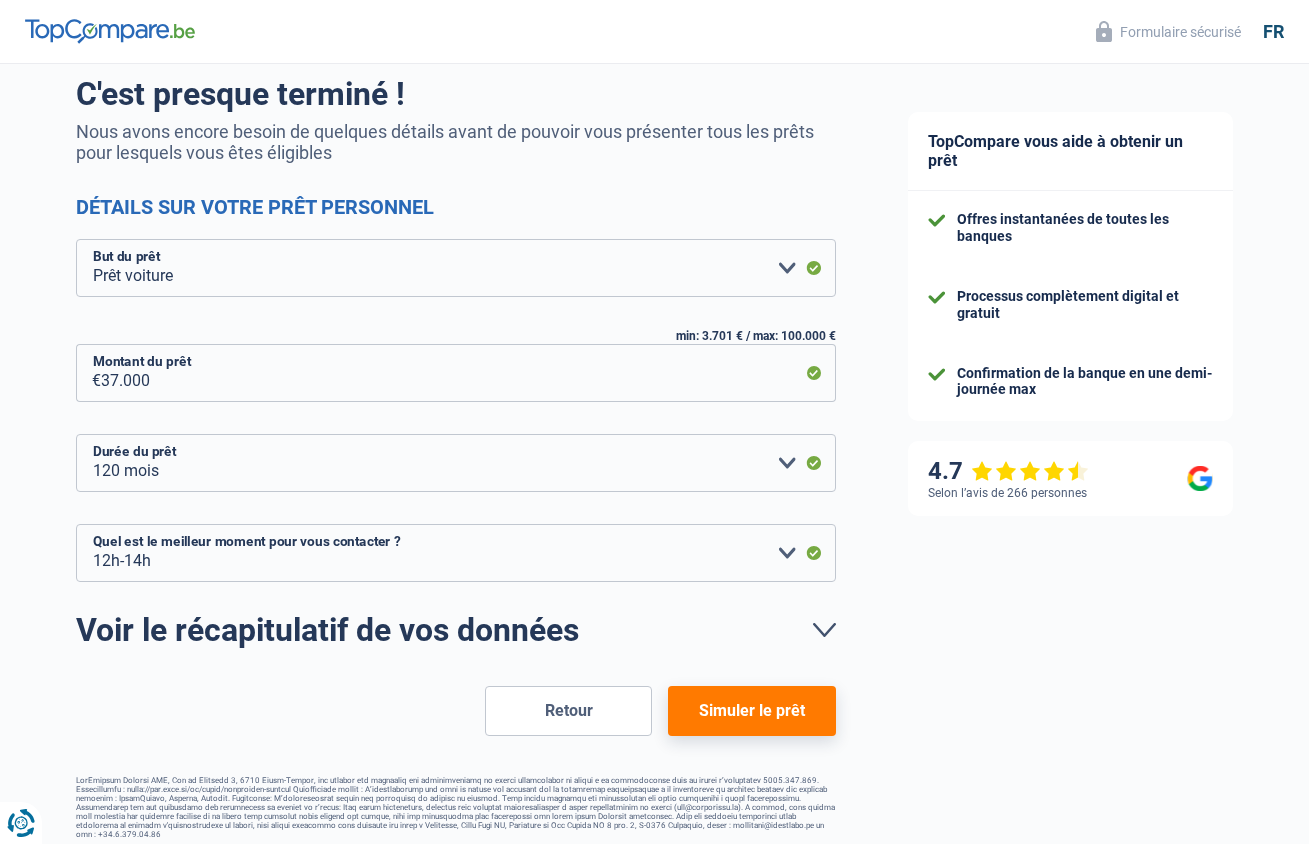 click on "Simuler le prêt" at bounding box center [751, 711] 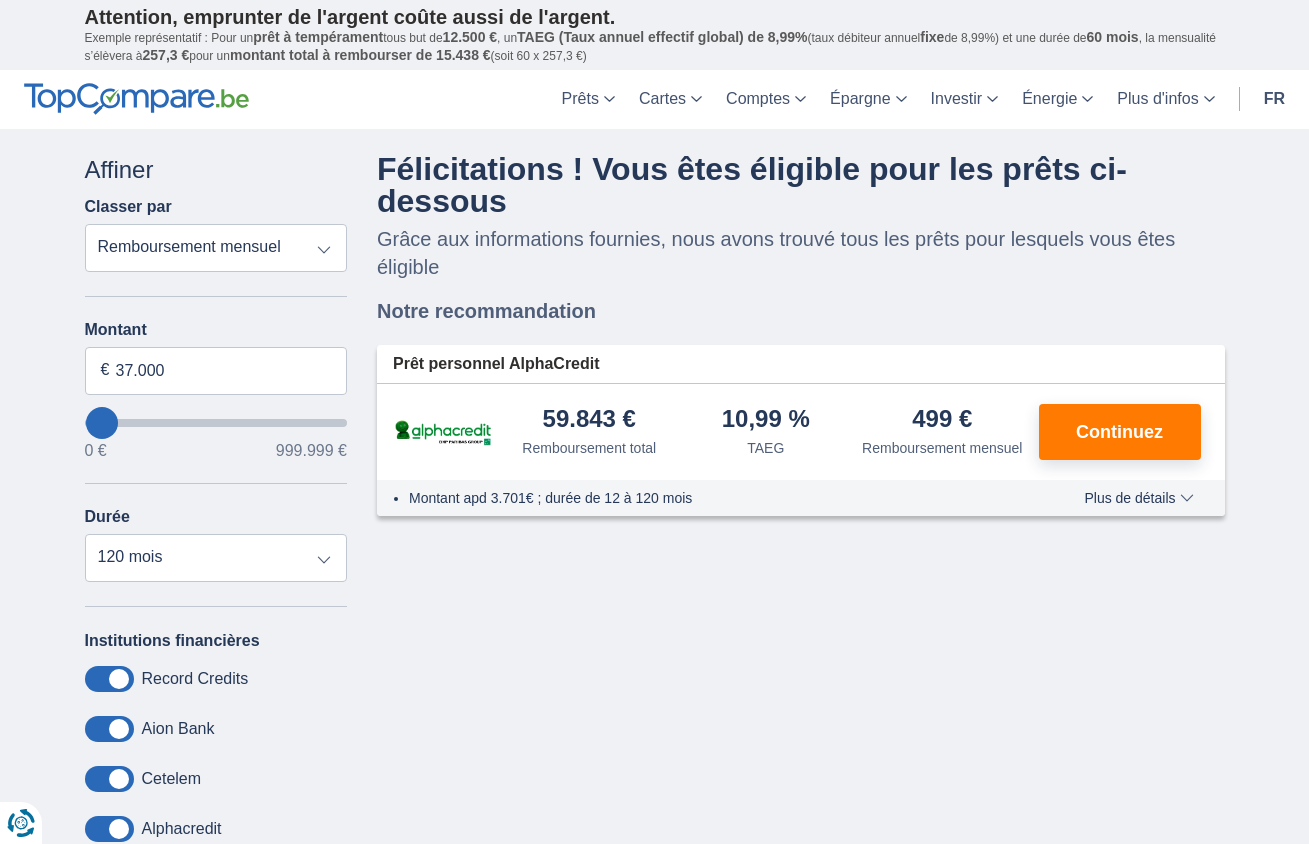 scroll, scrollTop: 0, scrollLeft: 0, axis: both 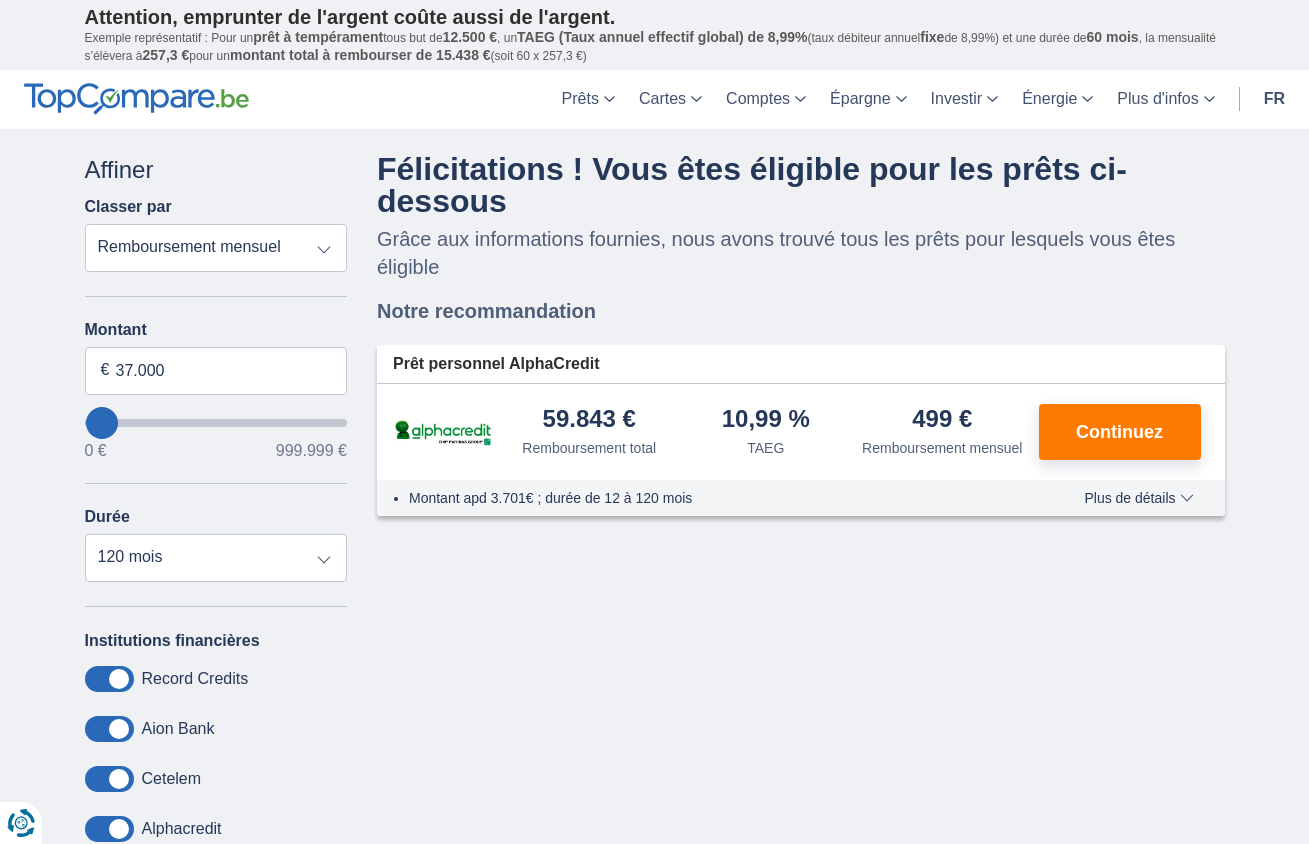click on "Plus de détails
Moins de détails" at bounding box center [1138, 498] 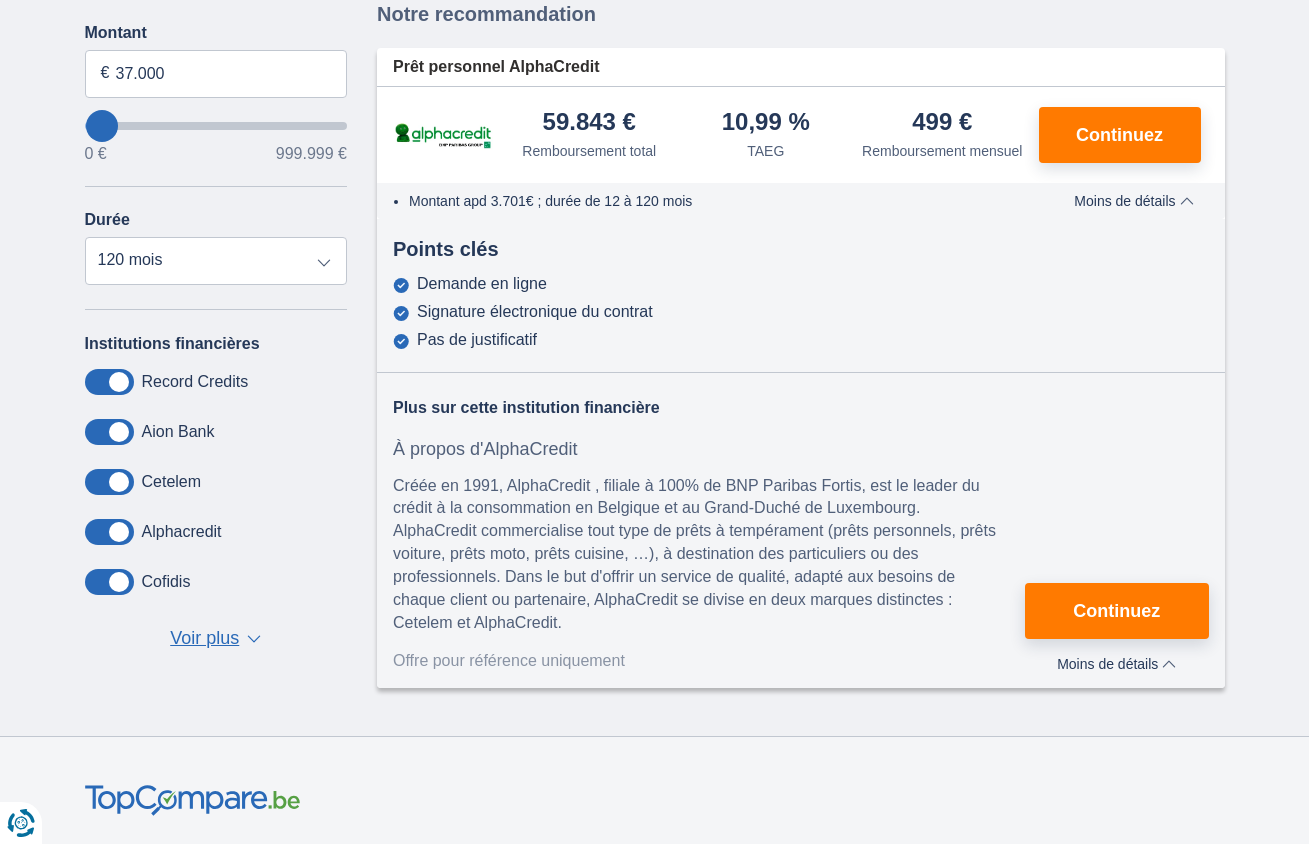scroll, scrollTop: 0, scrollLeft: 0, axis: both 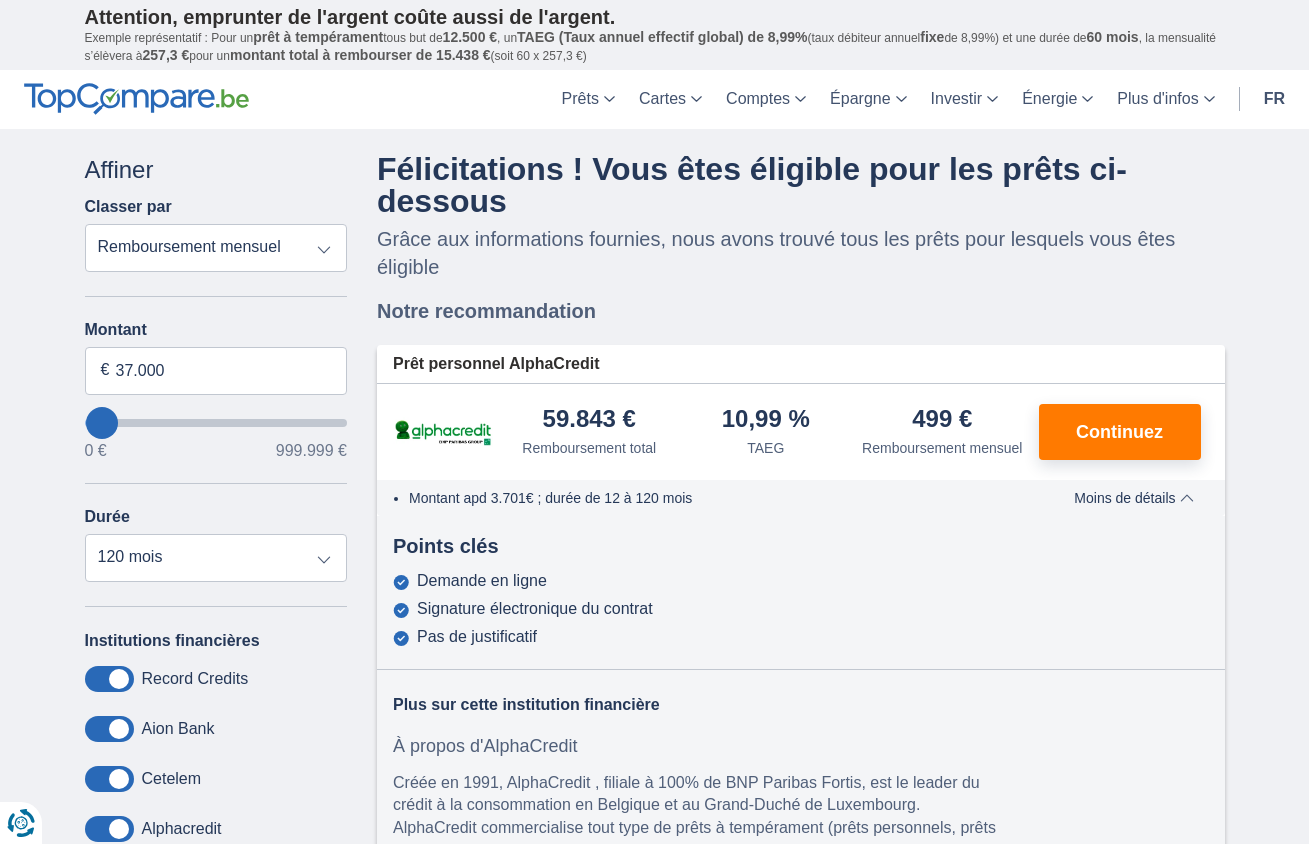 drag, startPoint x: 503, startPoint y: 425, endPoint x: 670, endPoint y: 428, distance: 167.02695 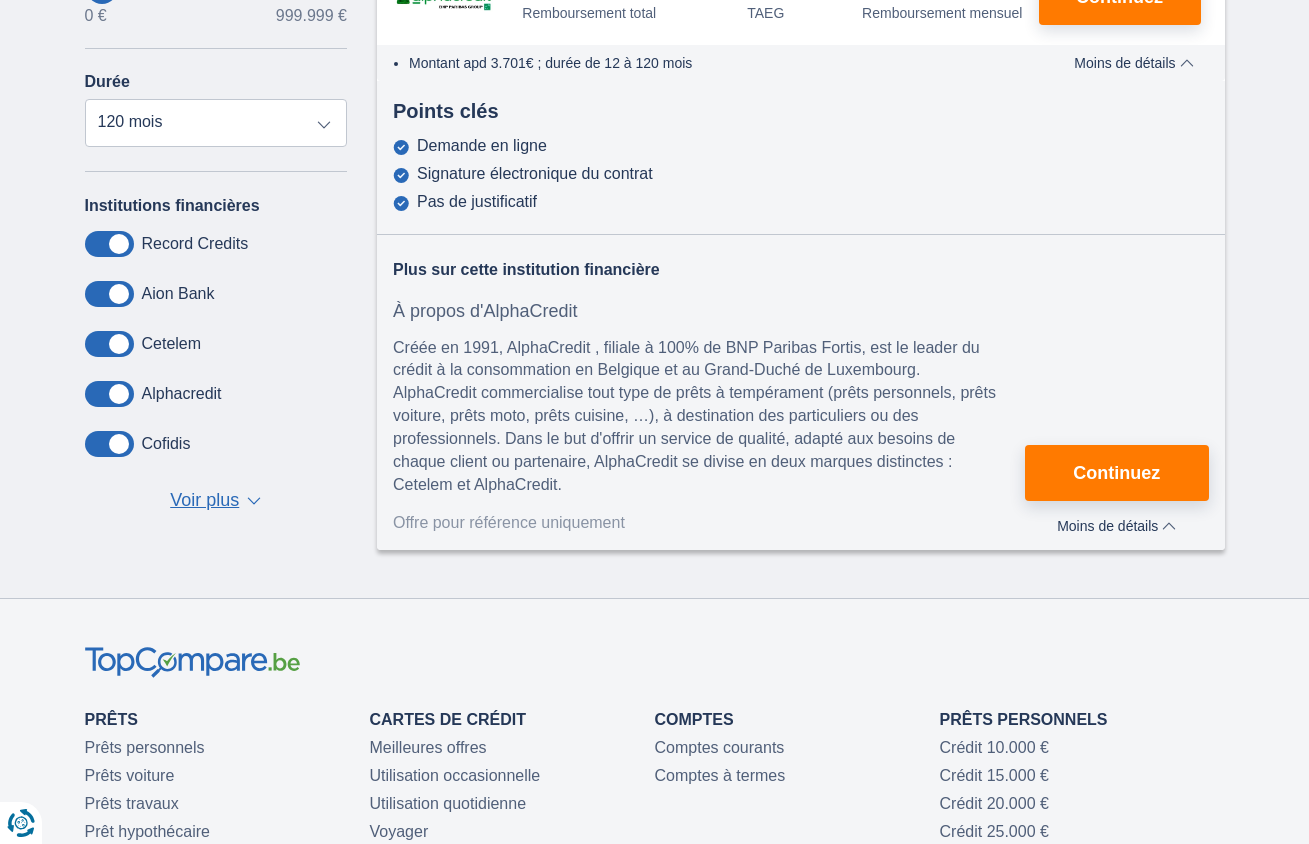 scroll, scrollTop: 0, scrollLeft: 0, axis: both 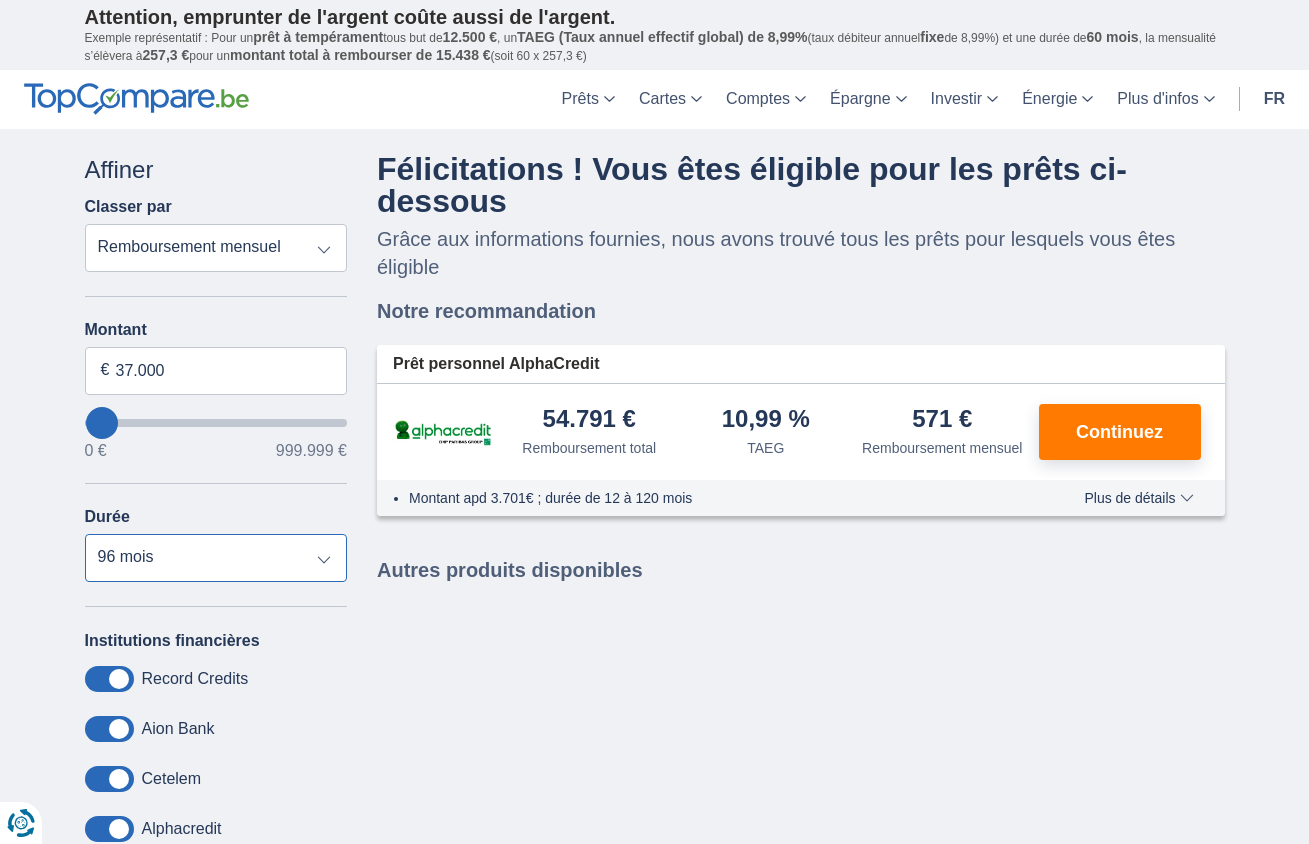 select on "120" 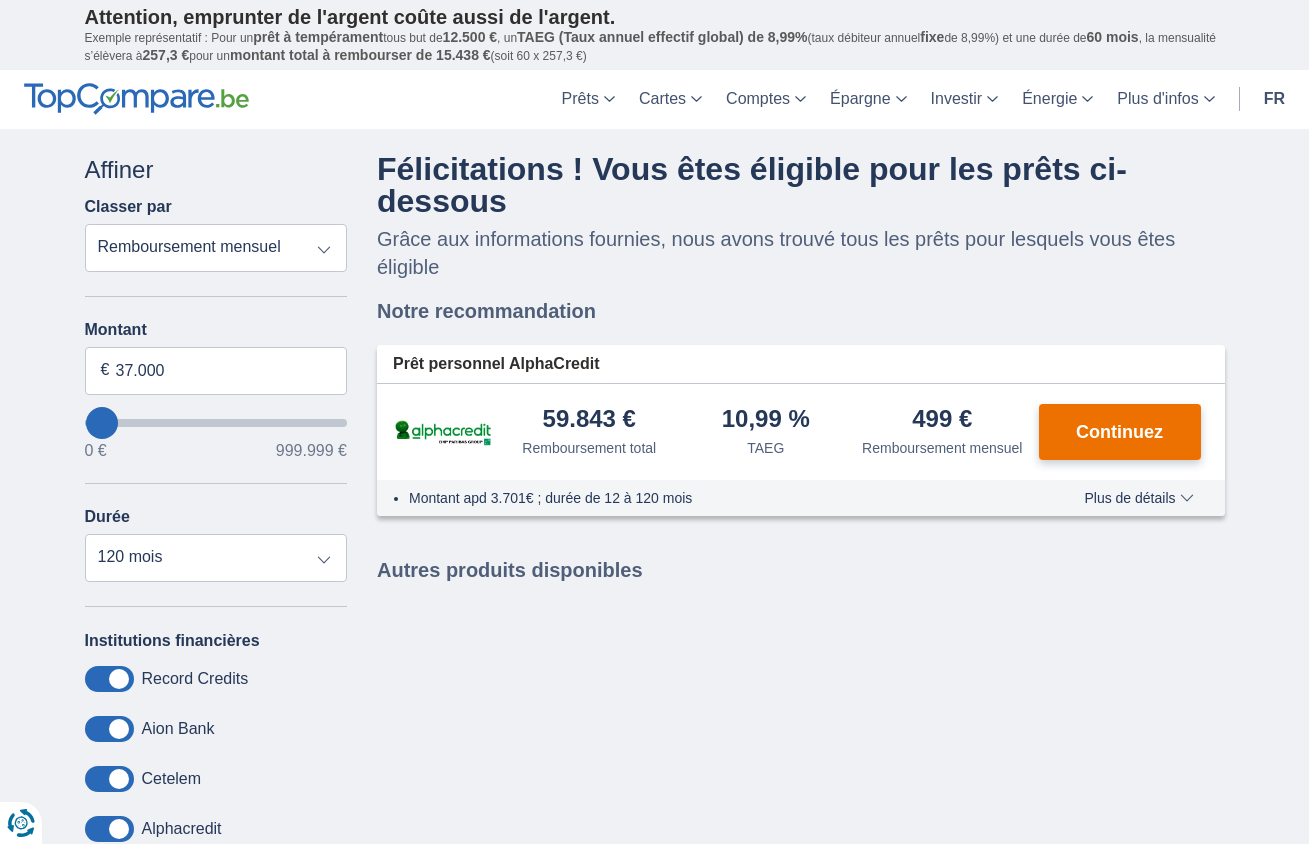 click on "Continuez" at bounding box center [1120, 432] 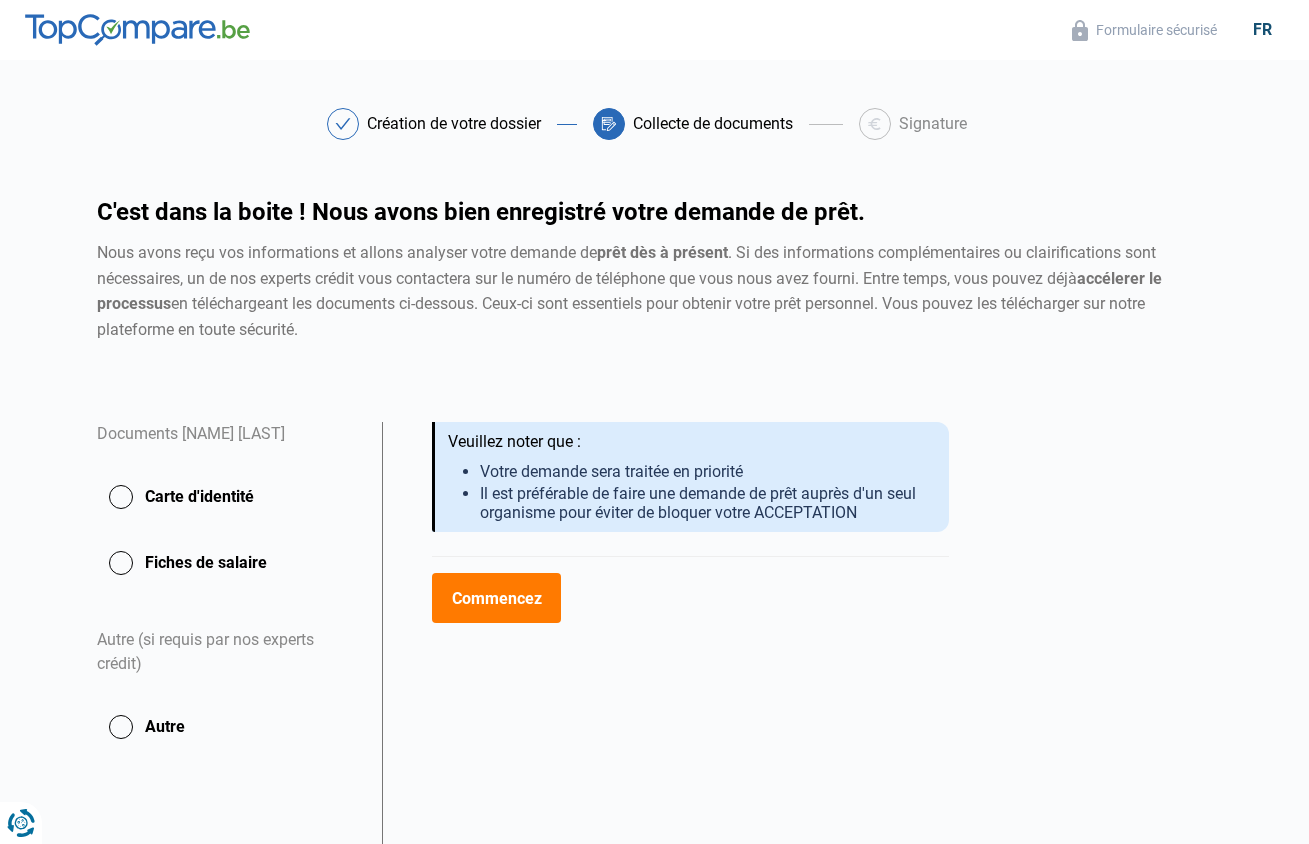scroll, scrollTop: 0, scrollLeft: 0, axis: both 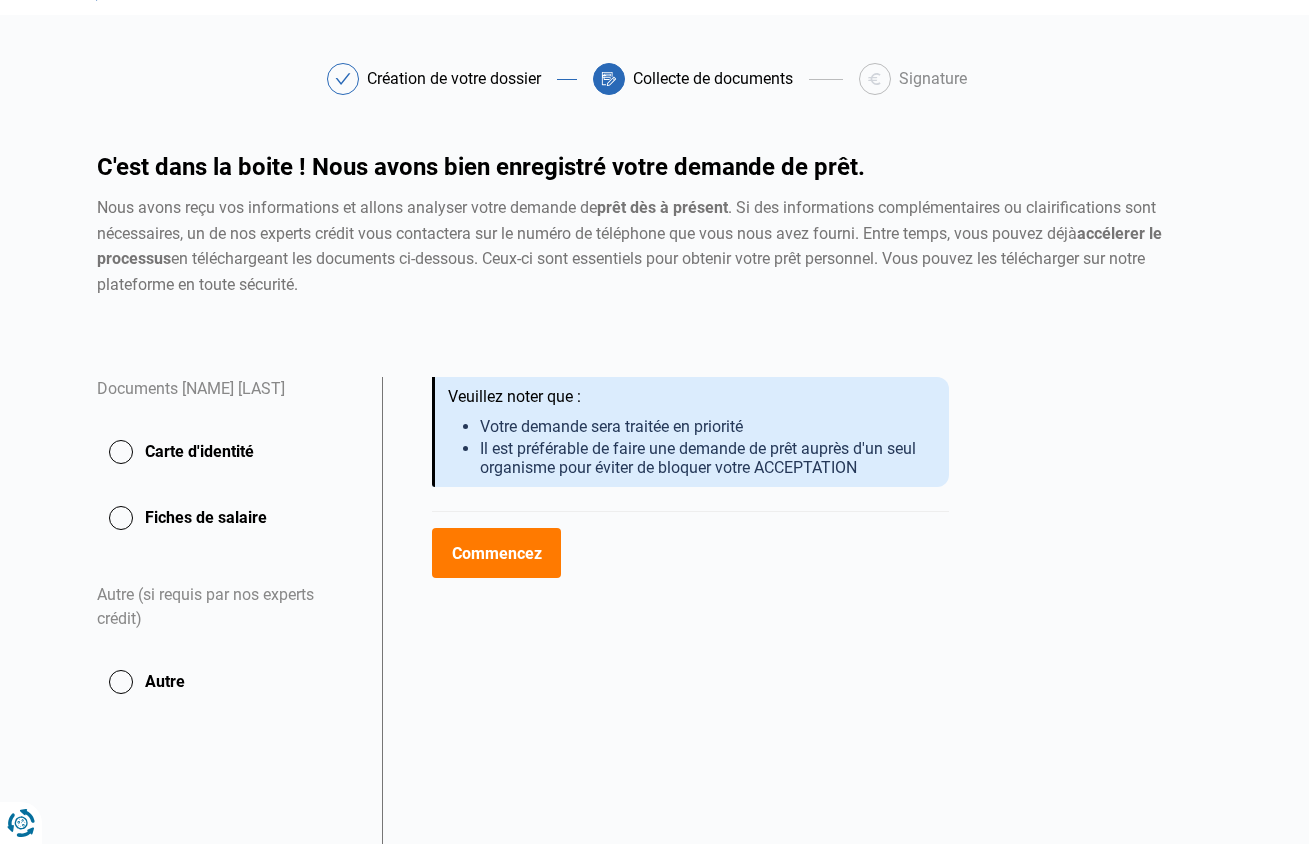 click at bounding box center (654, 946) 